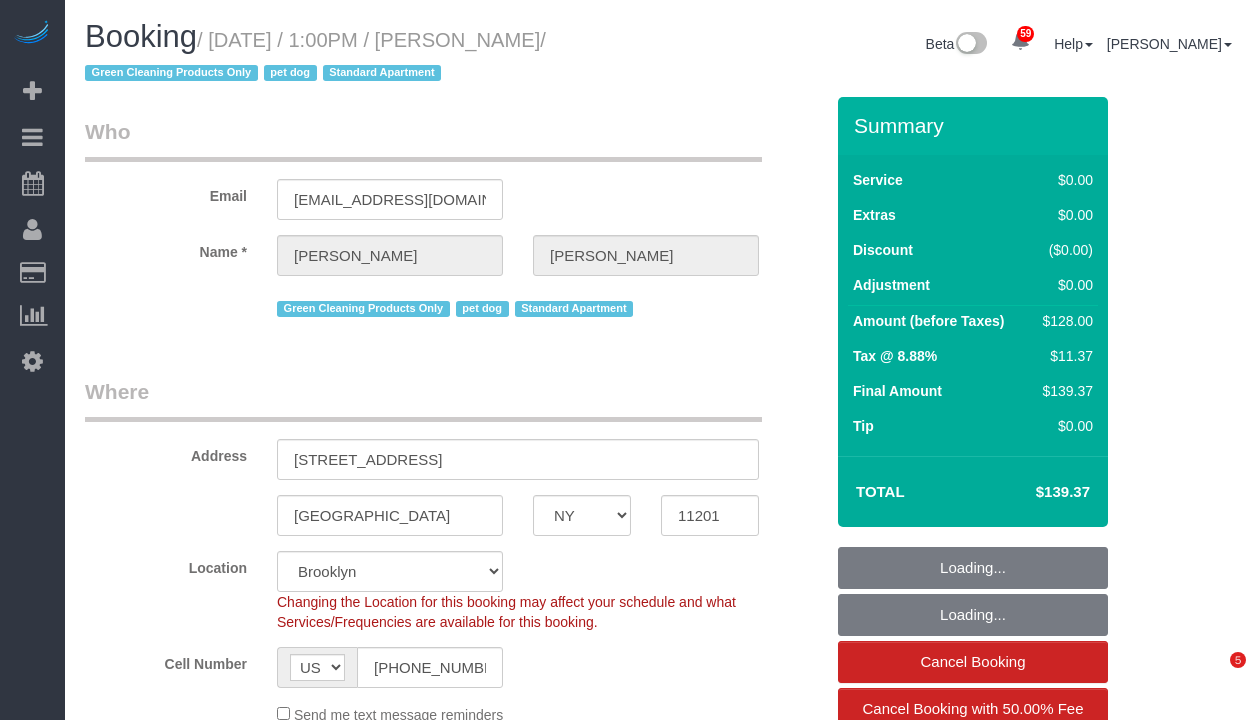 select on "NY" 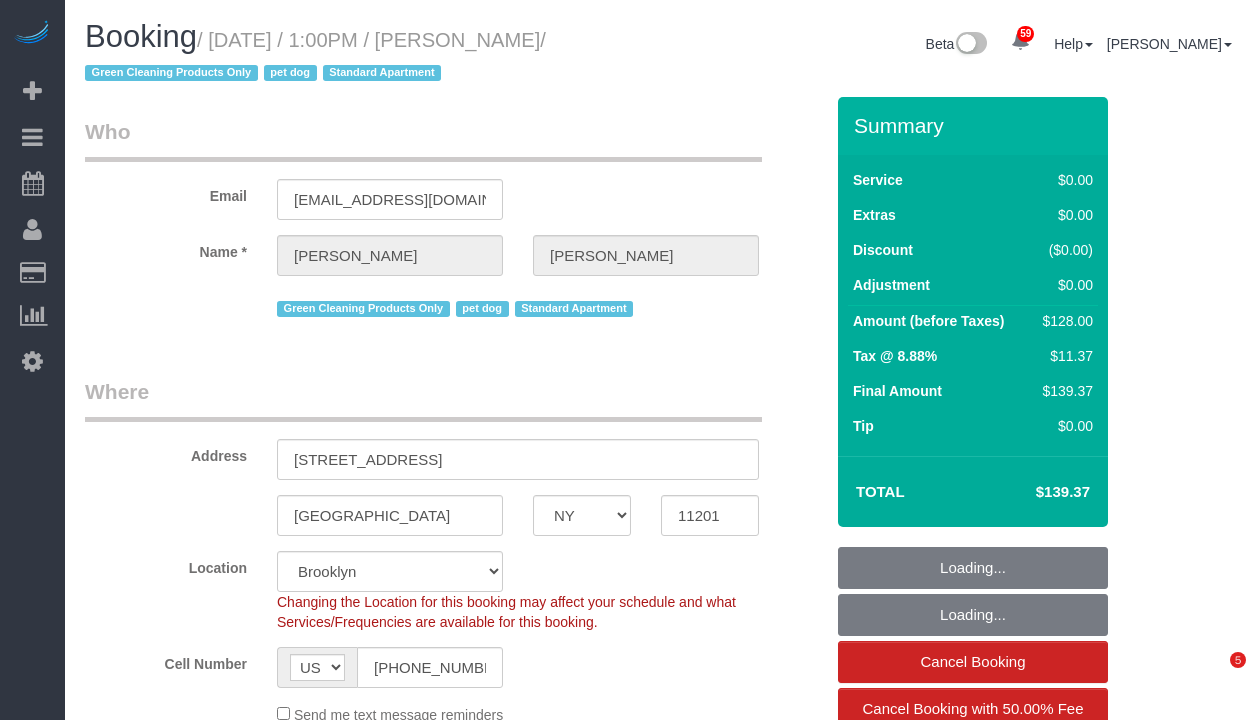 scroll, scrollTop: 0, scrollLeft: 0, axis: both 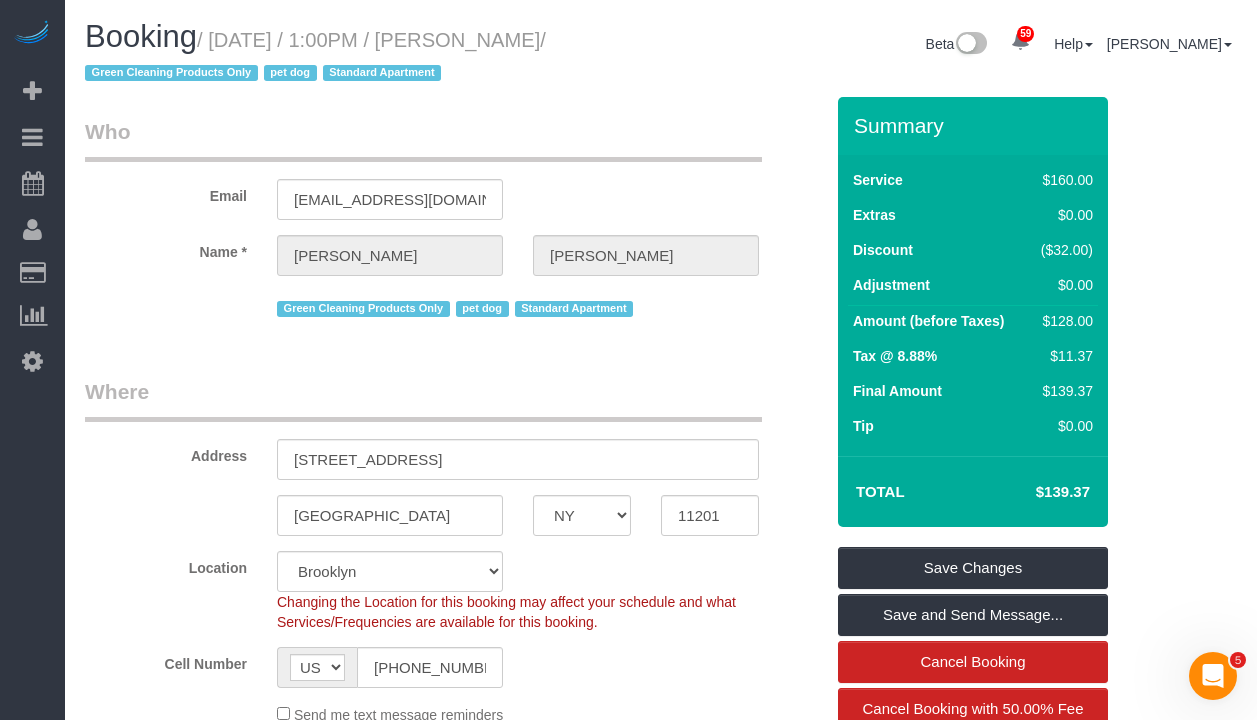 click on "Booking
/ [DATE] / 1:00PM / [PERSON_NAME]
/
Green Cleaning Products Only
pet dog
Standard Apartment" at bounding box center (365, 54) 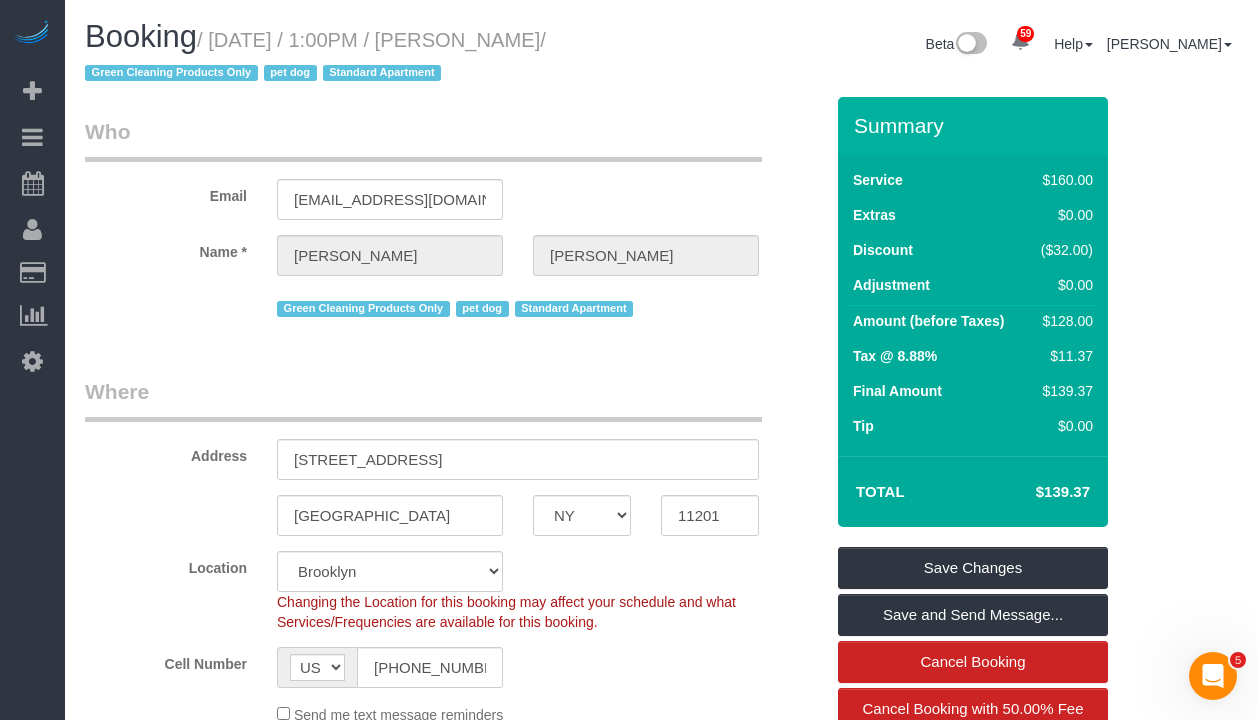 drag, startPoint x: 585, startPoint y: 39, endPoint x: 223, endPoint y: 42, distance: 362.01242 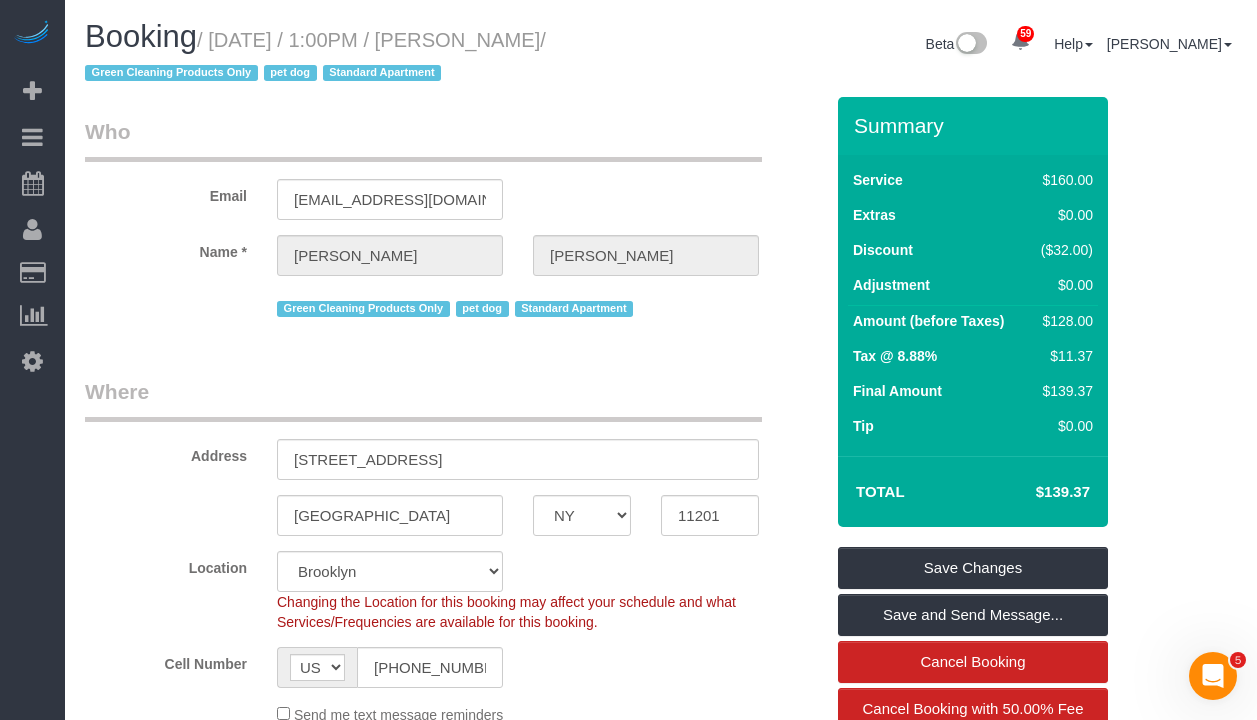 click on "/ July 03, 2025 / 1:00PM / Jennifer Alpert
/
Green Cleaning Products Only
pet dog
Standard Apartment" at bounding box center [315, 57] 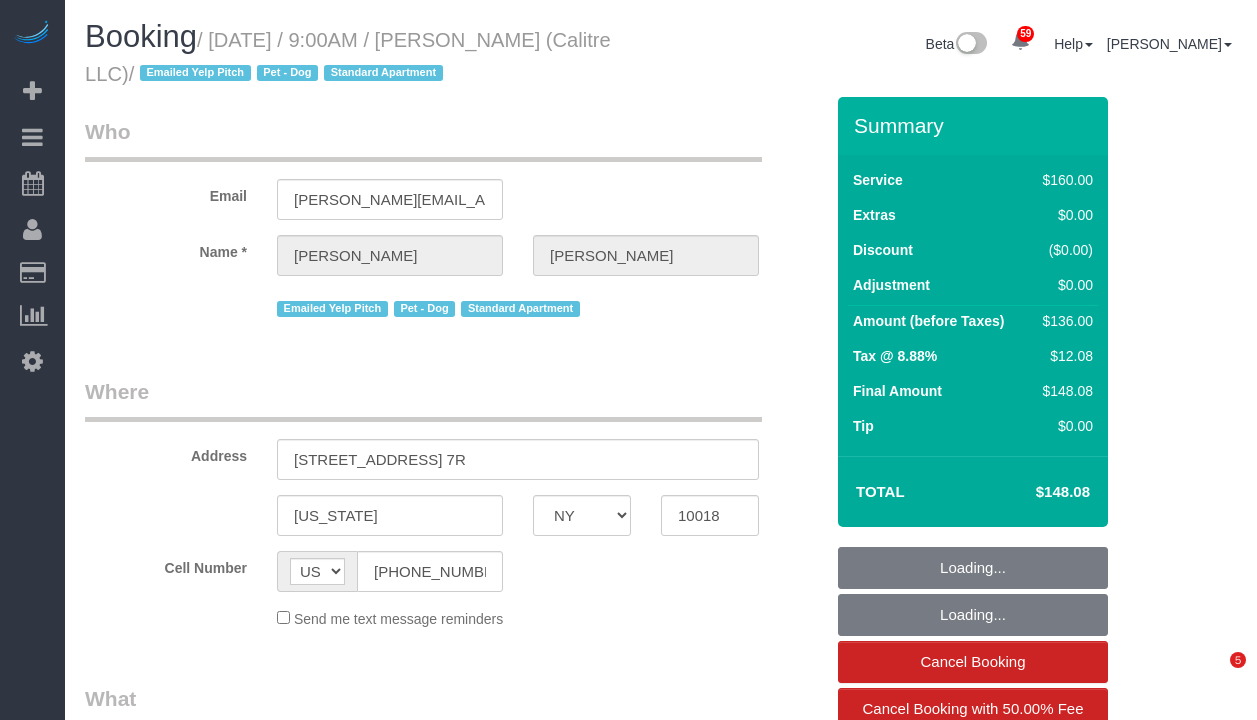 select on "NY" 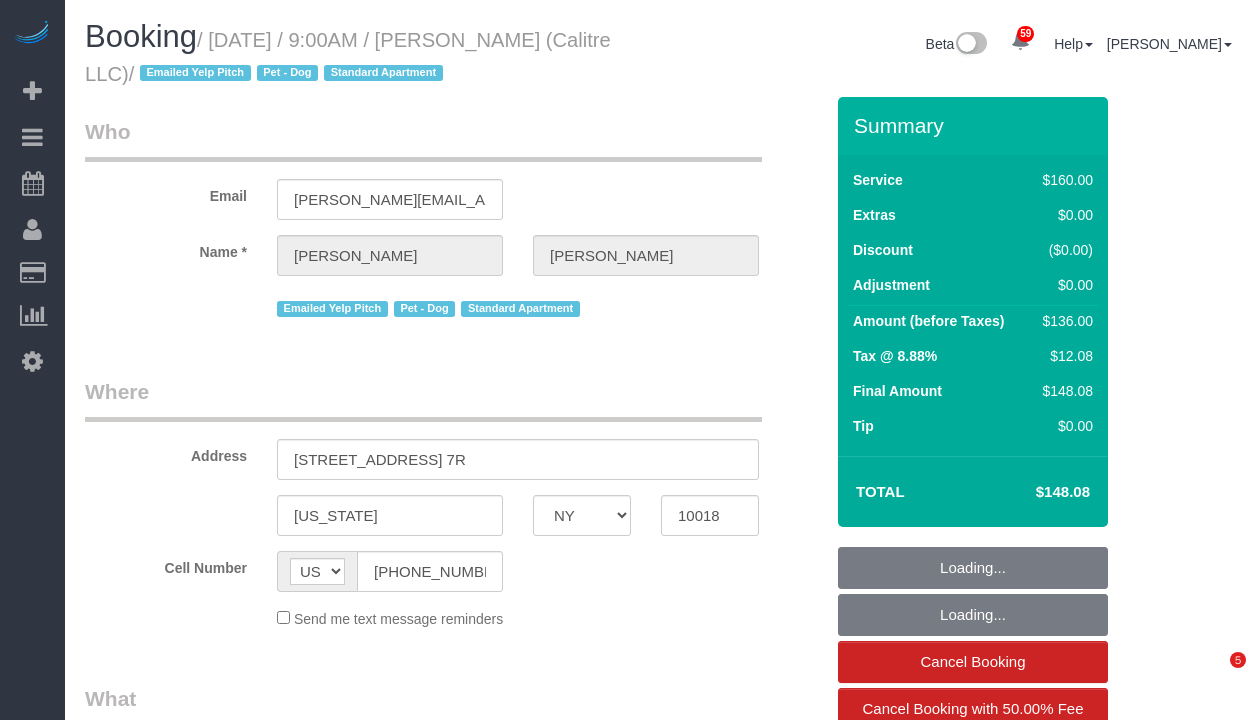 scroll, scrollTop: 0, scrollLeft: 0, axis: both 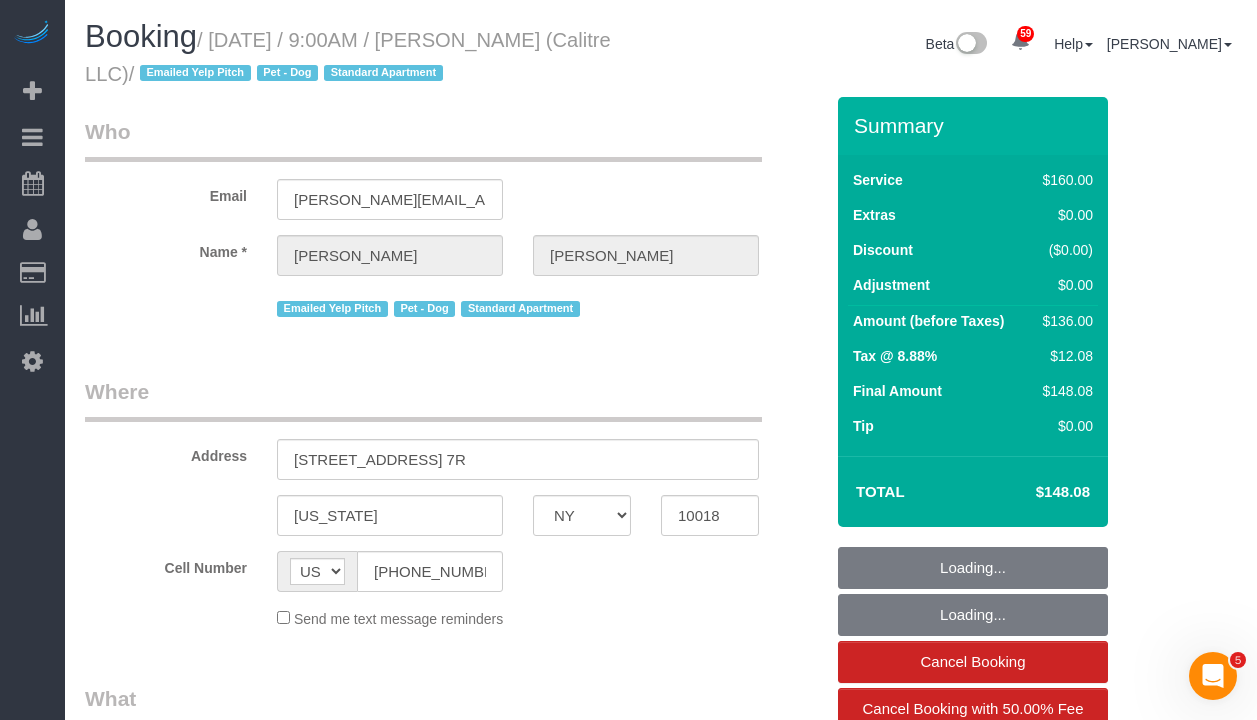 select on "number:89" 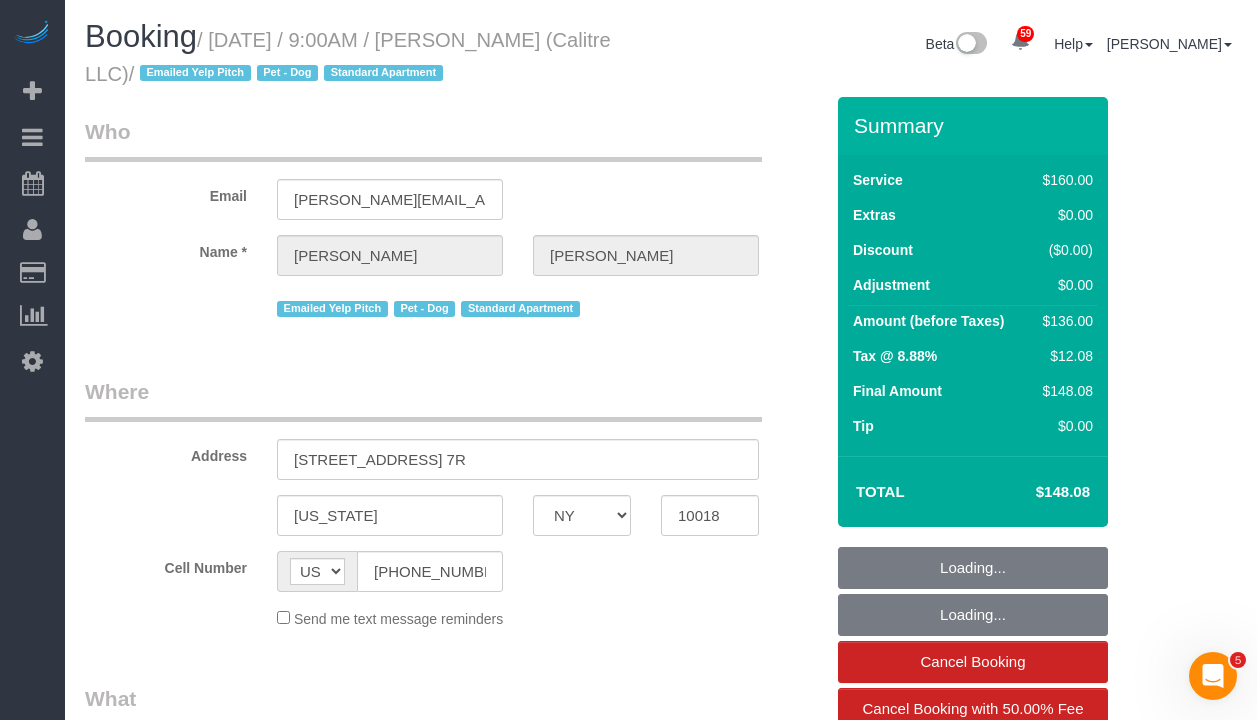 select on "string:stripe-pm_1Qmg0G4VGloSiKo7r9f1vLui" 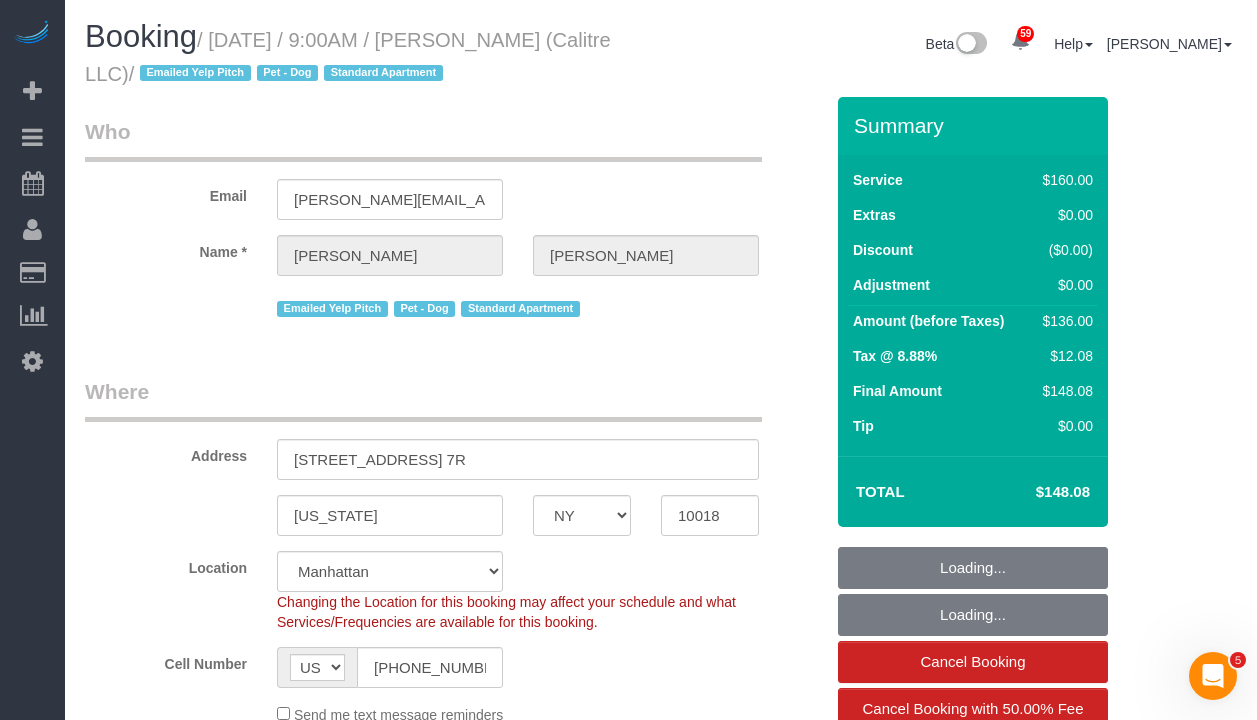 select on "object:1115" 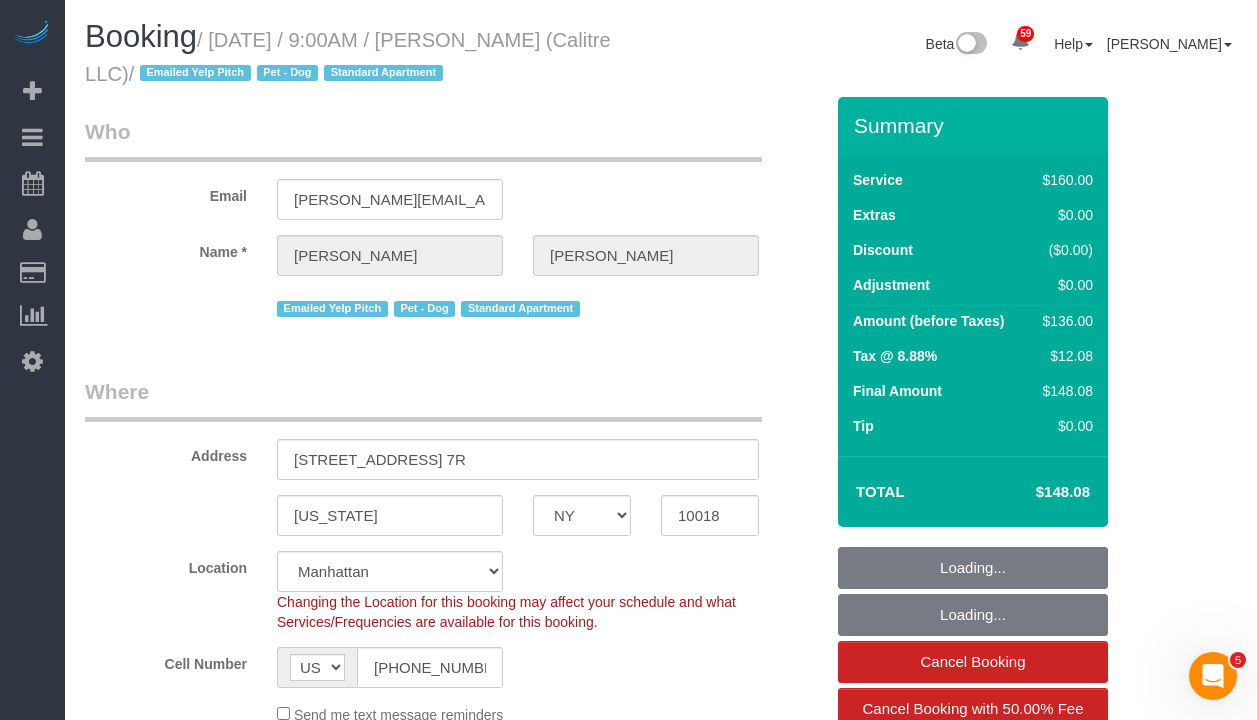 select on "spot1" 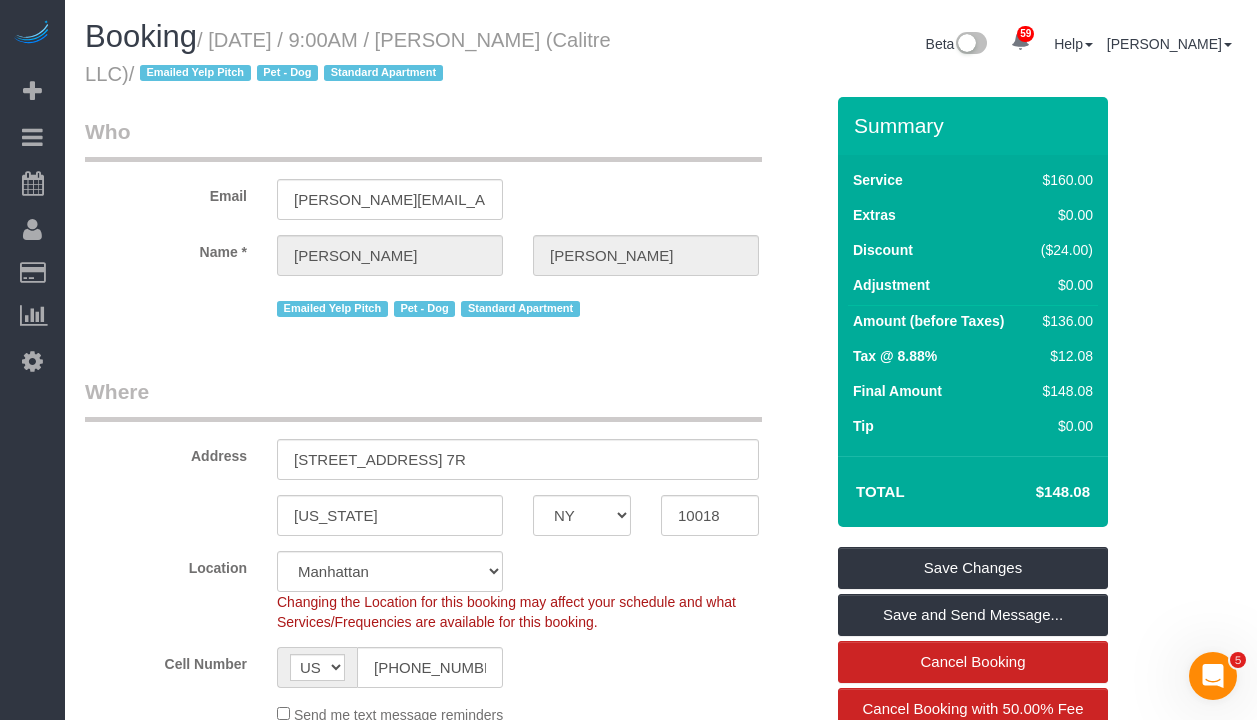 drag, startPoint x: 555, startPoint y: 27, endPoint x: 297, endPoint y: 70, distance: 261.55878 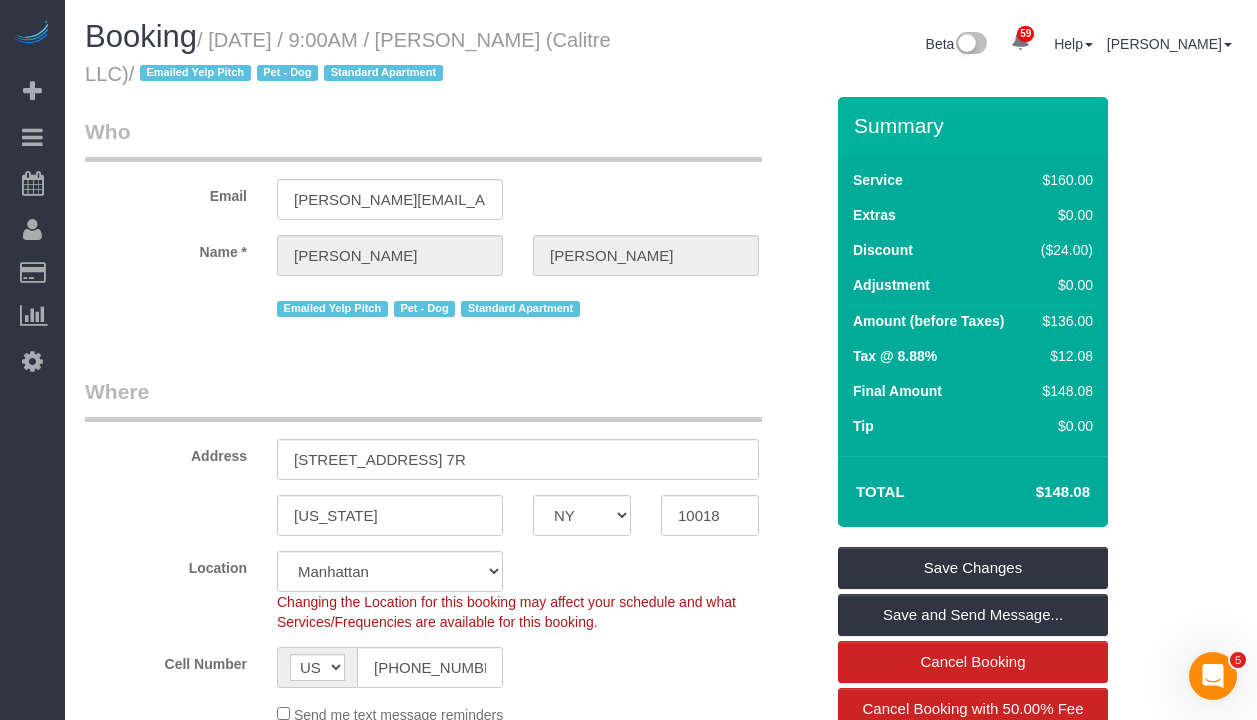 click on "Booking
/ July 03, 2025 / 9:00AM / Sarah Cortazzo (Calitre LLC)
/
Emailed Yelp Pitch
Pet - Dog
Standard Apartment" at bounding box center [365, 54] 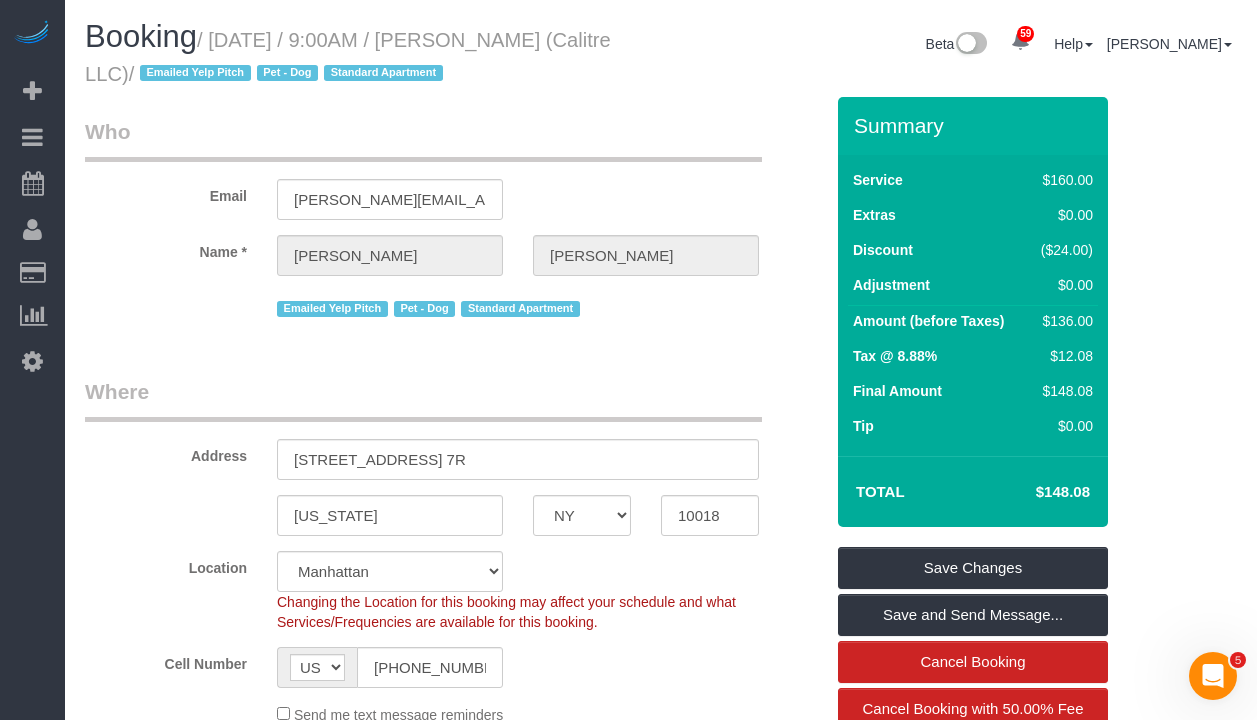 drag, startPoint x: 204, startPoint y: 76, endPoint x: 224, endPoint y: 30, distance: 50.159744 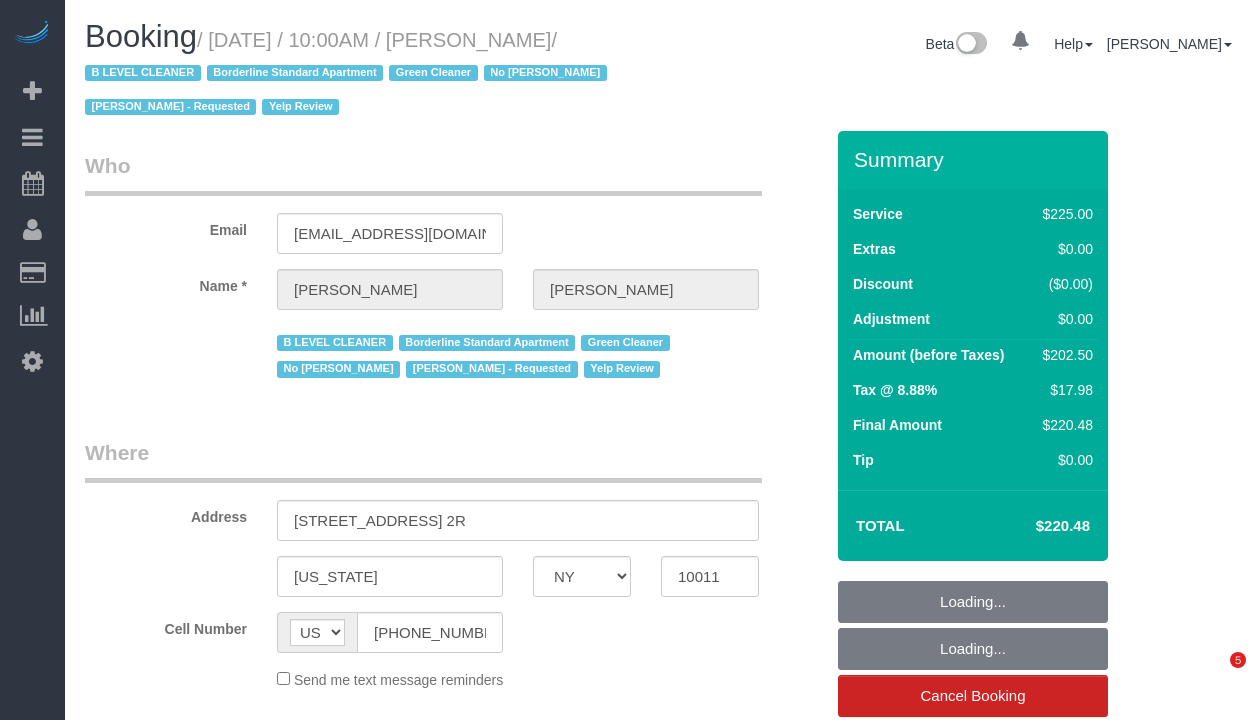 select on "NY" 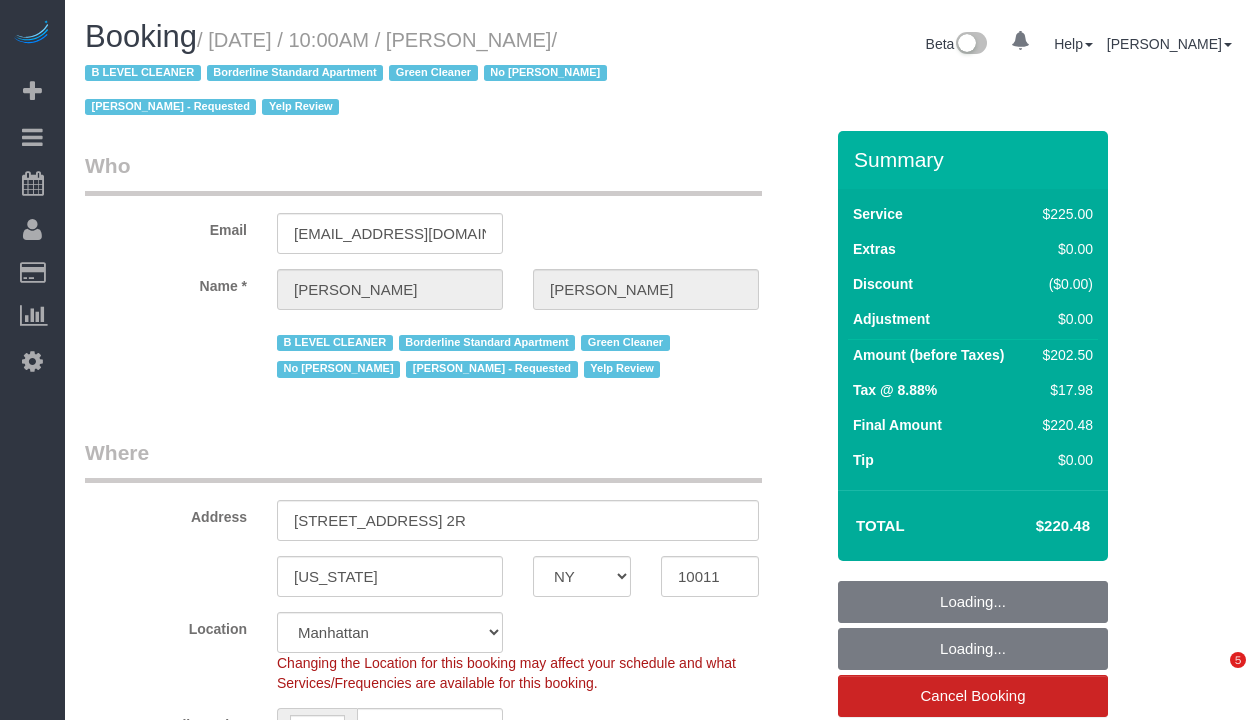 select on "spot1" 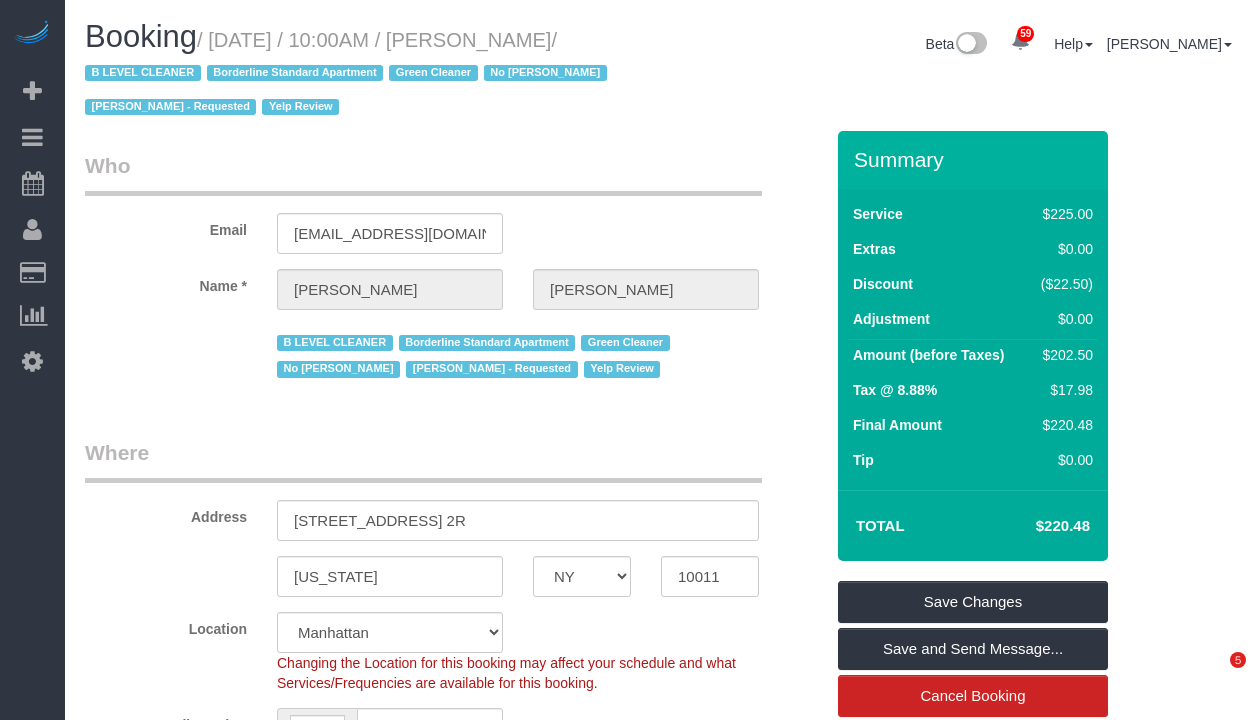 scroll, scrollTop: 0, scrollLeft: 0, axis: both 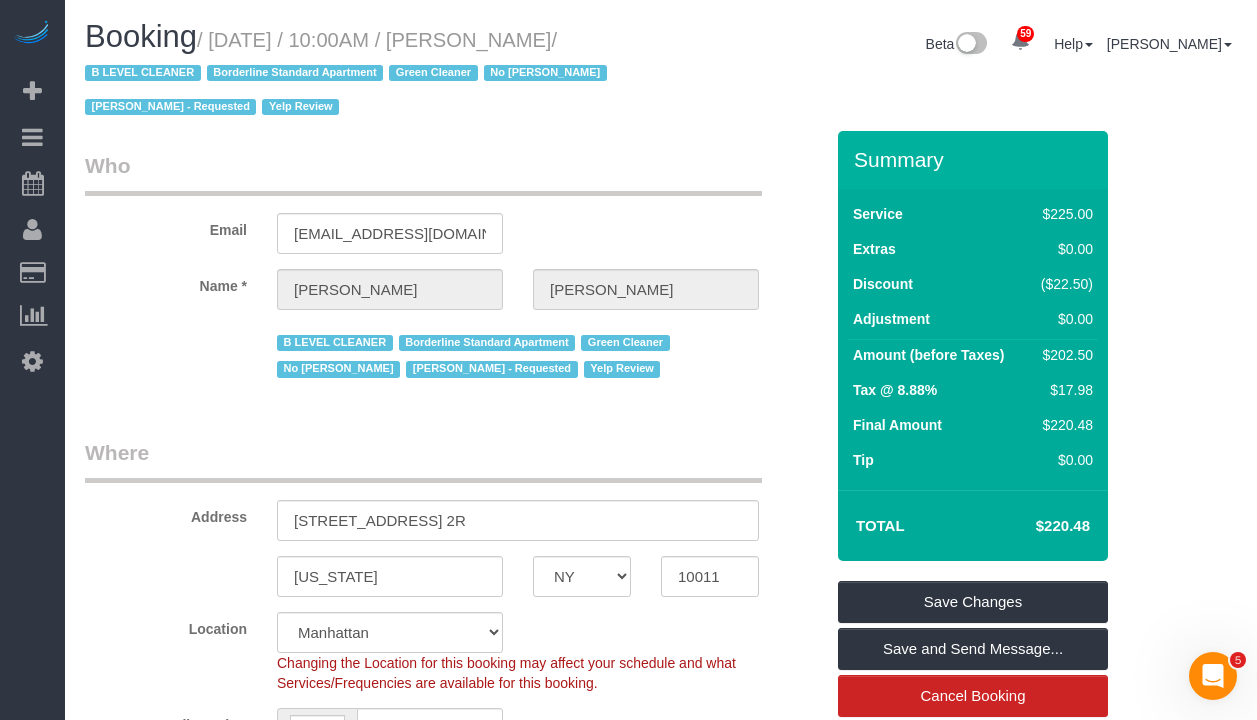 click on "No Marlenyn Robles" at bounding box center (545, 73) 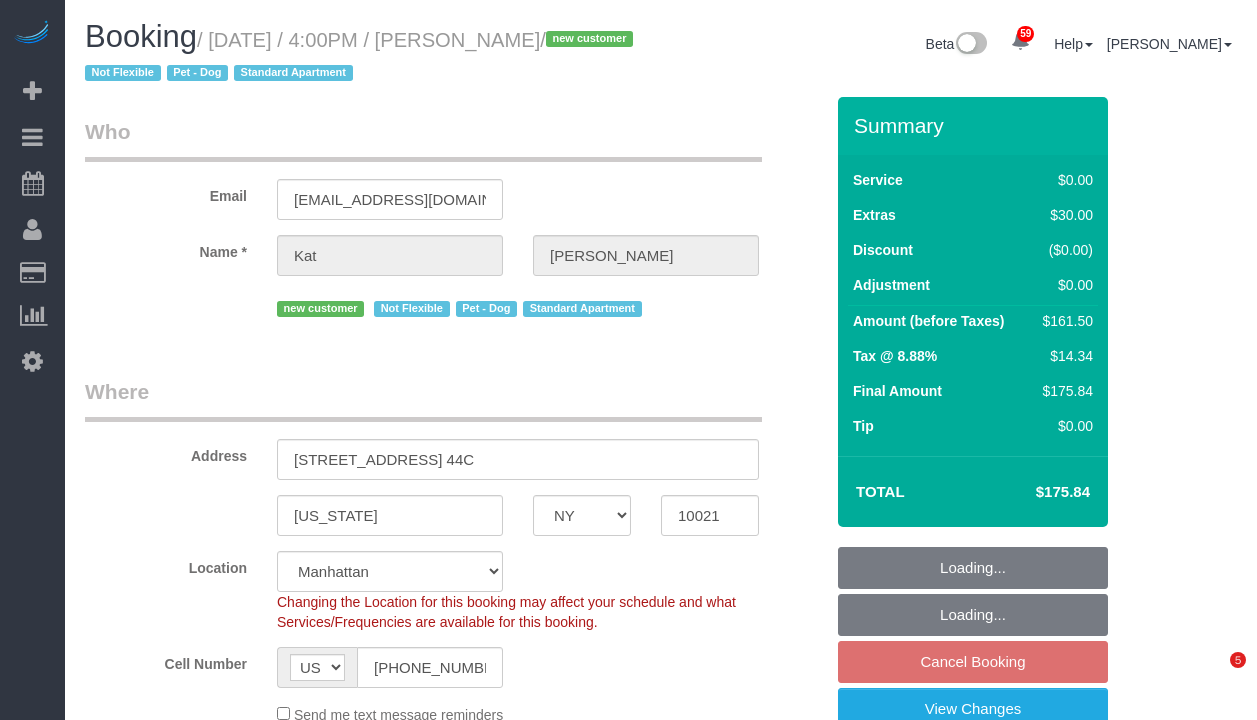 select on "NY" 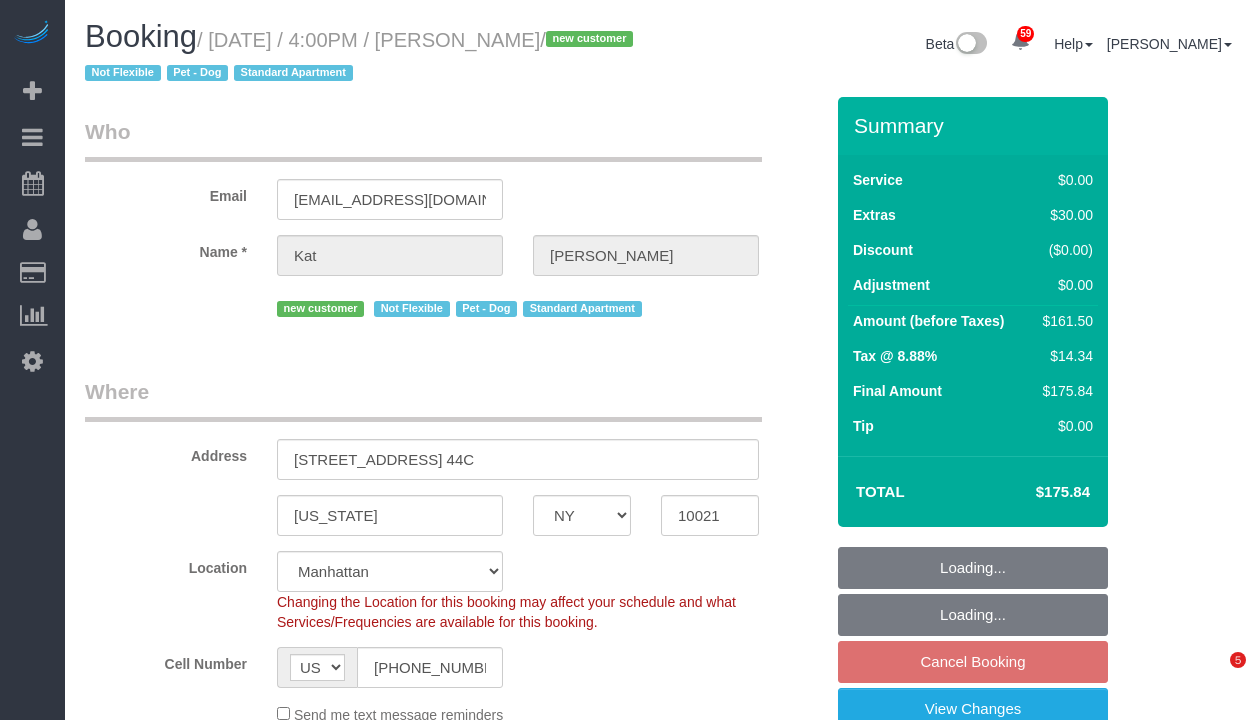 select on "string:stripe-pm_1ReiOj4VGloSiKo7TxkeOL8F" 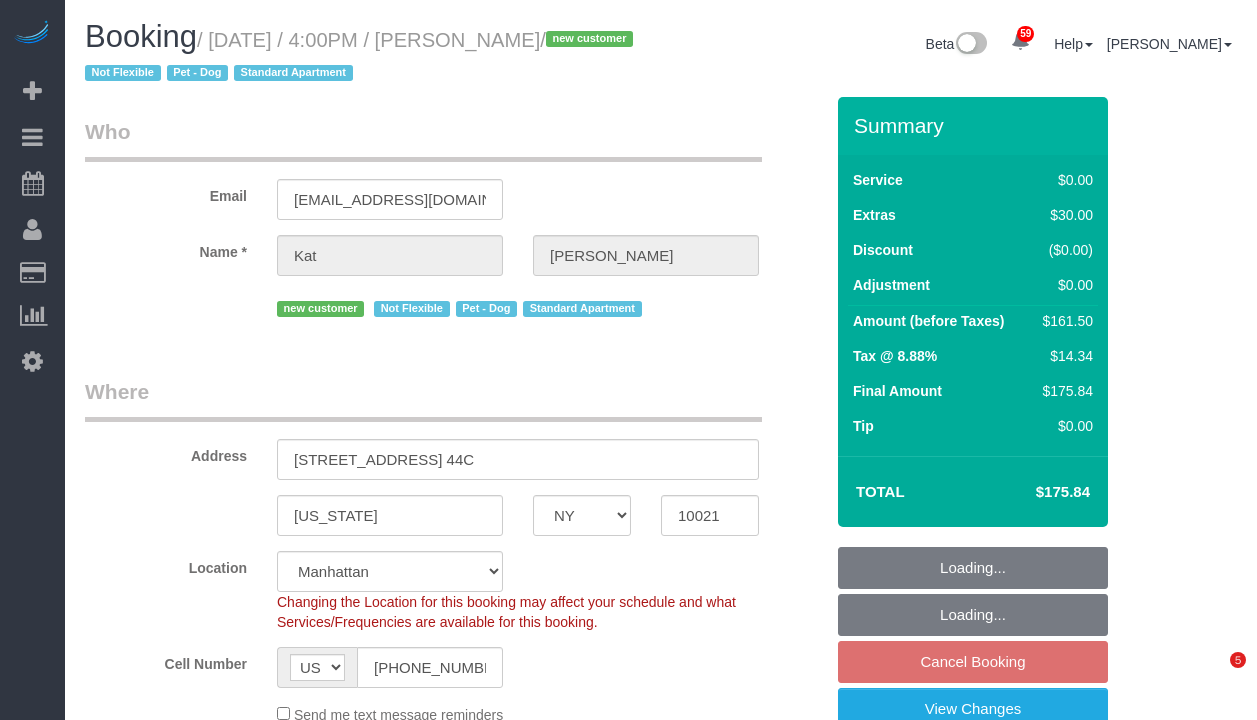 select on "1" 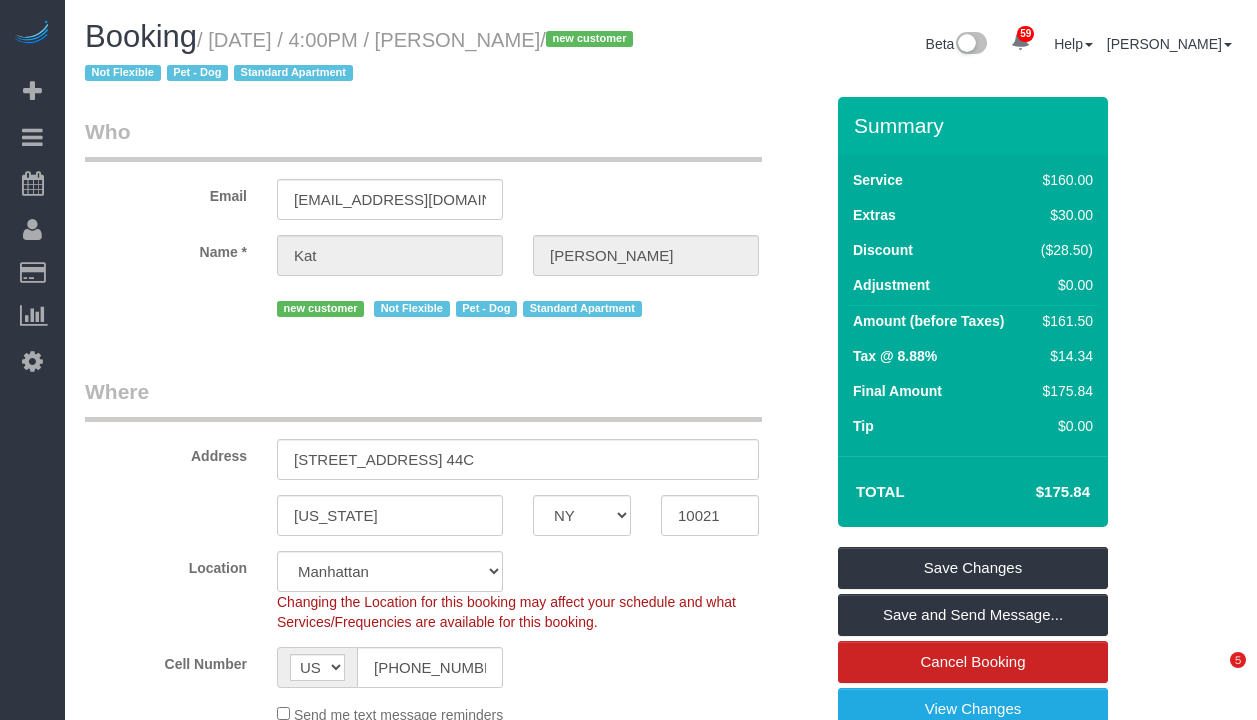 scroll, scrollTop: 0, scrollLeft: 0, axis: both 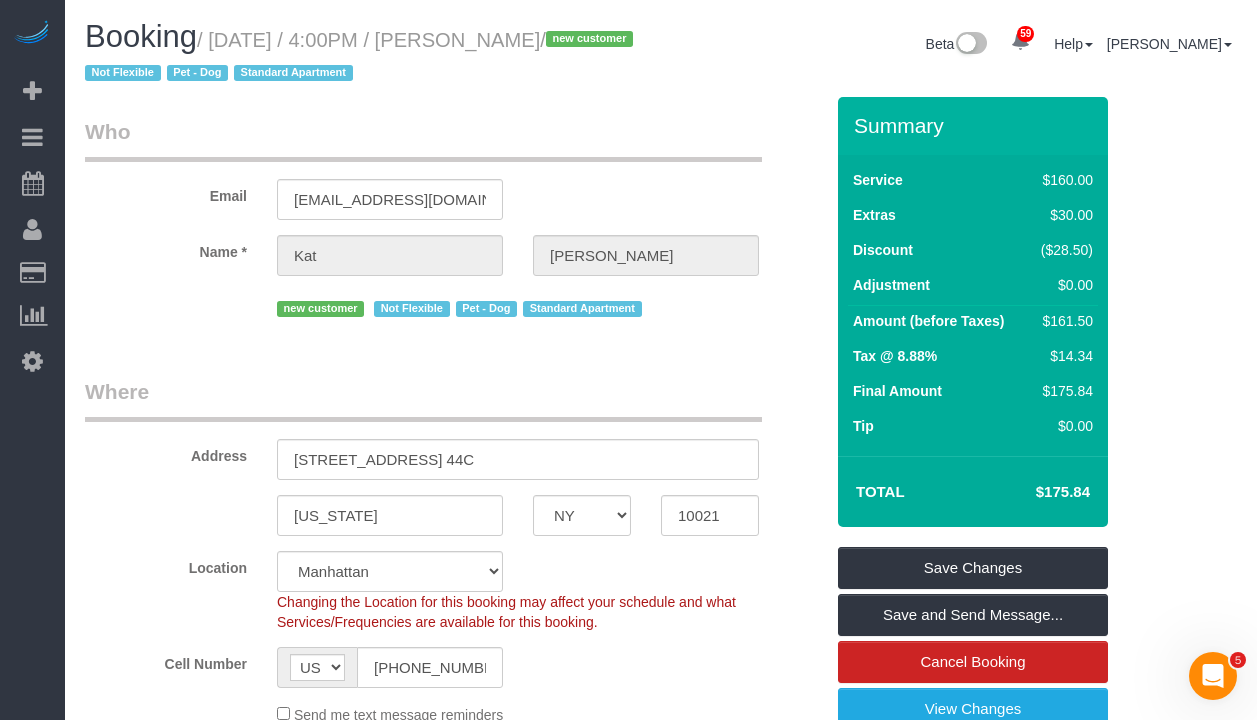 click on "/ July 07, 2025 / 4:00PM / Kat Downing
/
new customer
Not Flexible
Pet - Dog
Standard Apartment" at bounding box center [362, 57] 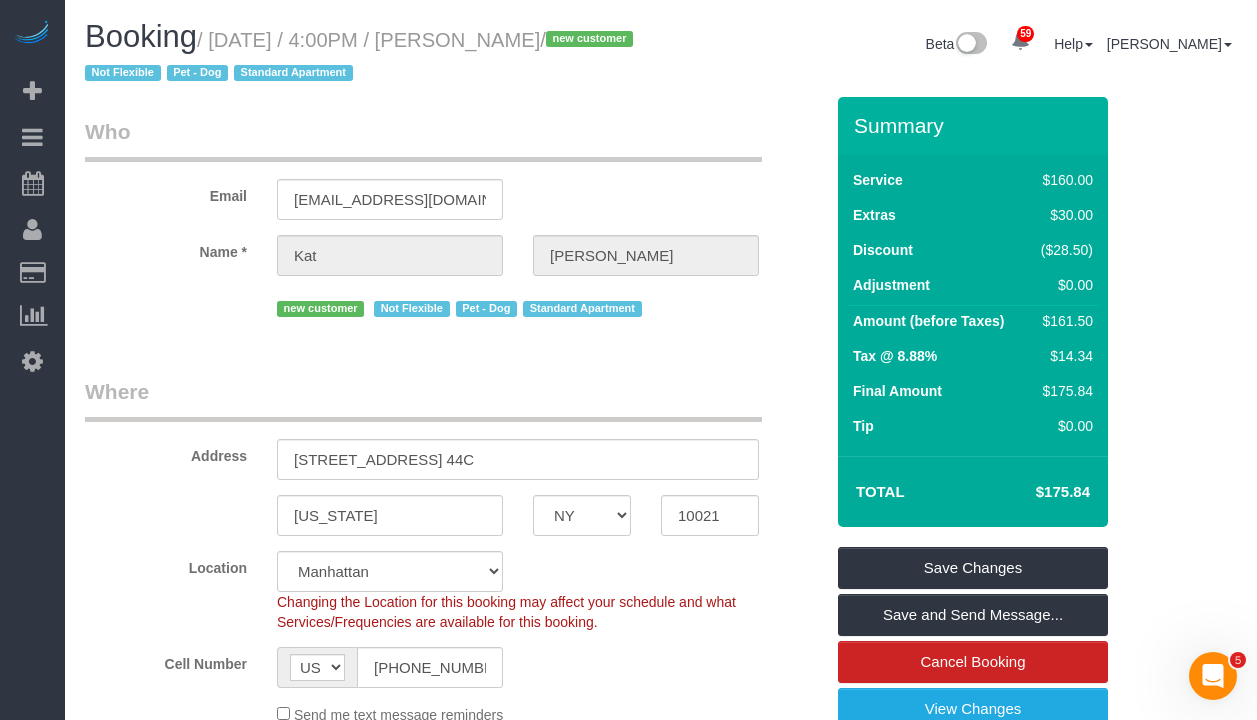 drag, startPoint x: 566, startPoint y: 41, endPoint x: 224, endPoint y: 42, distance: 342.00146 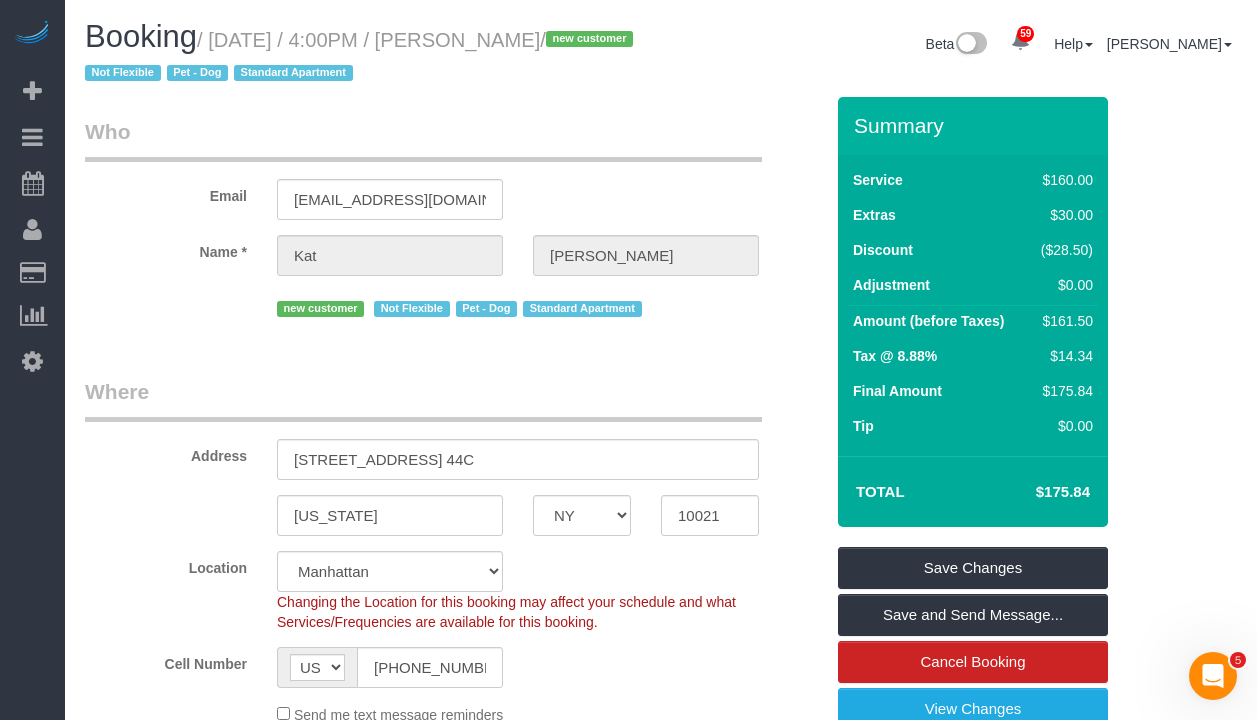 click on "/ July 07, 2025 / 4:00PM / Kat Downing
/
new customer
Not Flexible
Pet - Dog
Standard Apartment" at bounding box center (362, 57) 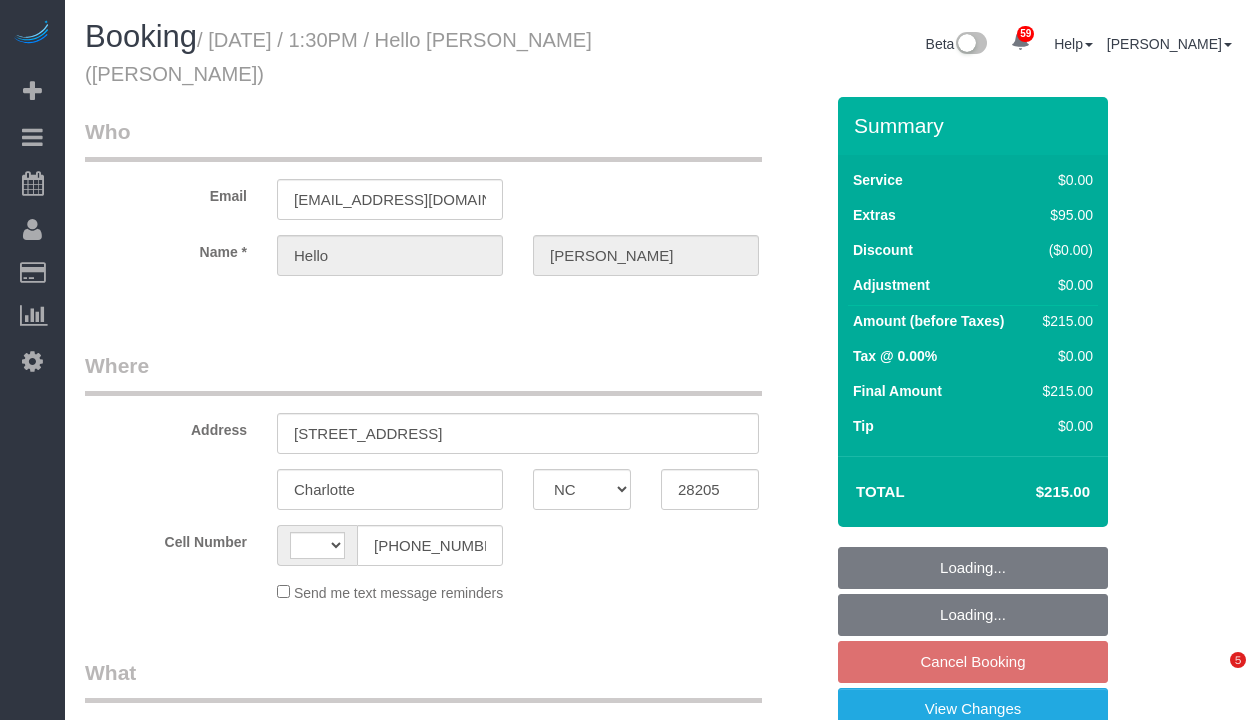 select on "NC" 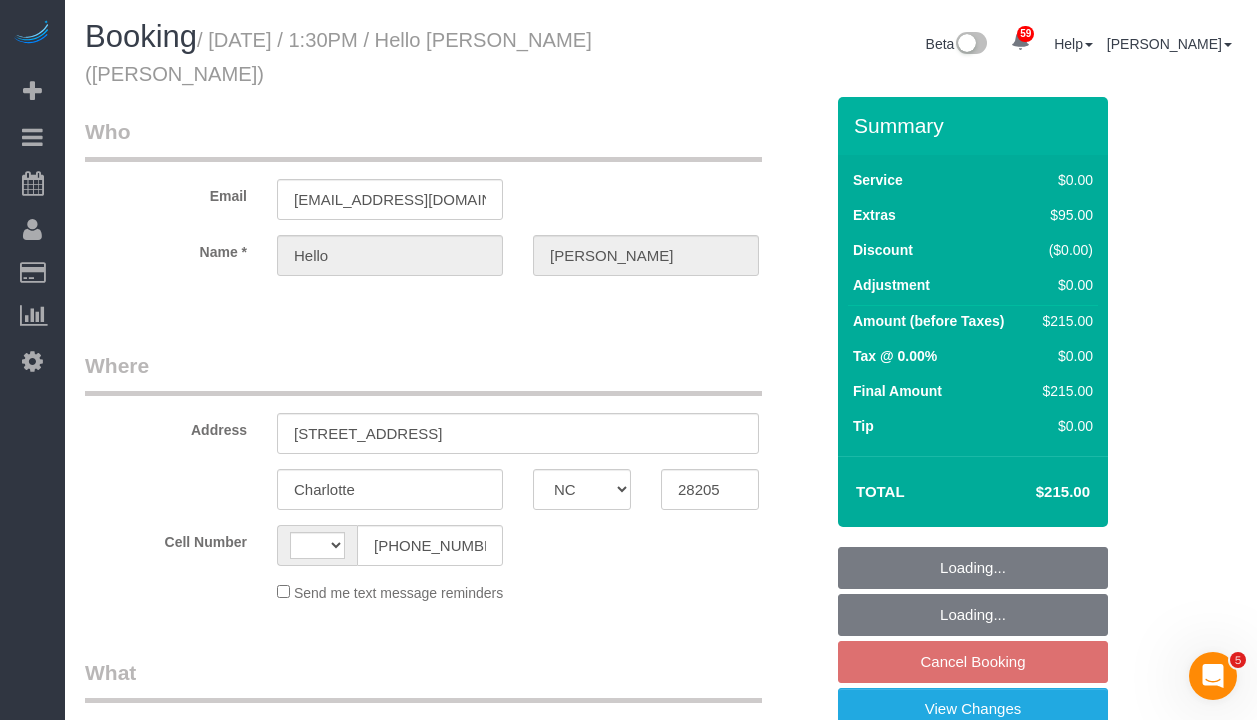 scroll, scrollTop: 0, scrollLeft: 0, axis: both 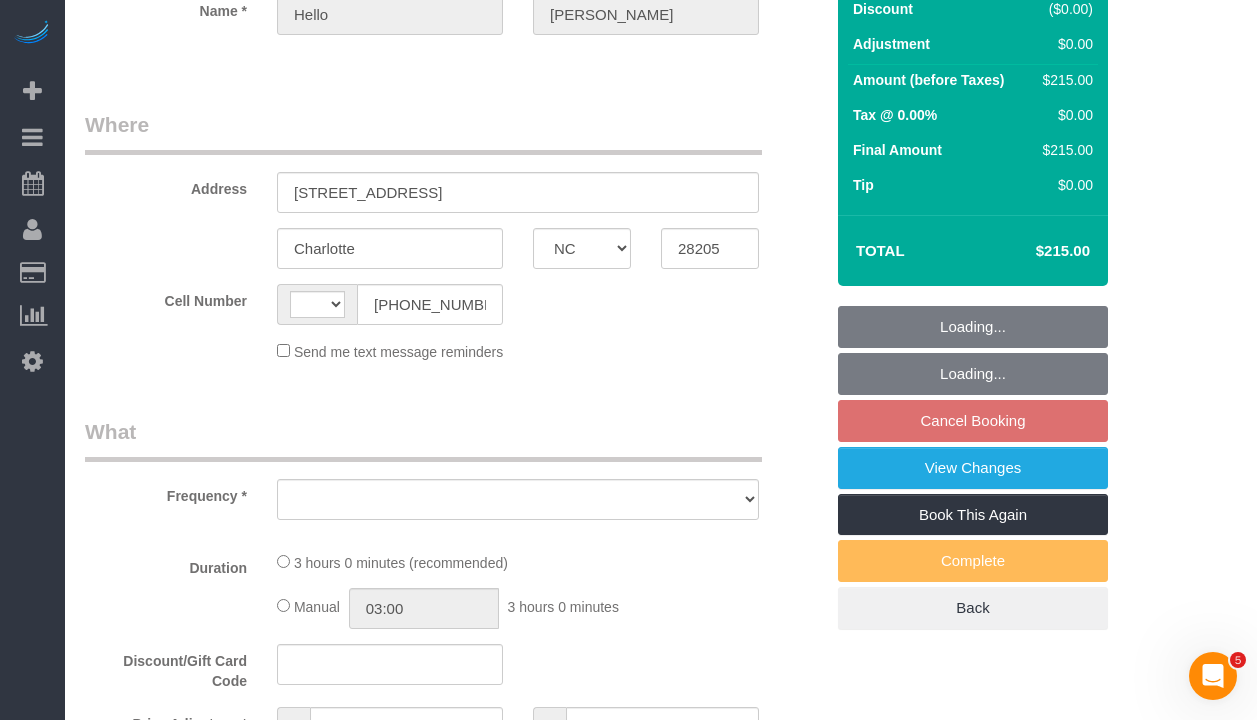 select on "string:US" 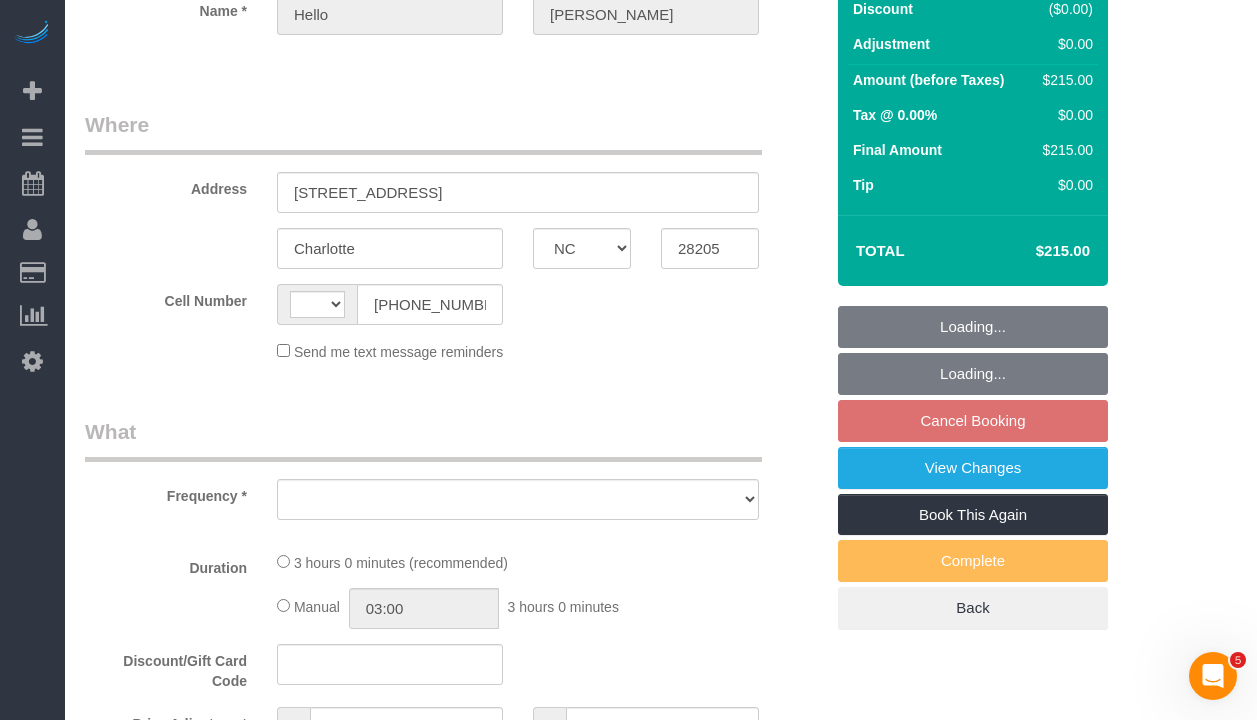 select on "number:89" 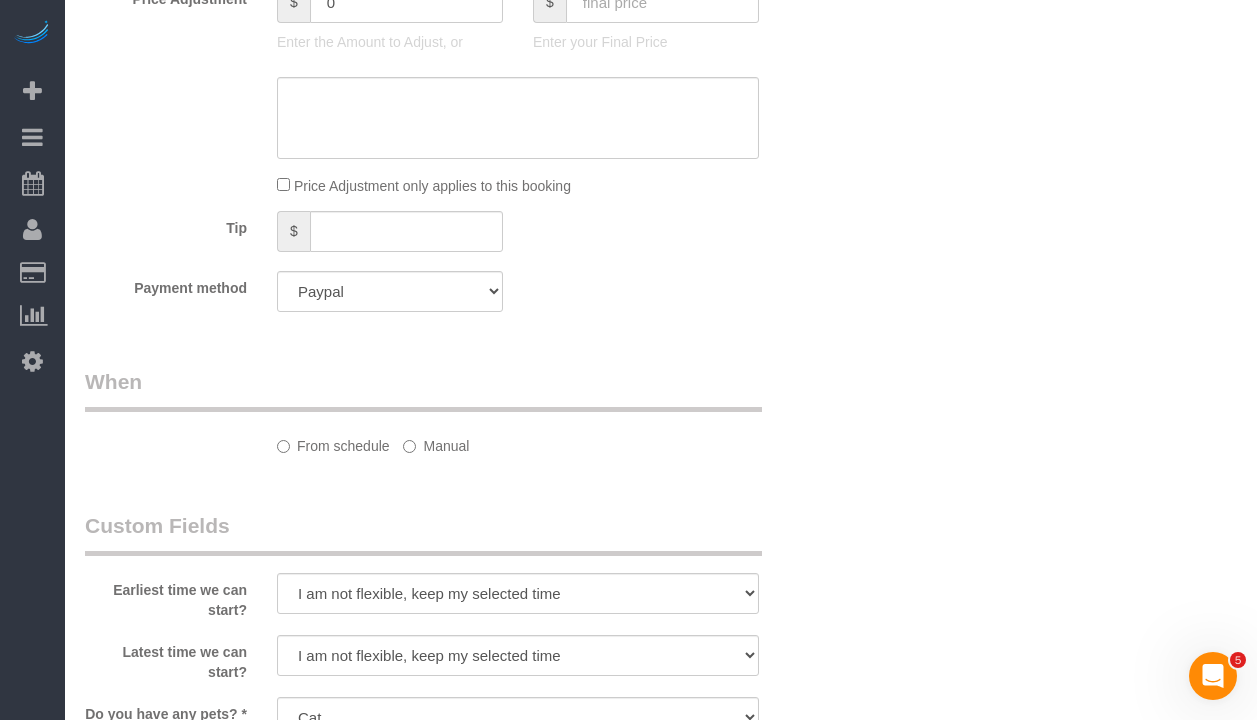 select on "object:941" 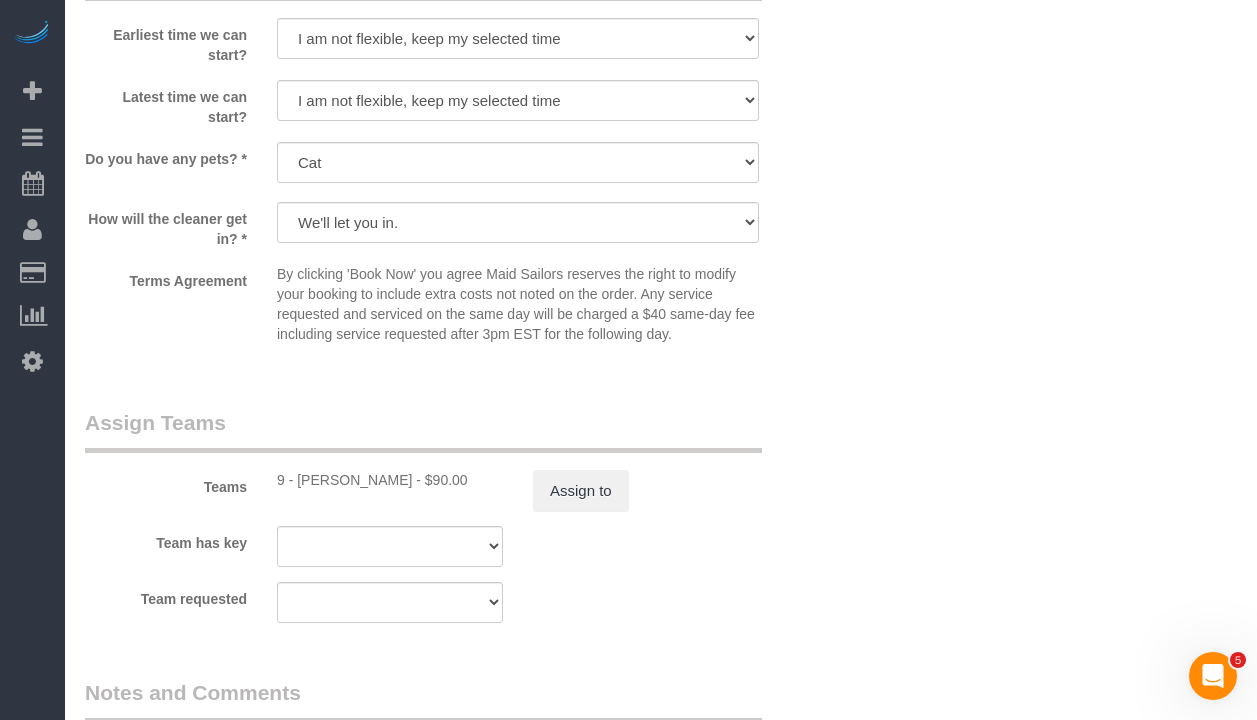 select on "1" 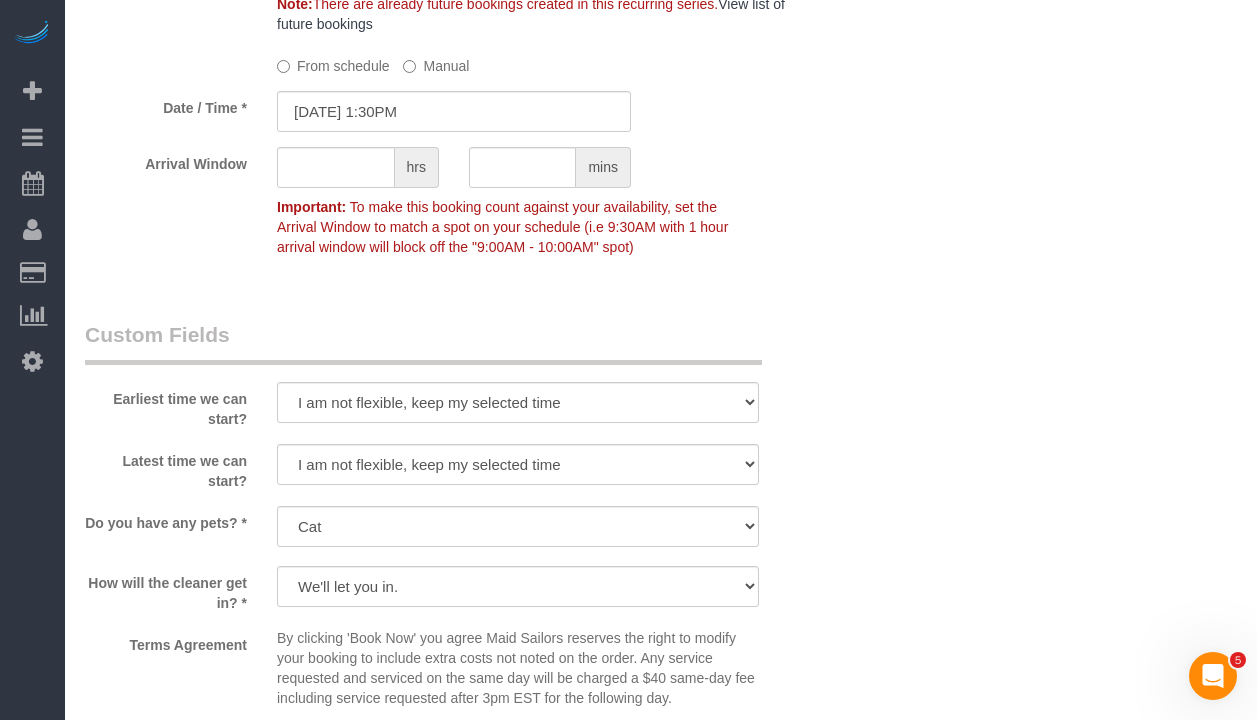 select on "object:1081" 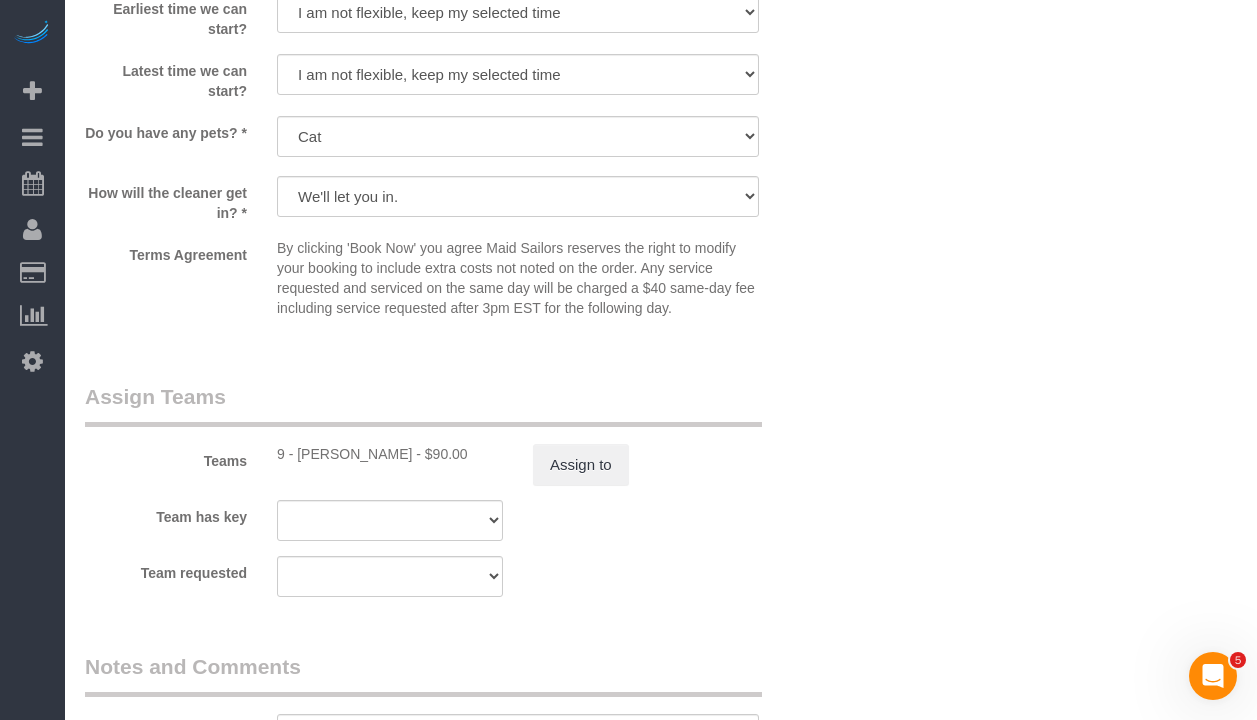 select on "1" 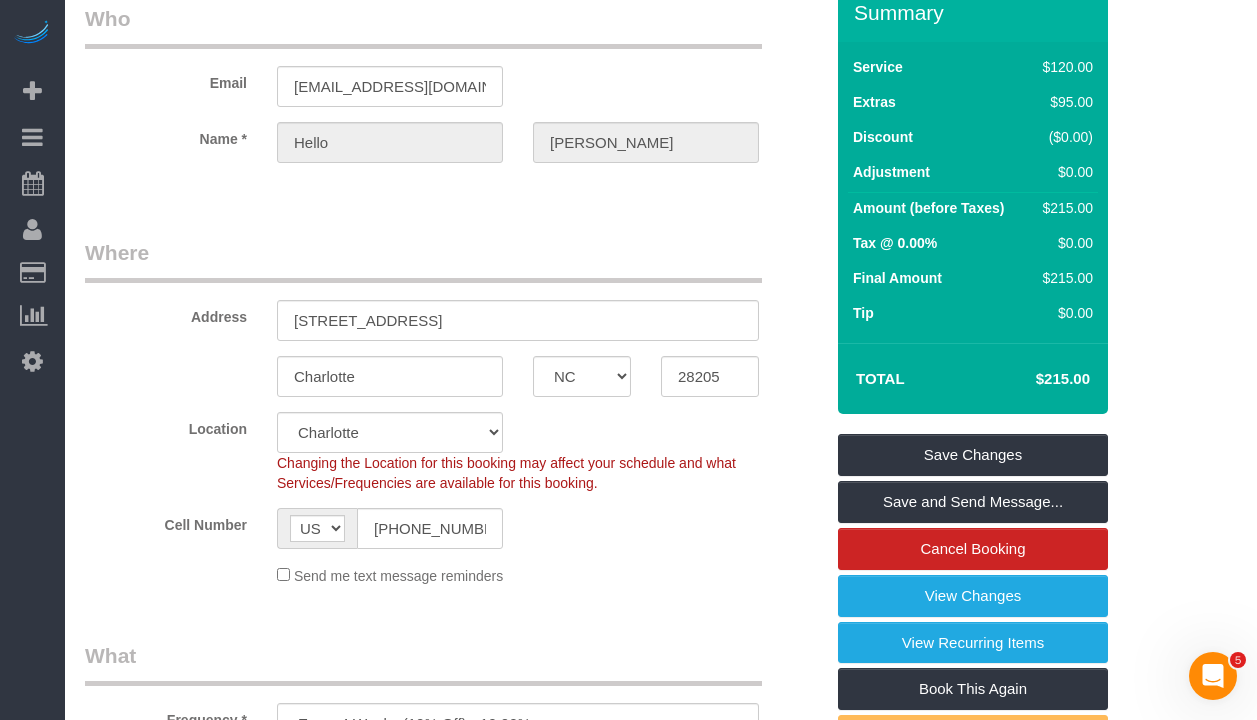 scroll, scrollTop: 0, scrollLeft: 0, axis: both 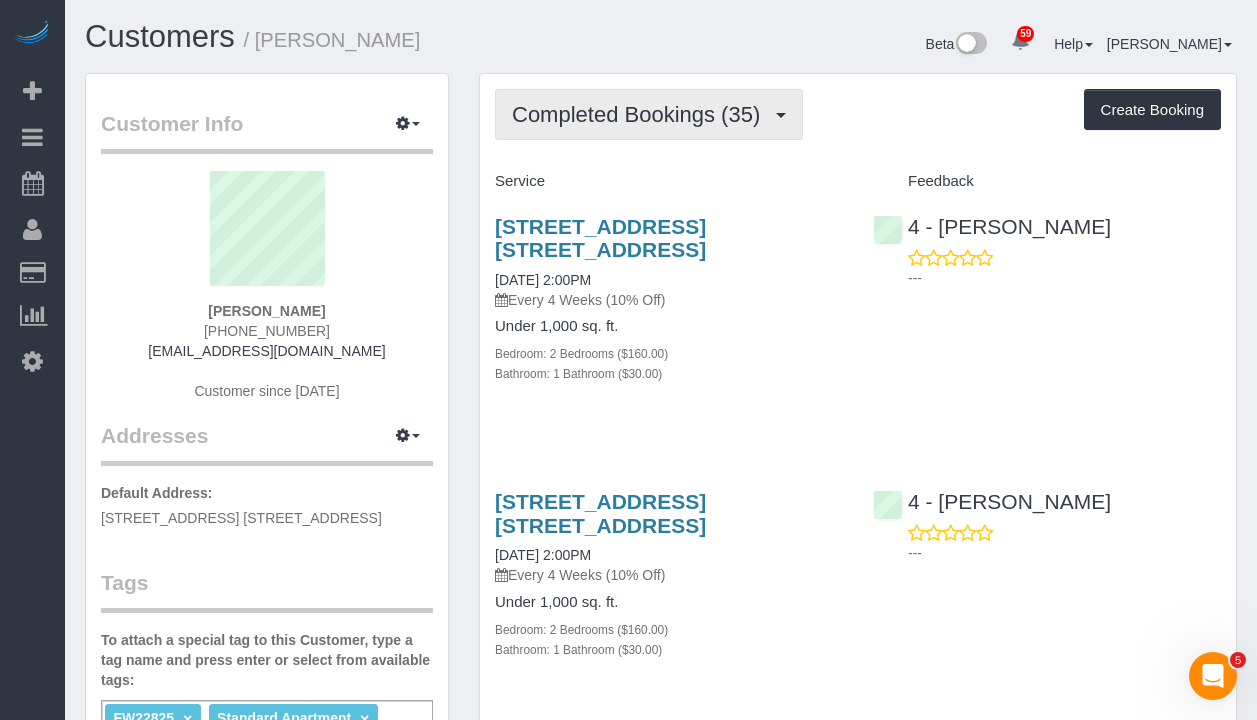 click on "Completed Bookings (35)" at bounding box center (641, 114) 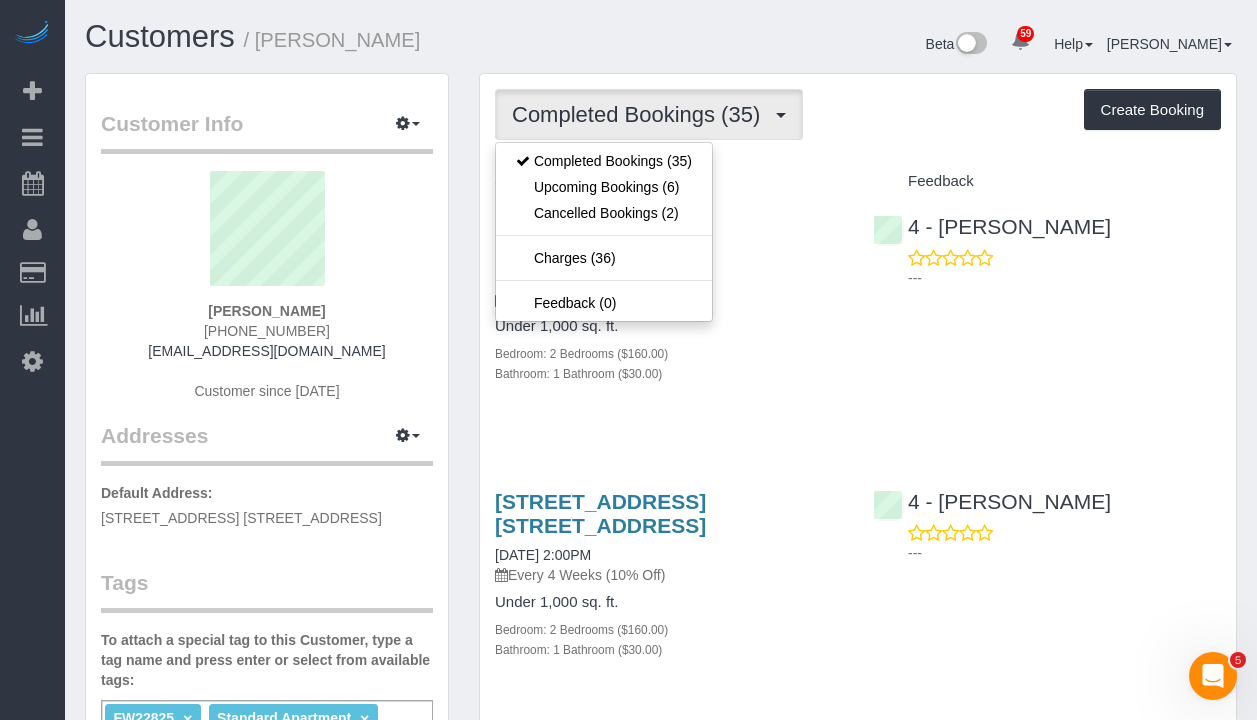 click on "Completed Bookings (35)
Completed Bookings (35)
Upcoming Bookings (6)
Cancelled Bookings (2)
Charges (36)
Feedback (0)
Create Booking" at bounding box center [858, 114] 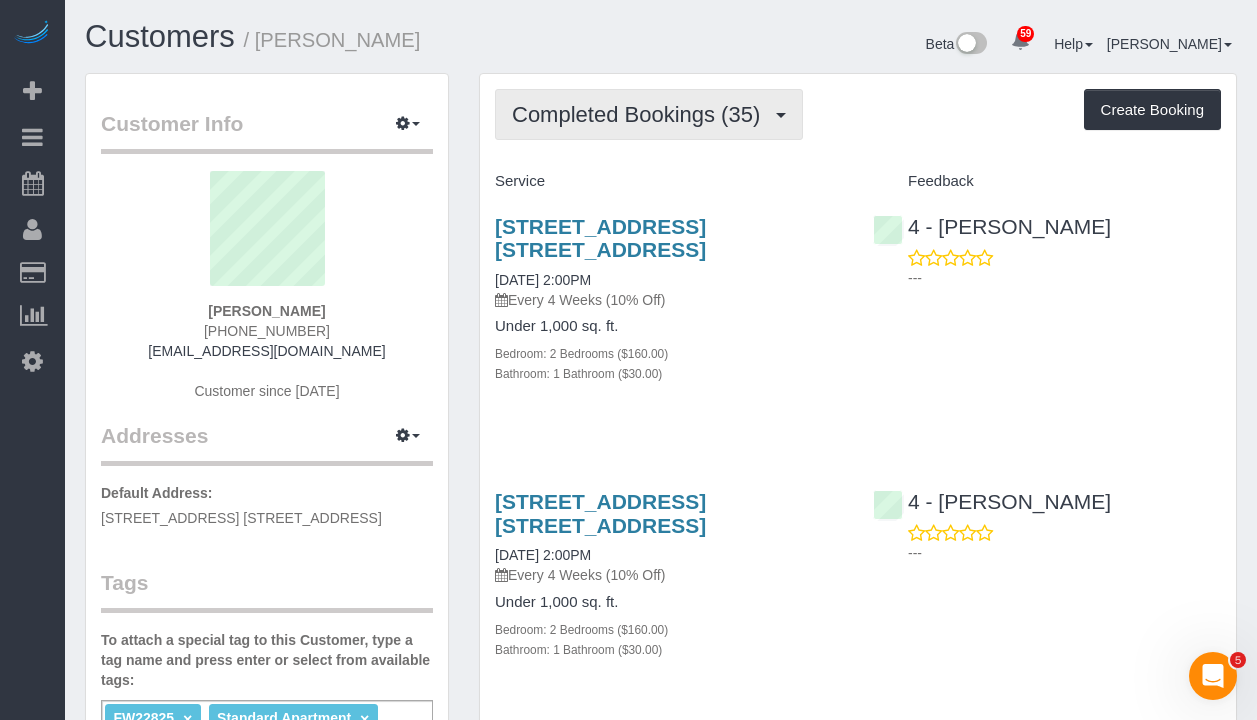click on "Completed Bookings (35)" at bounding box center (641, 114) 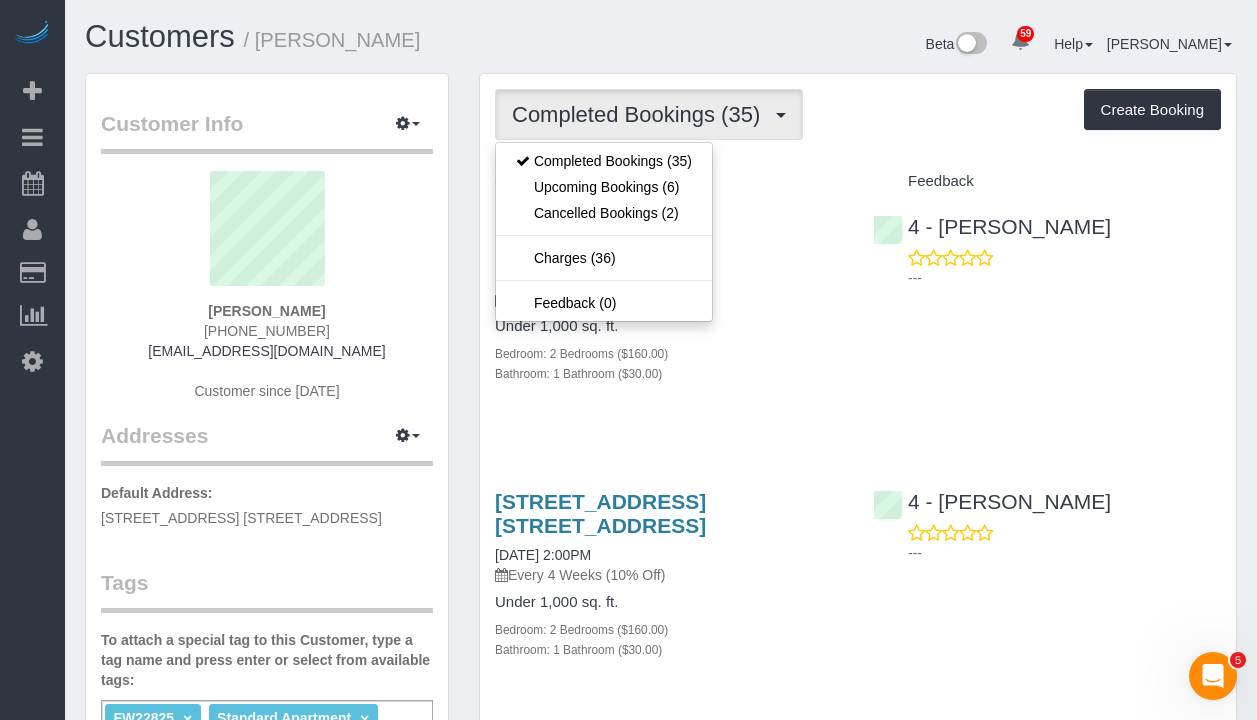 click on "Completed Bookings (35)
Completed Bookings (35)
Upcoming Bookings (6)
Cancelled Bookings (2)
Charges (36)
Feedback (0)
Create Booking
Service
Feedback" at bounding box center (858, 3633) 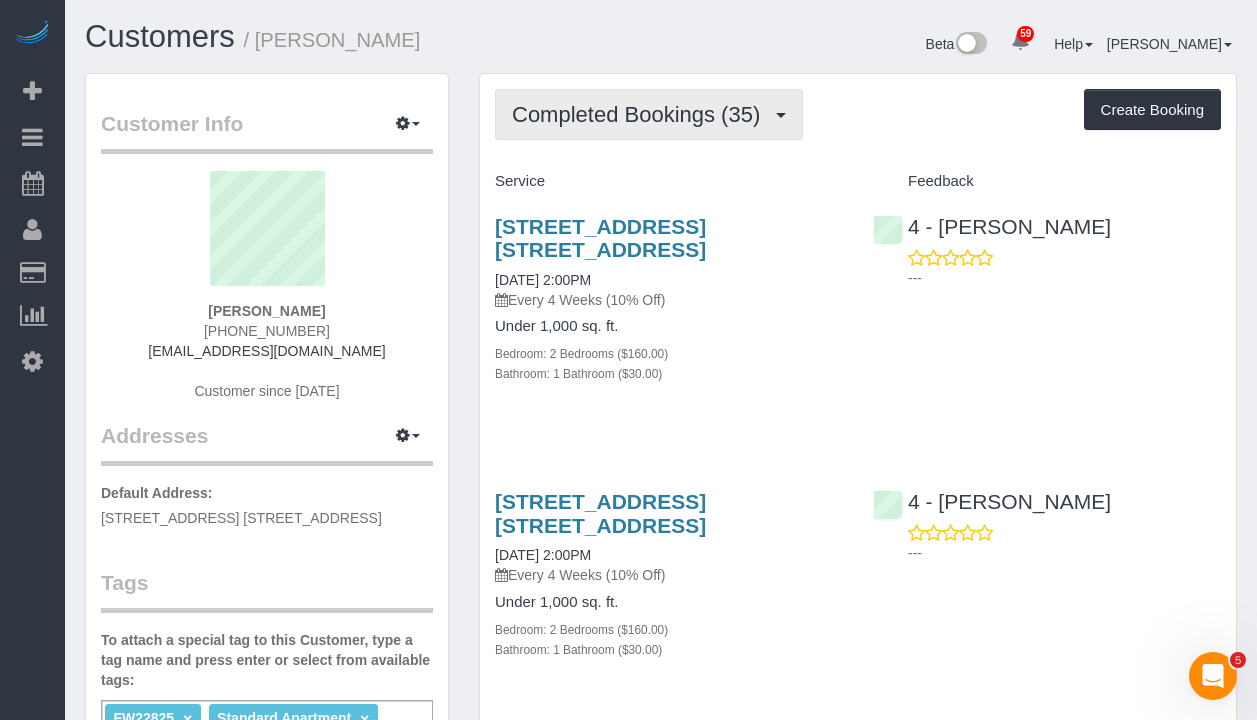 click on "Completed Bookings (35)" at bounding box center [649, 114] 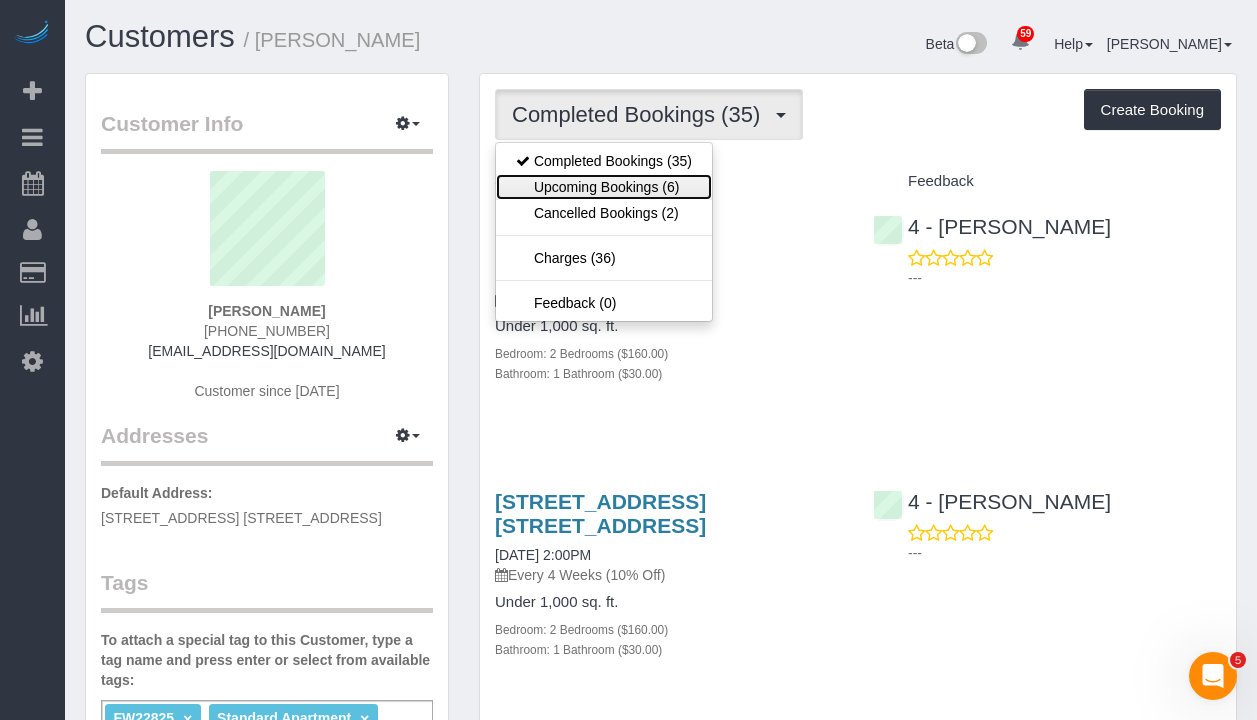 click on "Upcoming Bookings (6)" at bounding box center (604, 187) 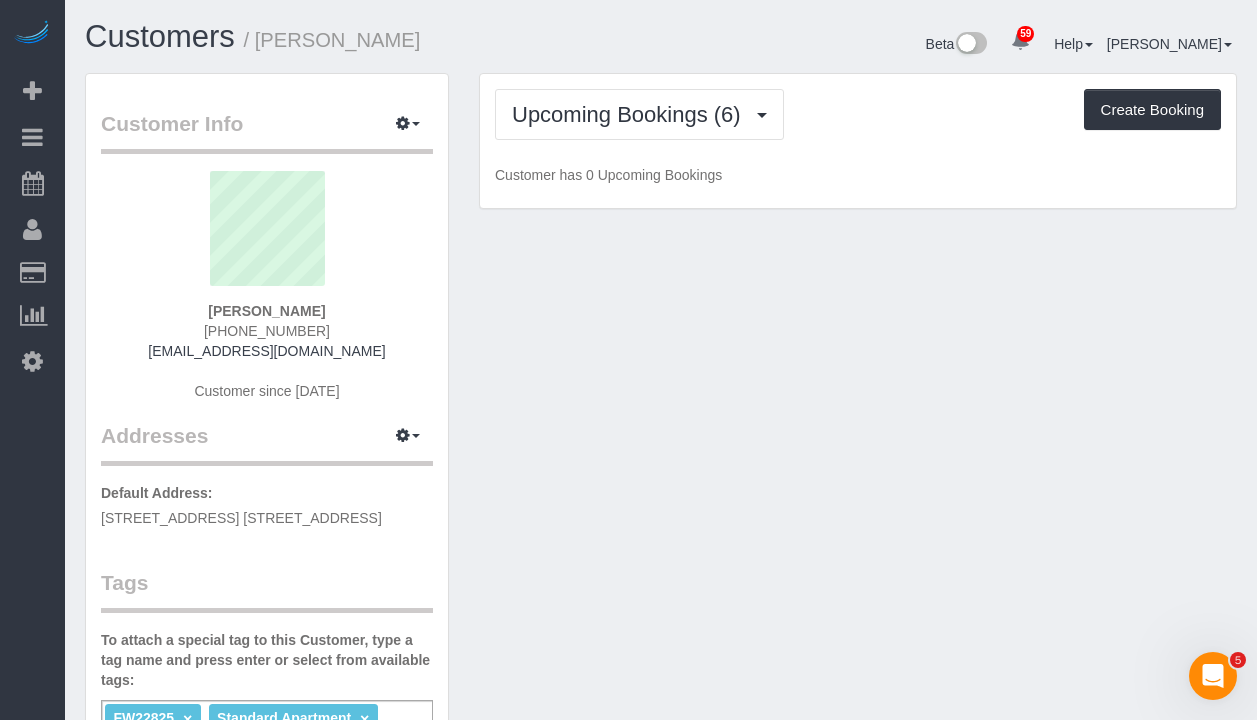 click on "Upcoming Bookings (6)
Completed Bookings (35)
Upcoming Bookings (6)
Cancelled Bookings (2)
Charges (36)
Feedback (0)
Create Booking" at bounding box center [858, 114] 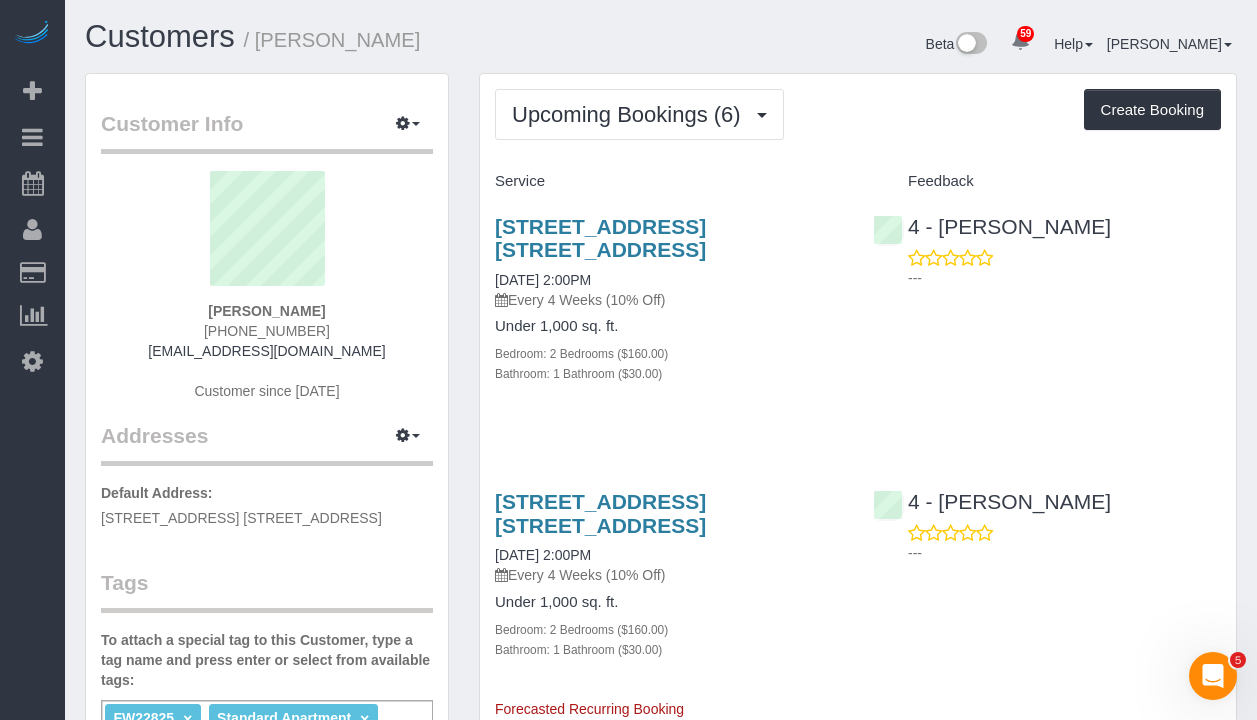click on "Upcoming Bookings (6)
Completed Bookings (35)
Upcoming Bookings (6)
Cancelled Bookings (2)
Charges (36)
Feedback (0)
Create Booking" at bounding box center [858, 114] 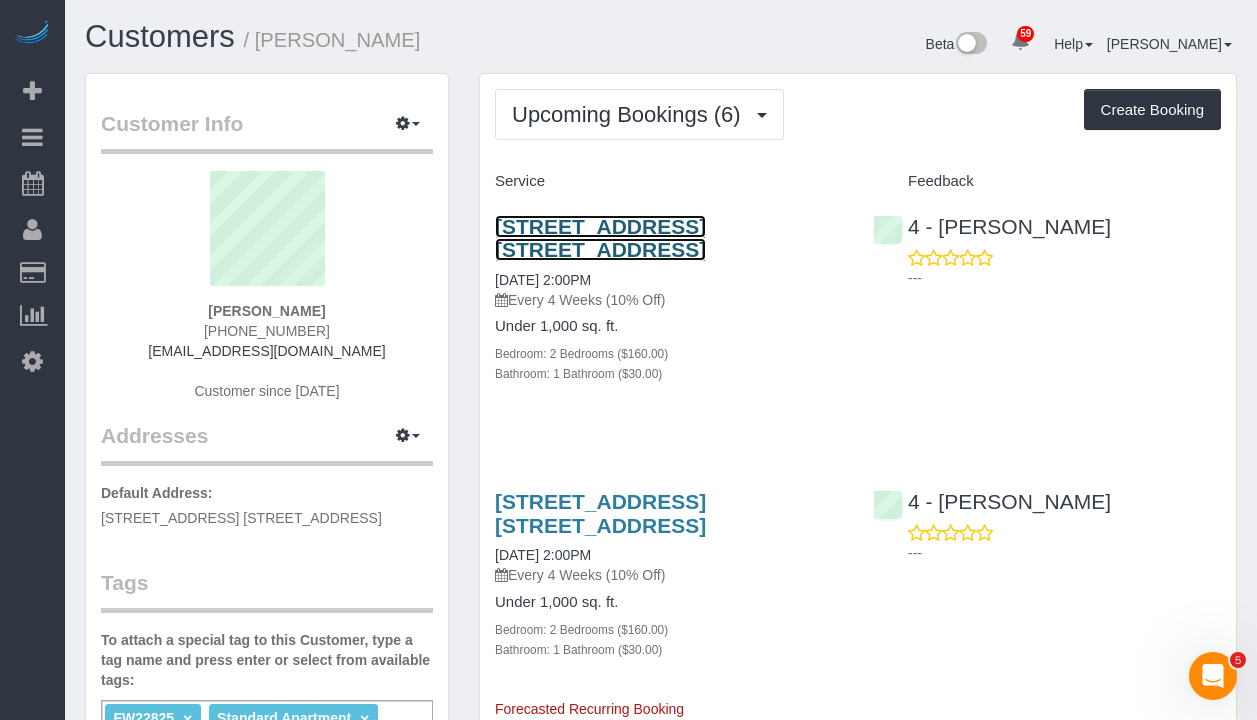 click on "108 Peterborough Street, Apt. 7f, Boston, MA 02215" at bounding box center (600, 238) 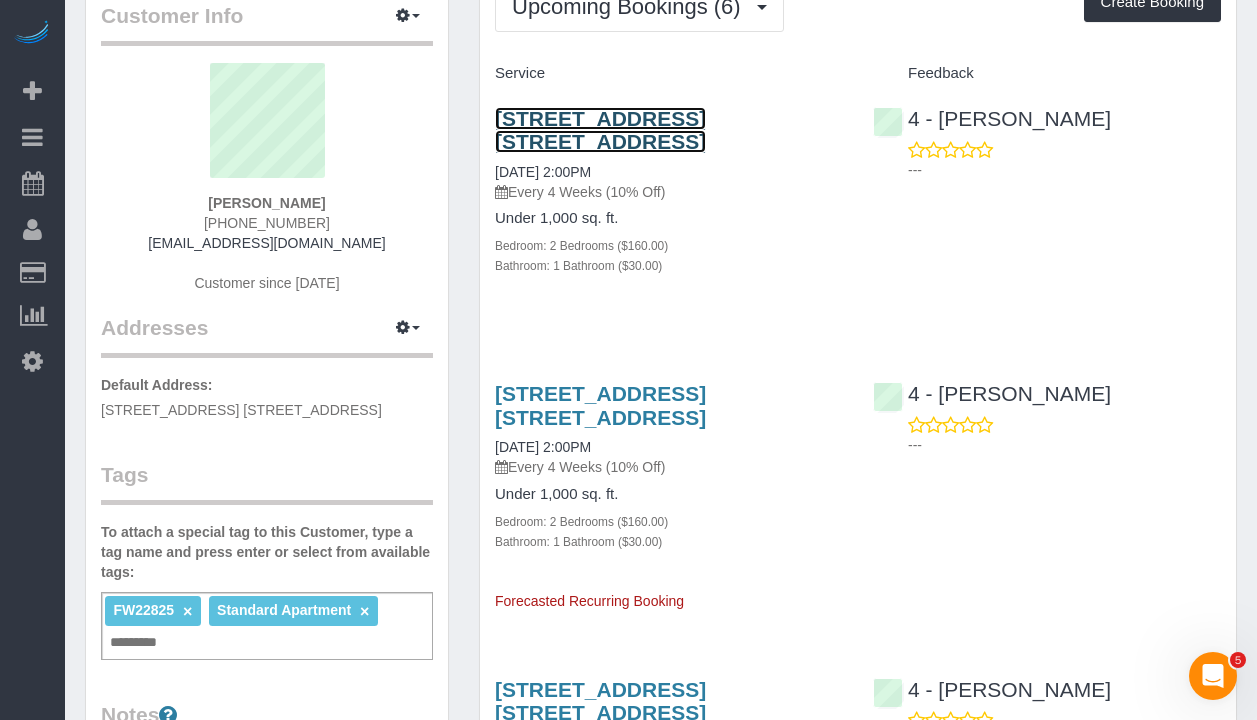 scroll, scrollTop: 0, scrollLeft: 0, axis: both 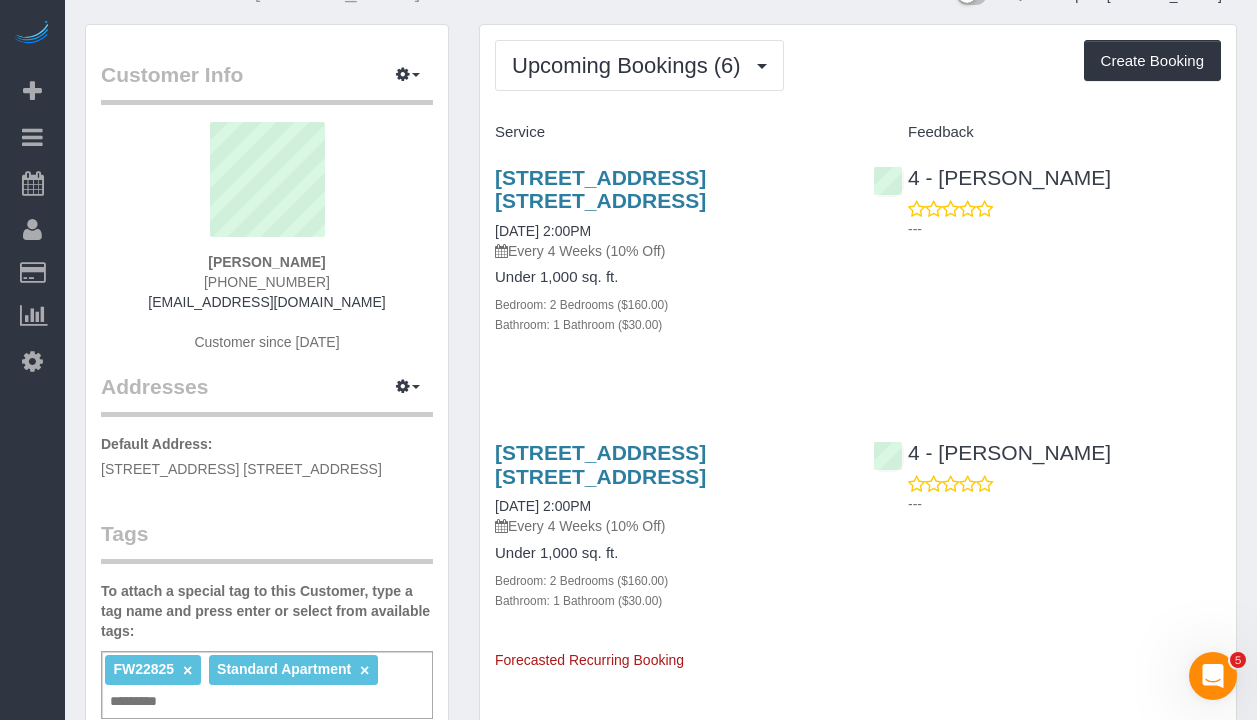 click on "108 Peterborough Street, Apt. 7f, Boston, MA 02215" at bounding box center [669, 189] 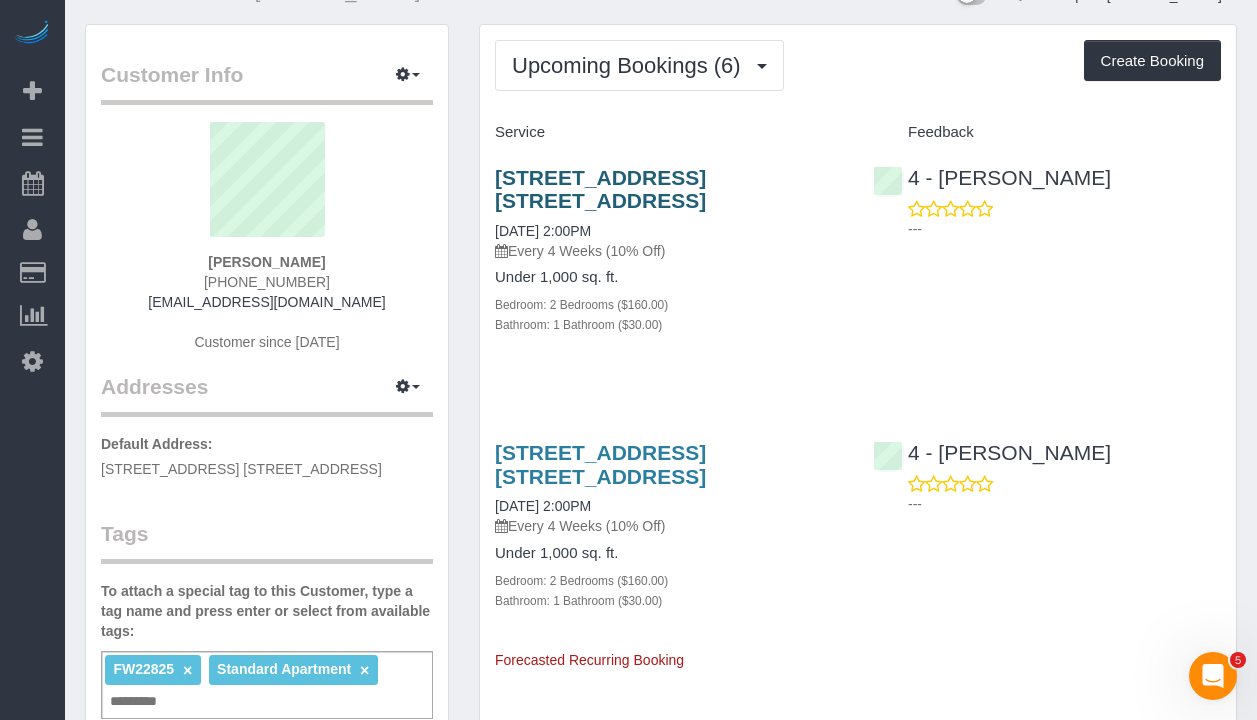 drag, startPoint x: 714, startPoint y: 201, endPoint x: 500, endPoint y: 189, distance: 214.33618 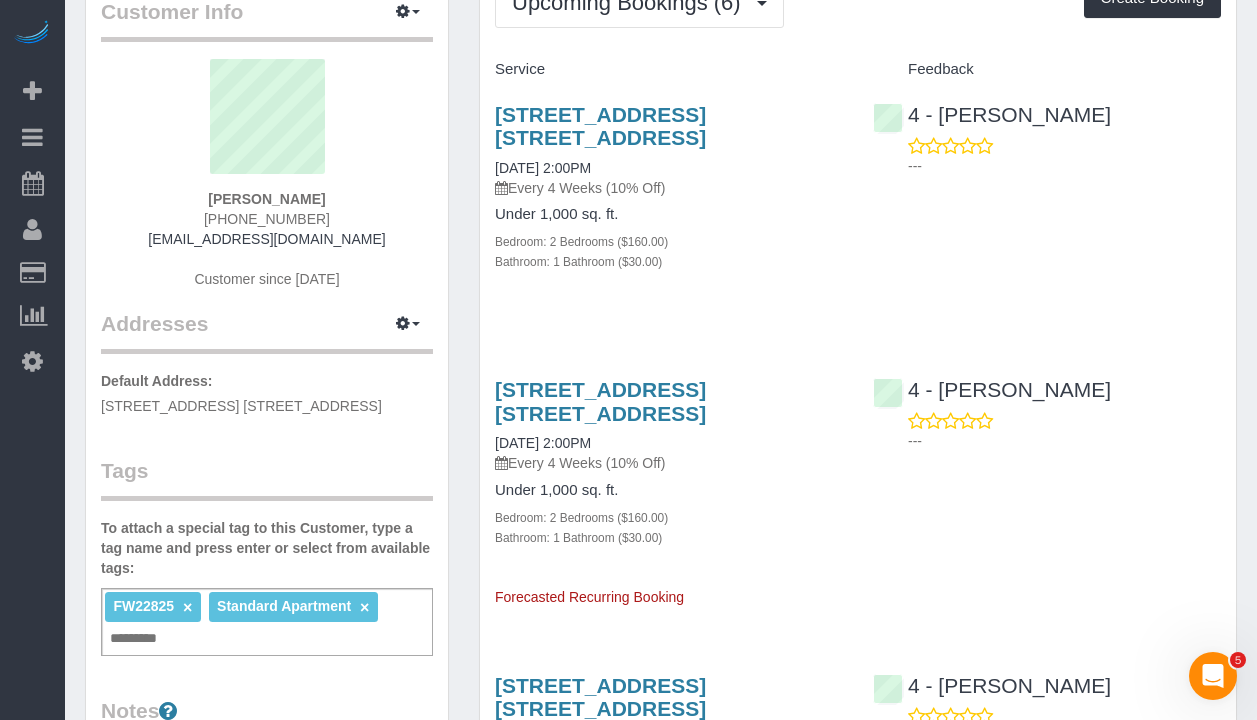 scroll, scrollTop: 0, scrollLeft: 0, axis: both 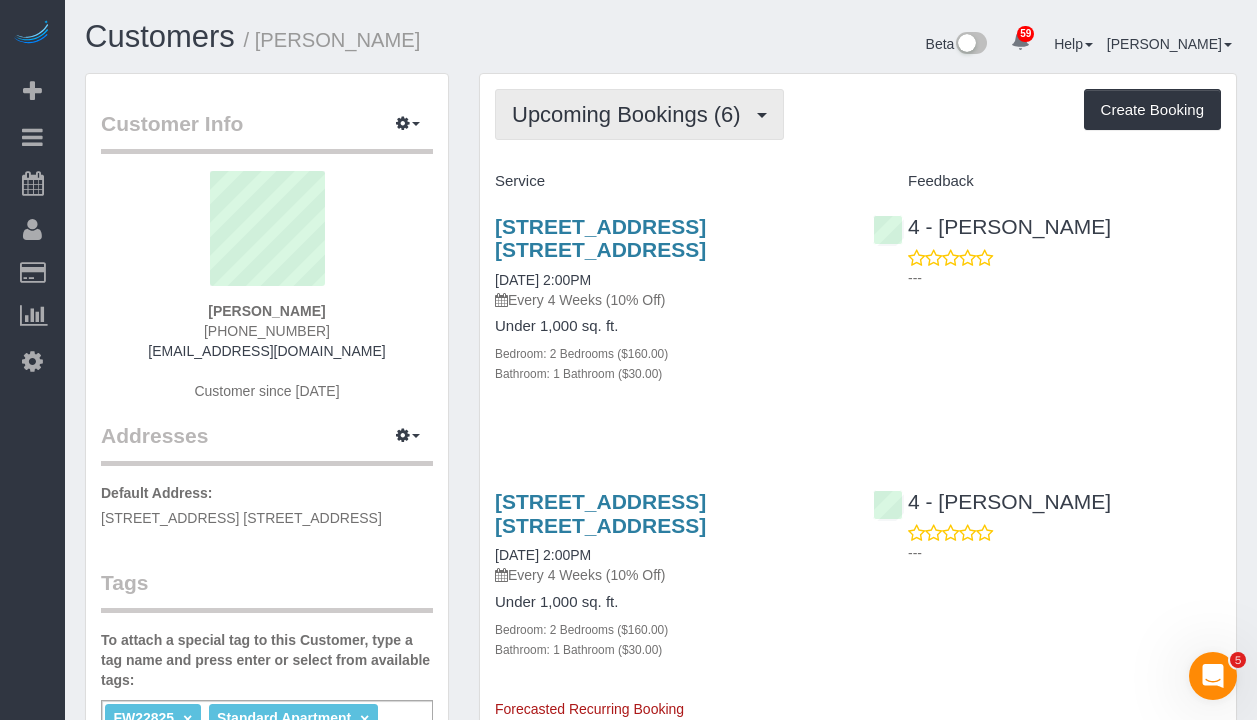 click on "Upcoming Bookings (6)" at bounding box center (639, 114) 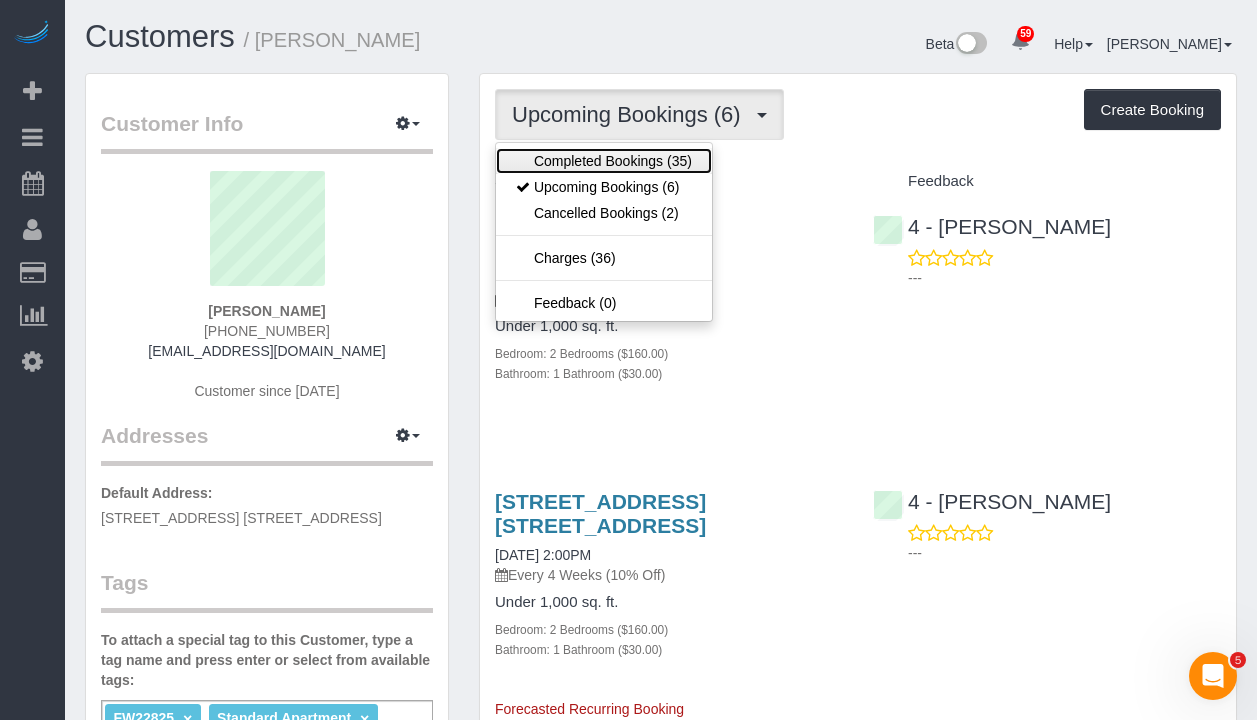 click on "Completed Bookings (35)" at bounding box center [604, 161] 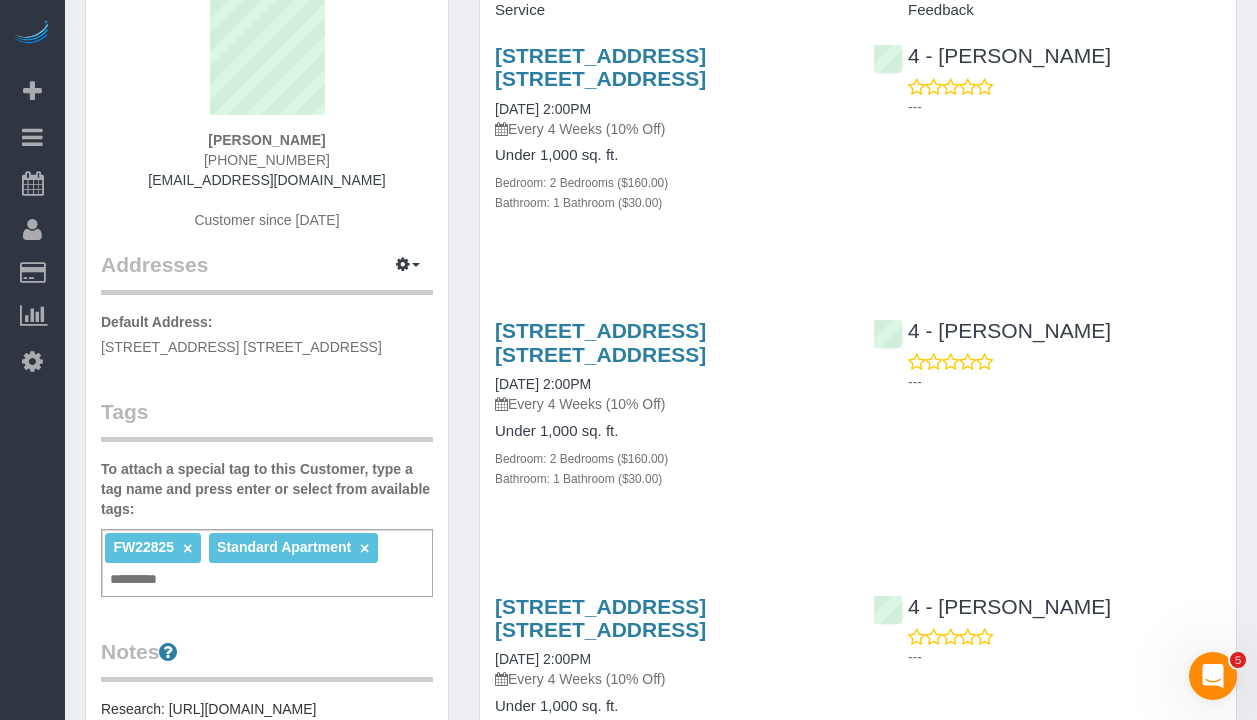 scroll, scrollTop: 0, scrollLeft: 0, axis: both 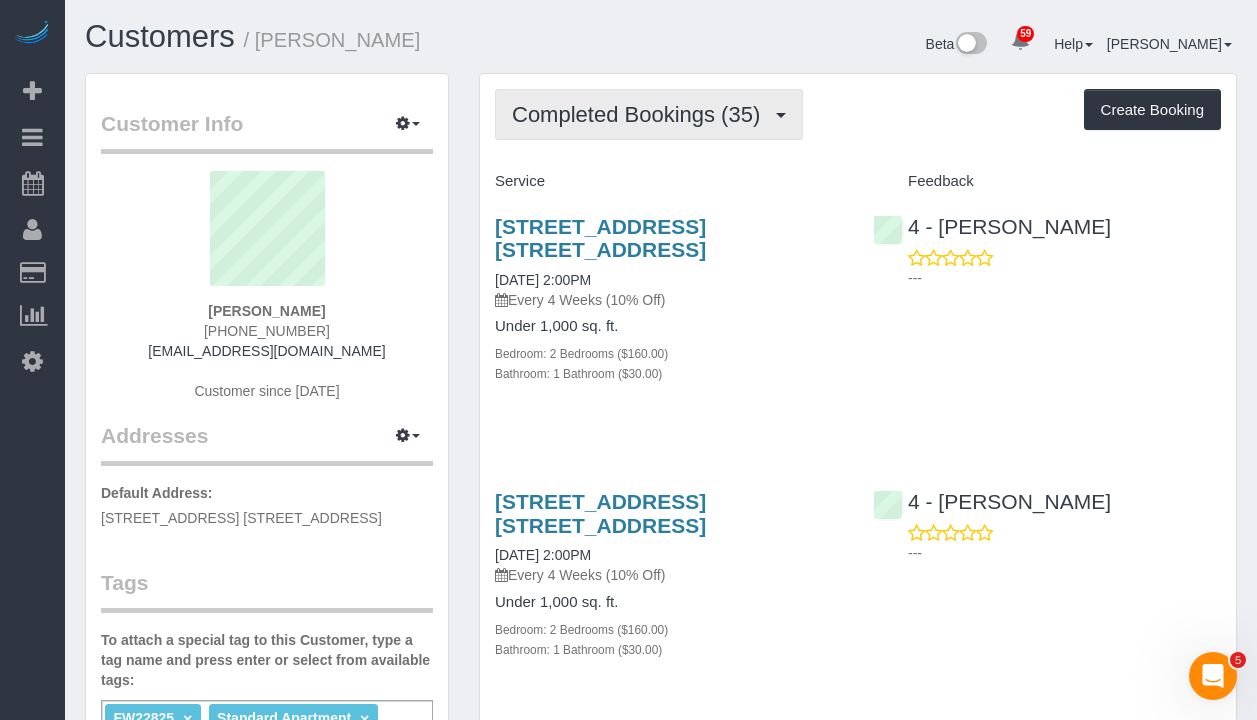 click on "Completed Bookings (35)" at bounding box center (641, 114) 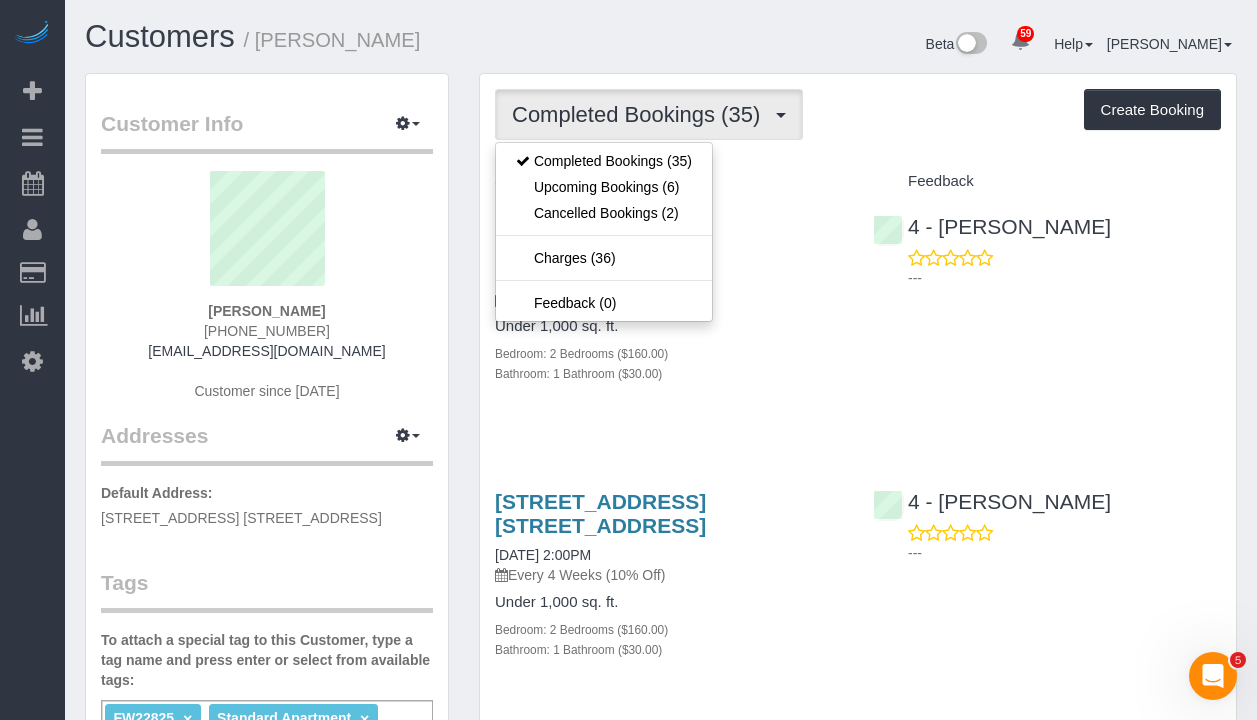 click on "Completed Bookings (35)
Completed Bookings (35)
Upcoming Bookings (6)
Cancelled Bookings (2)
Charges (36)
Feedback (0)
Create Booking" at bounding box center [858, 114] 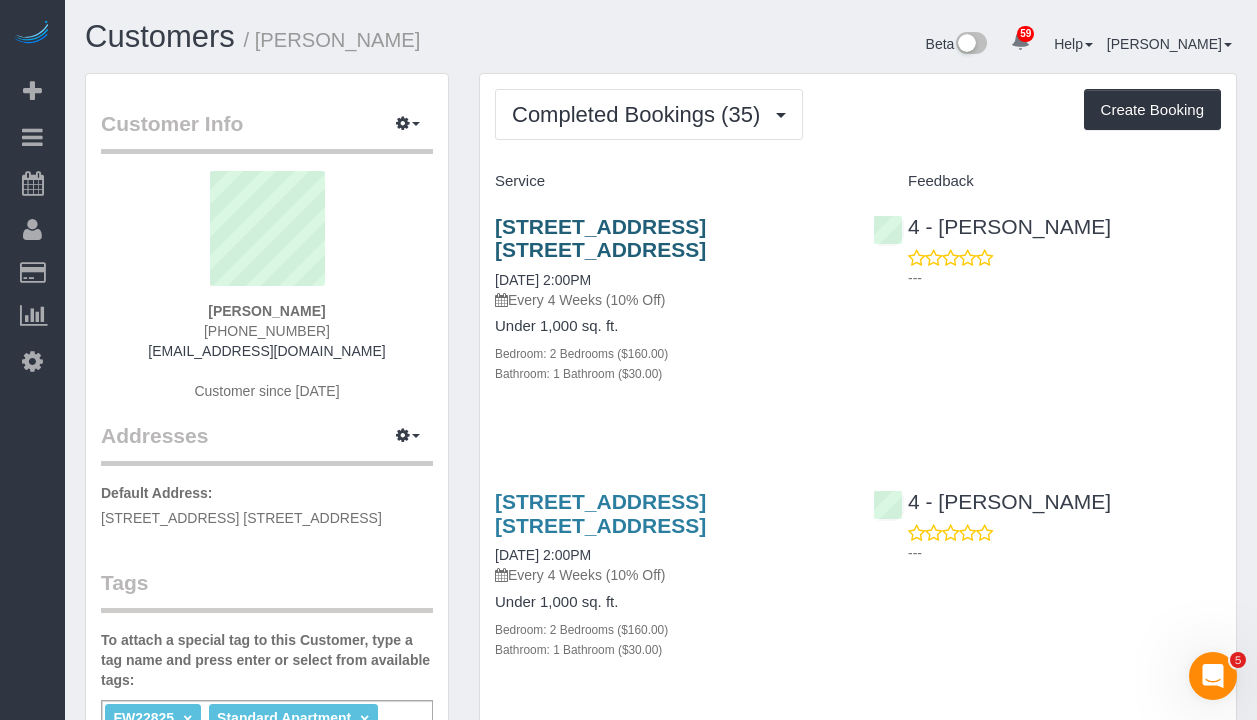 scroll, scrollTop: 46, scrollLeft: 0, axis: vertical 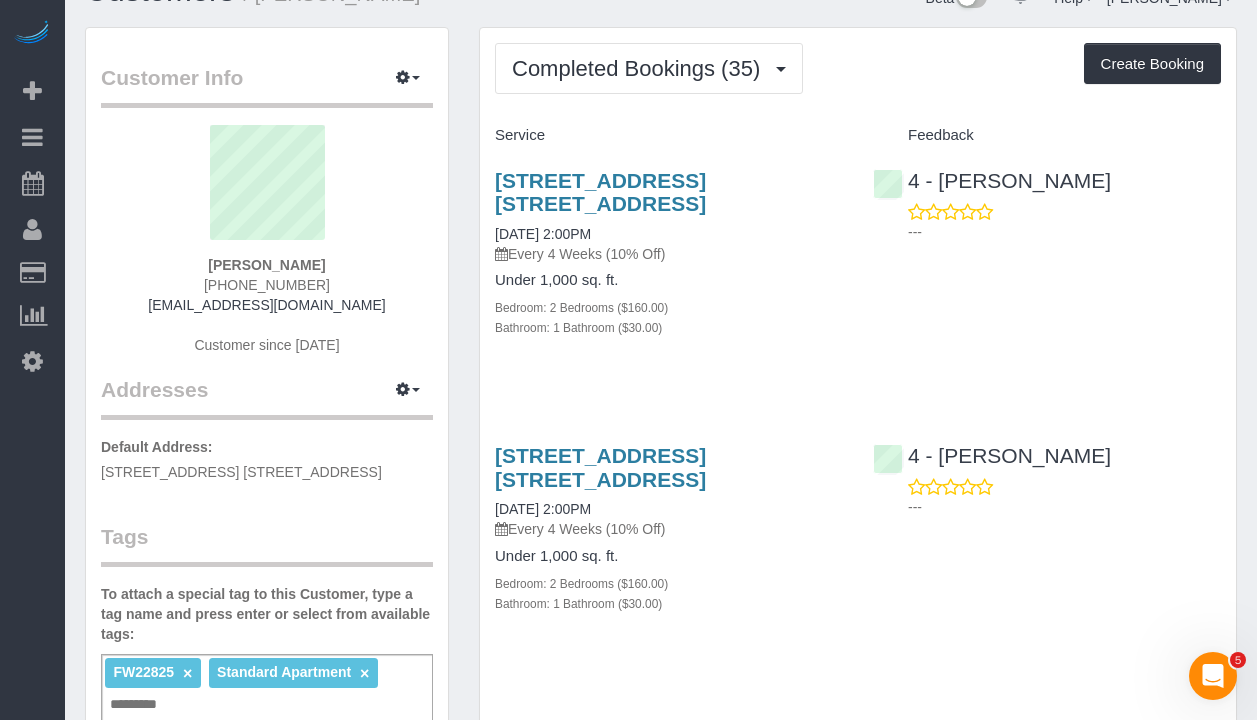 click on "Rachel Lozano
(310) 987-6765
lozano8500@yahoo.com
Customer since 2022" at bounding box center [267, 250] 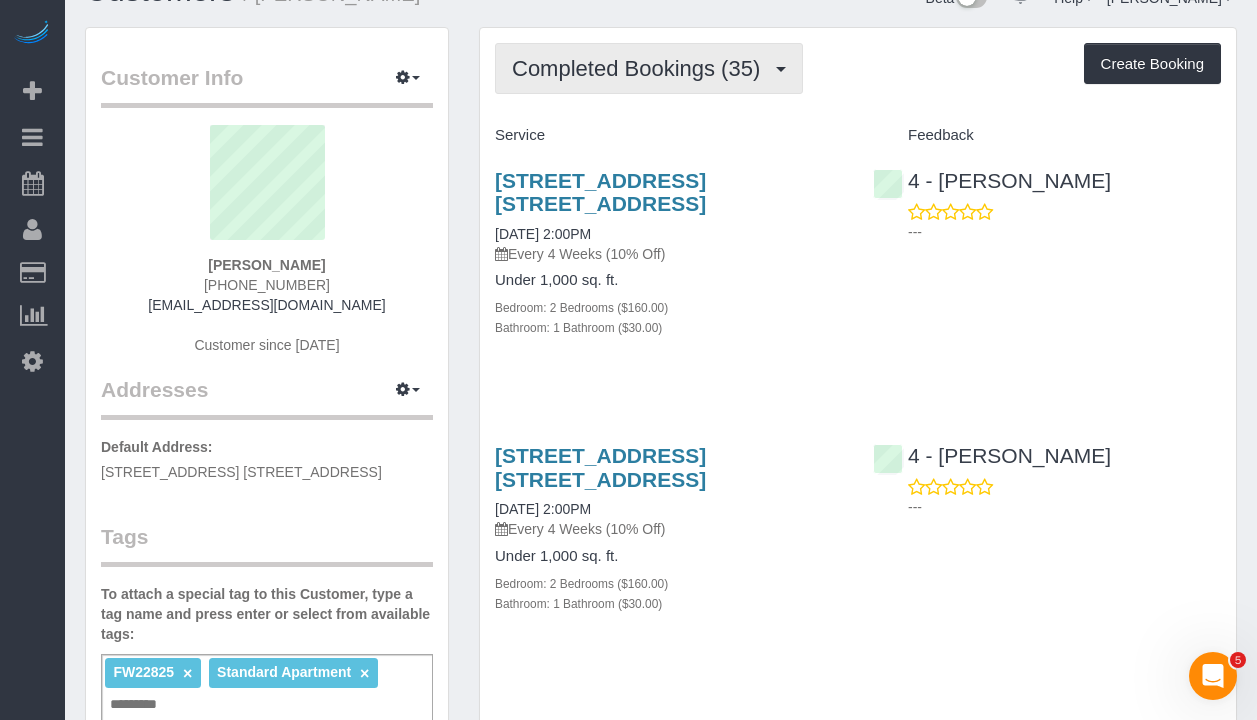 click on "Completed Bookings (35)" at bounding box center (641, 68) 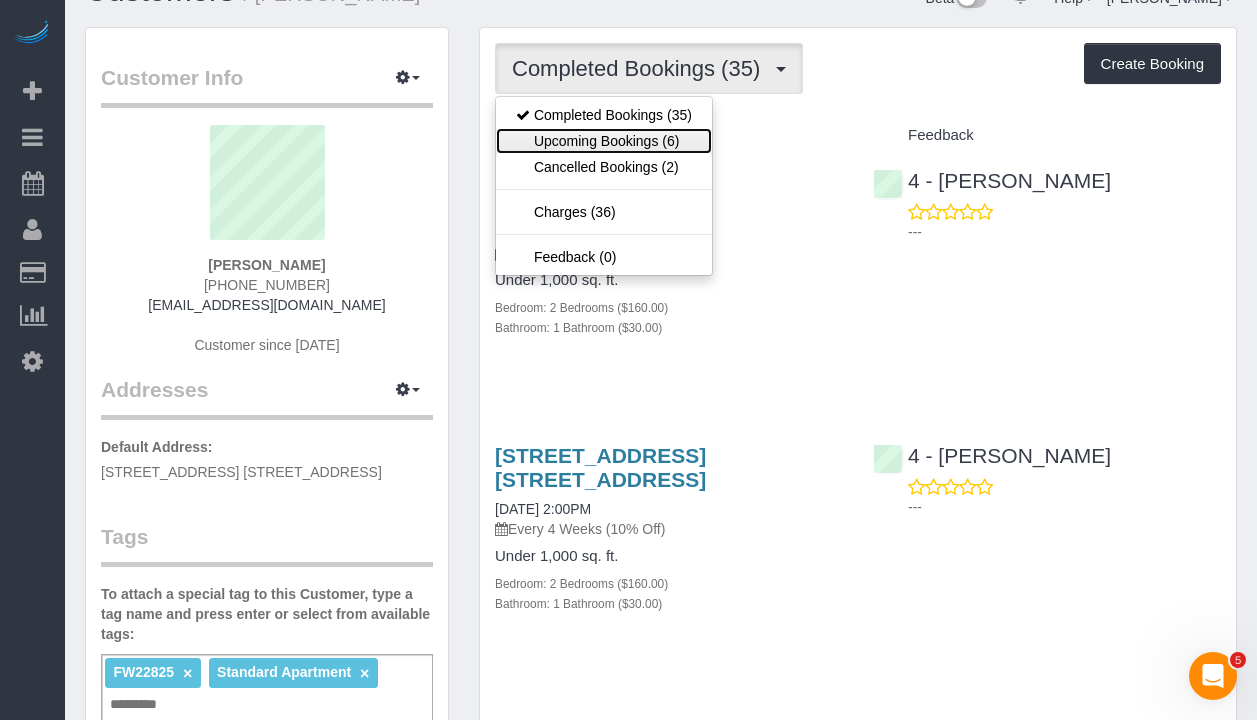 click on "Upcoming Bookings (6)" at bounding box center (604, 141) 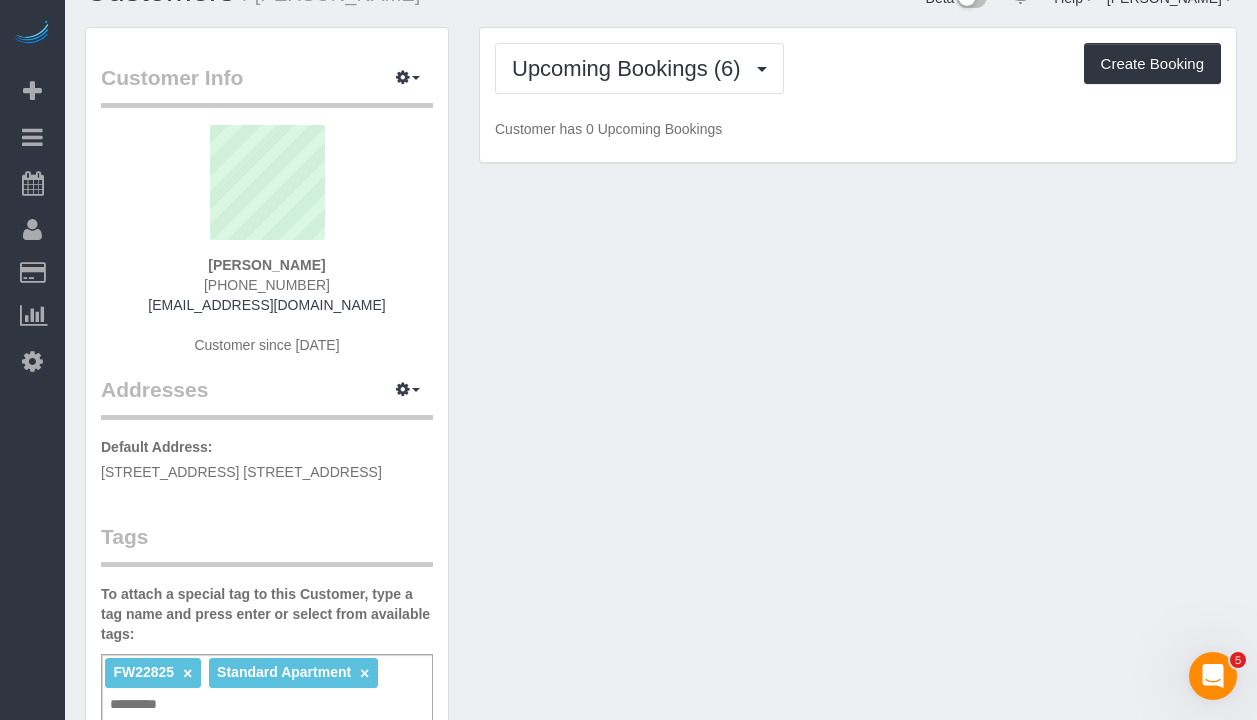 click on "Upcoming Bookings (6)
Completed Bookings (35)
Upcoming Bookings (6)
Cancelled Bookings (2)
Charges (36)
Feedback (0)
Create Booking" at bounding box center [858, 68] 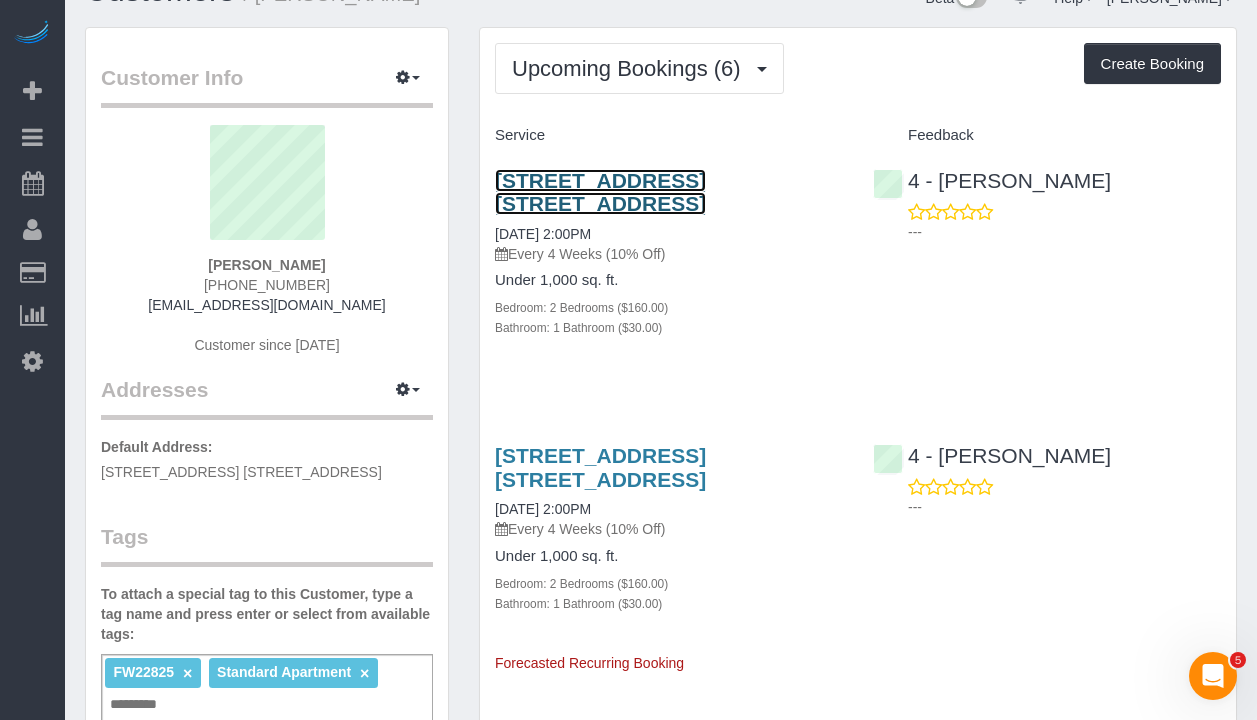 click on "108 Peterborough Street, Apt. 7f, Boston, MA 02215" at bounding box center (600, 192) 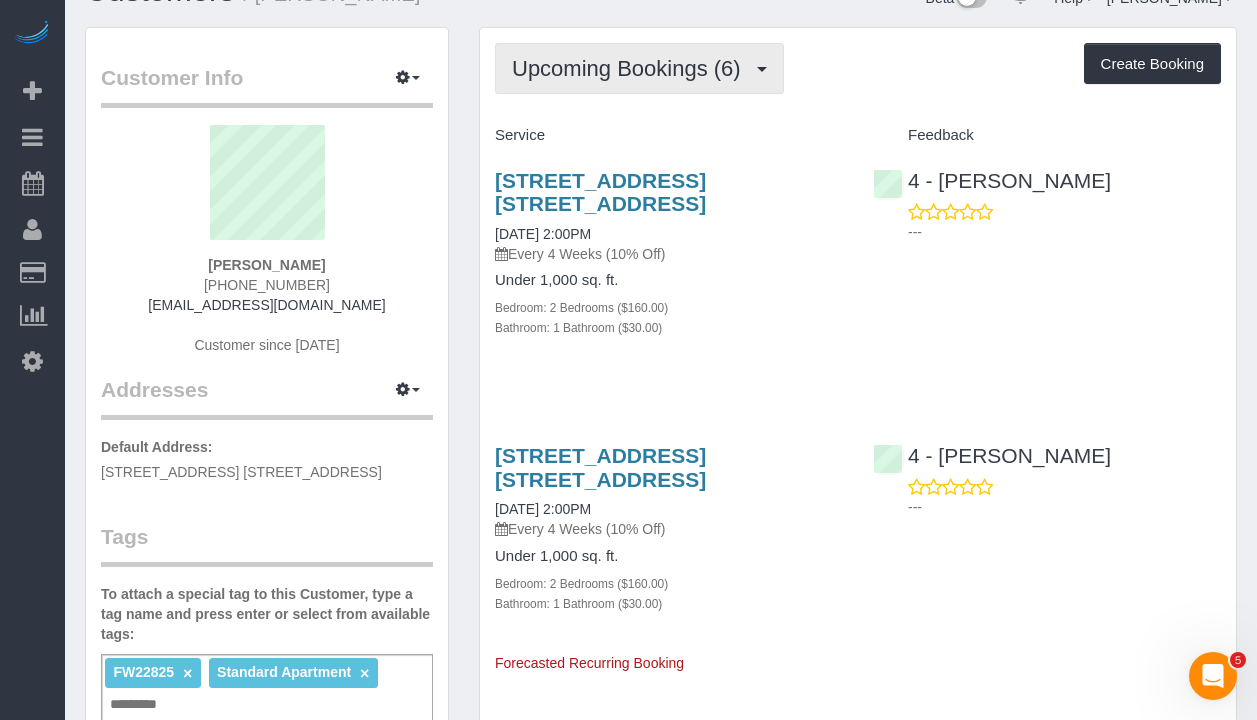 click on "Upcoming Bookings (6)" at bounding box center [631, 68] 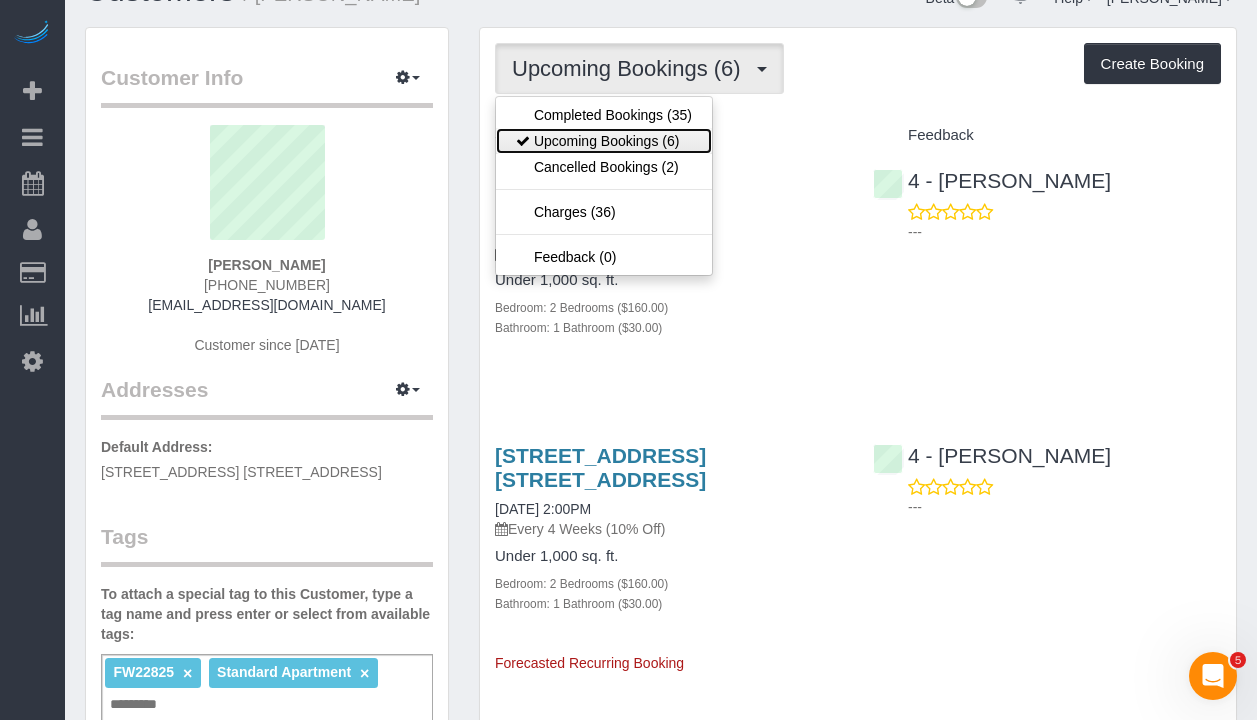 click on "Upcoming Bookings (6)" at bounding box center (604, 141) 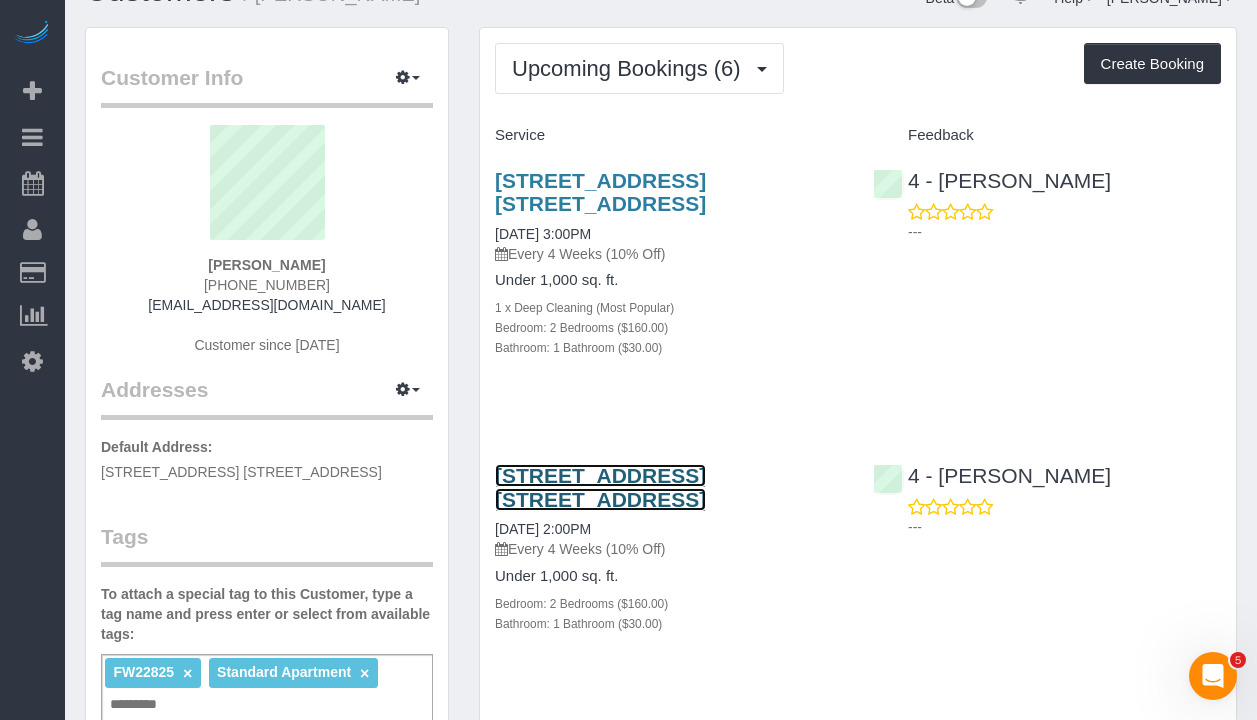 click on "108 Peterborough Street, Apt. 7f, Boston, MA 02215" at bounding box center (600, 487) 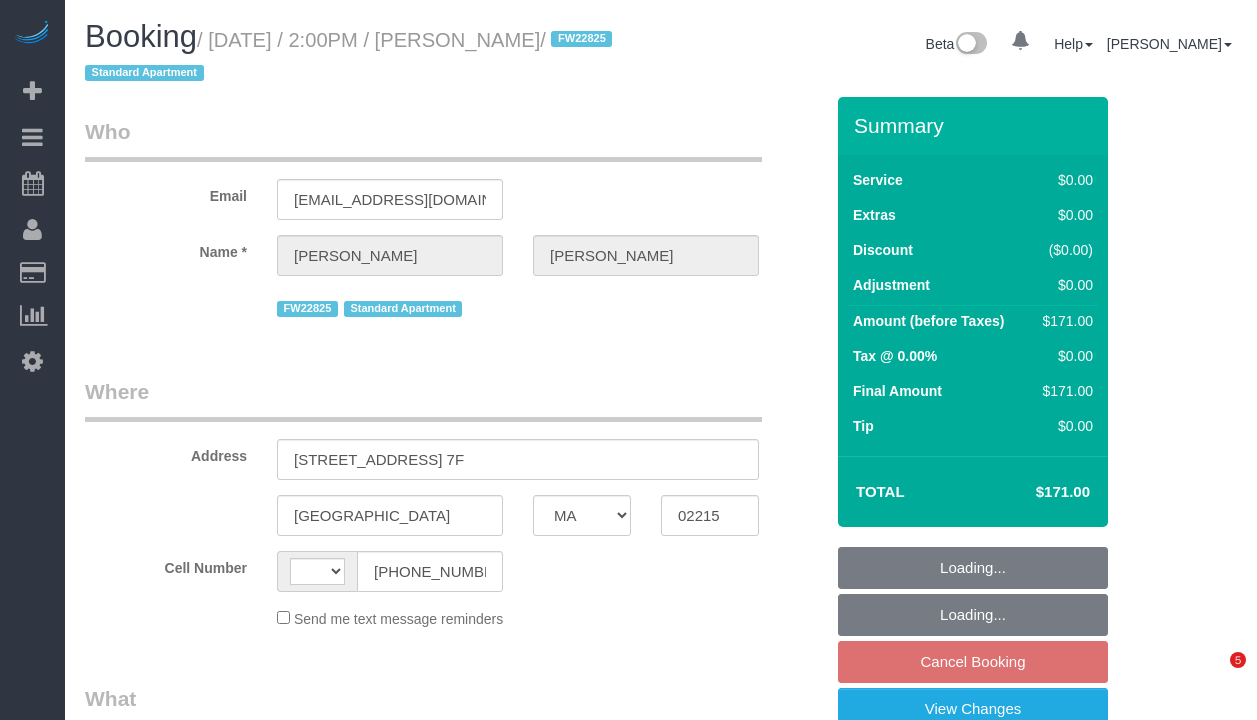 select on "MA" 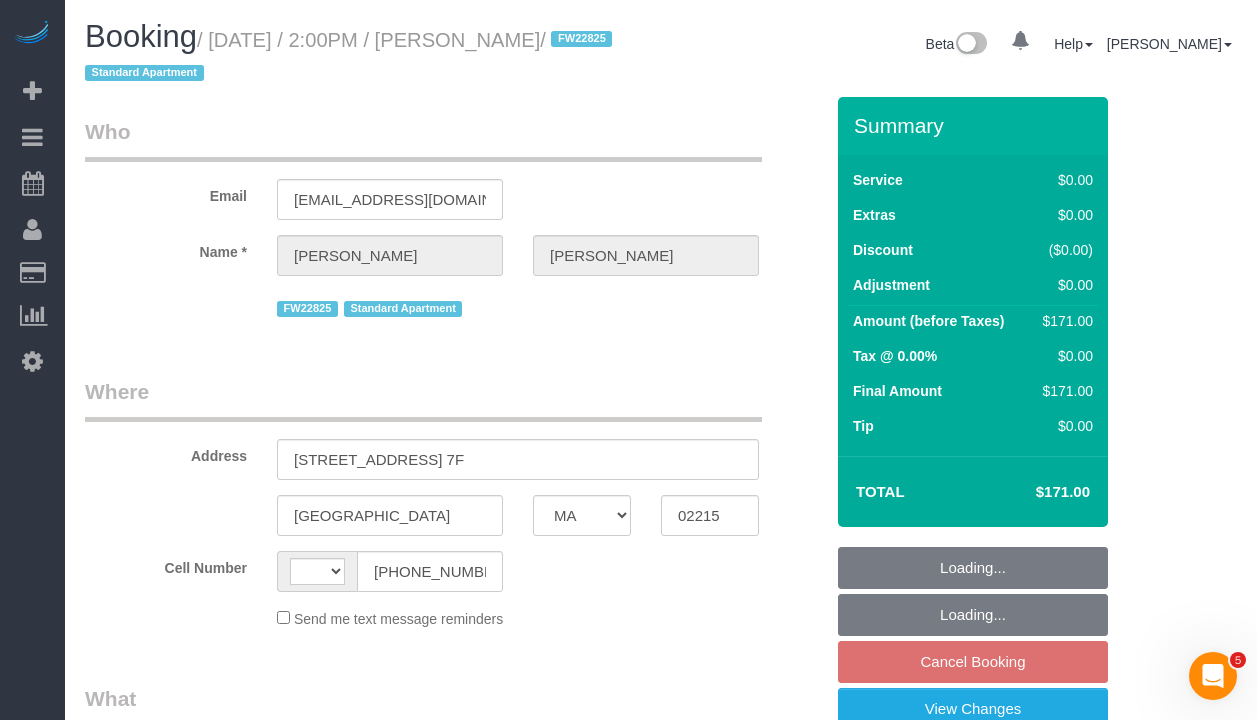 scroll, scrollTop: 0, scrollLeft: 0, axis: both 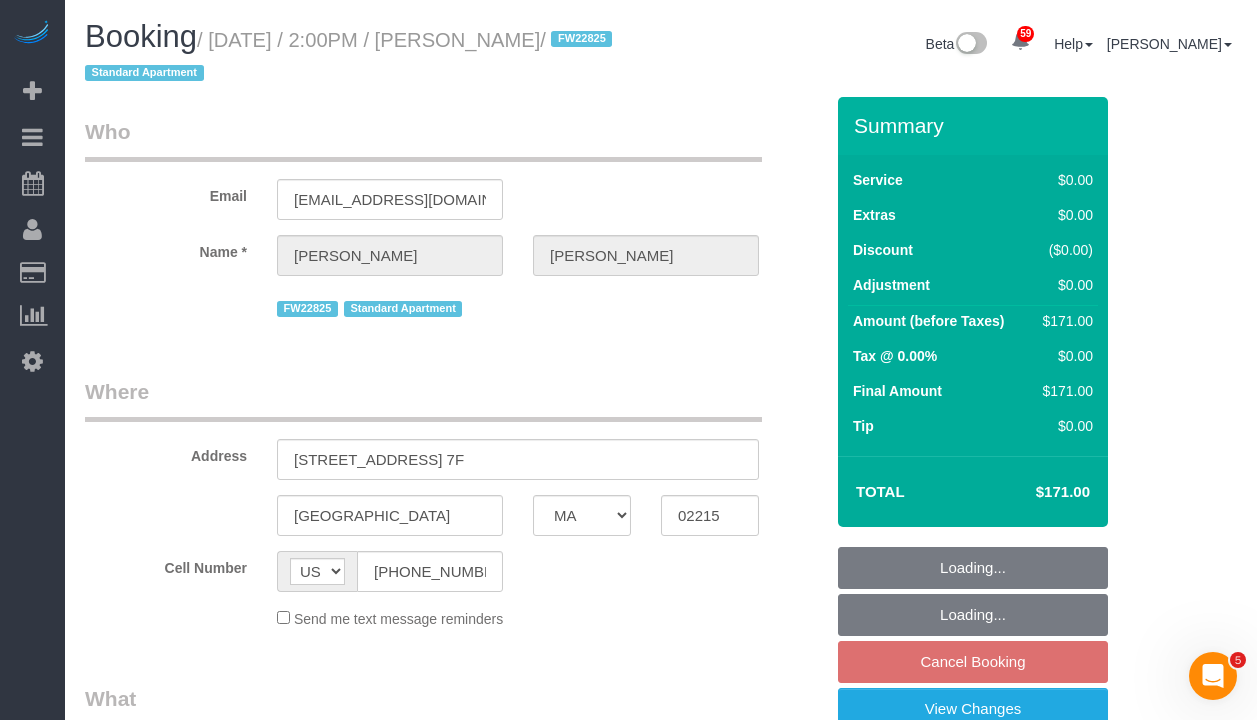 select on "object:964" 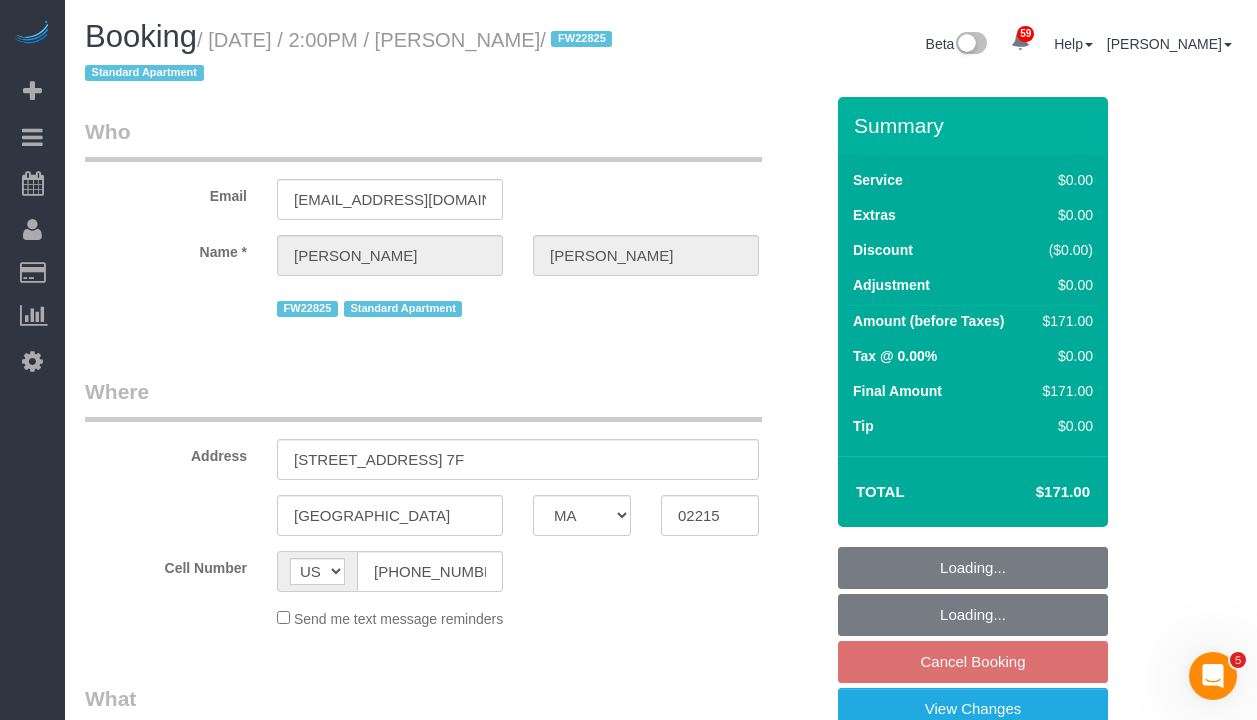 select on "string:stripe-pm_1LLqfT4VGloSiKo7sQ6Wqa8m" 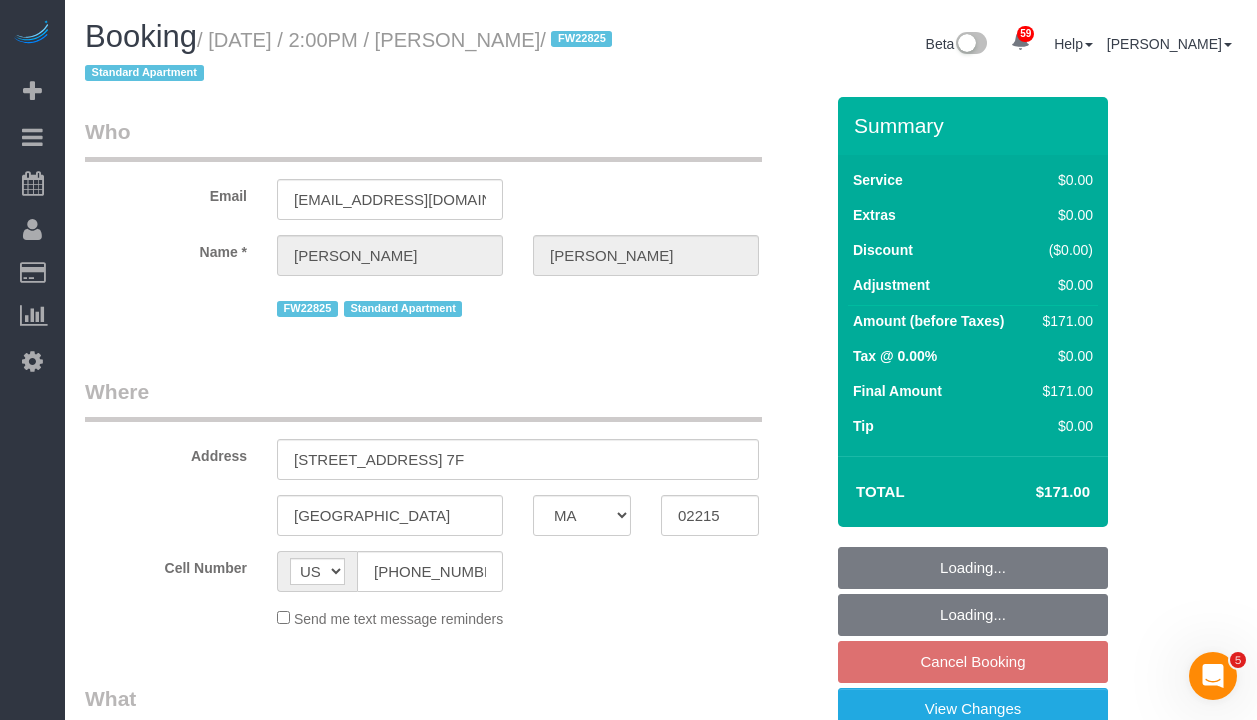 select on "spot7" 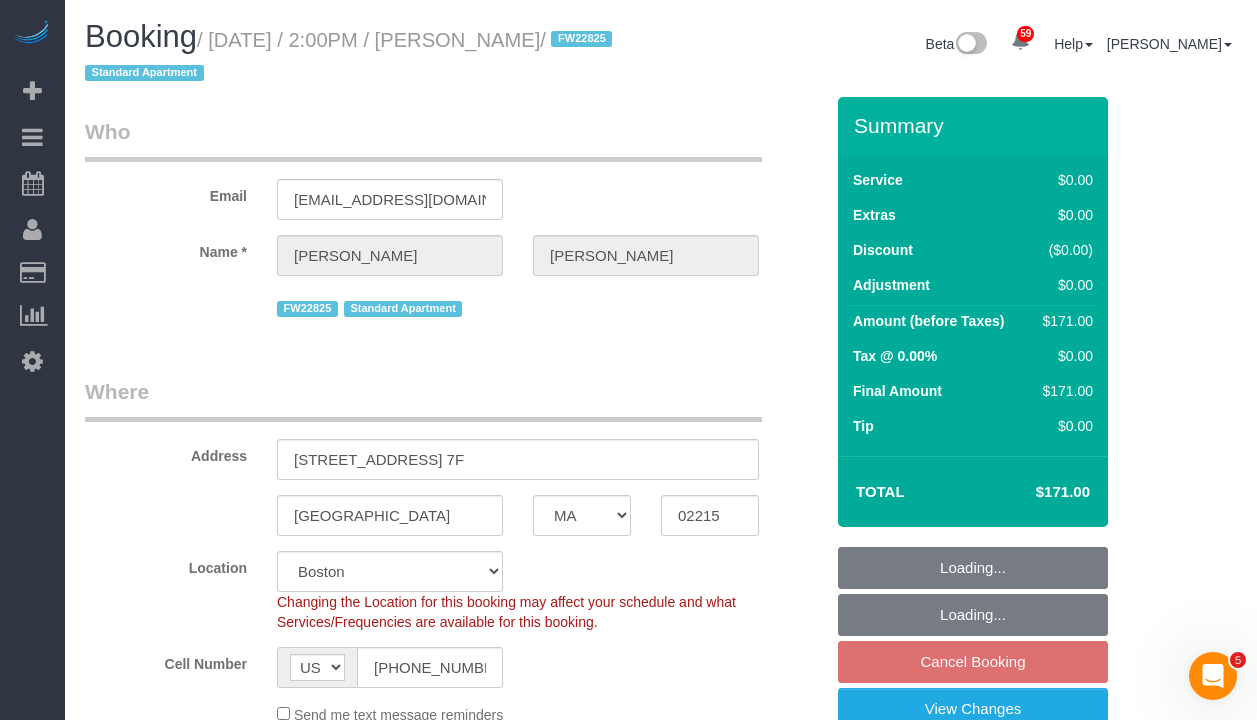 select on "object:1131" 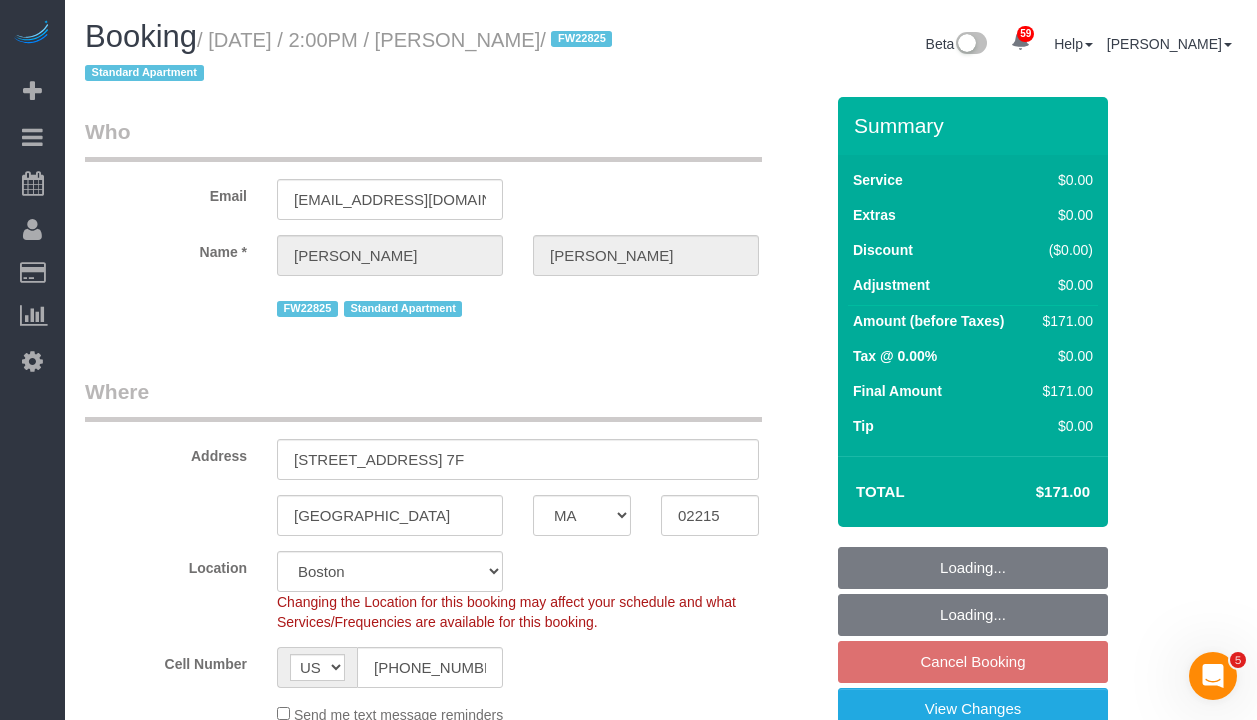 select on "2" 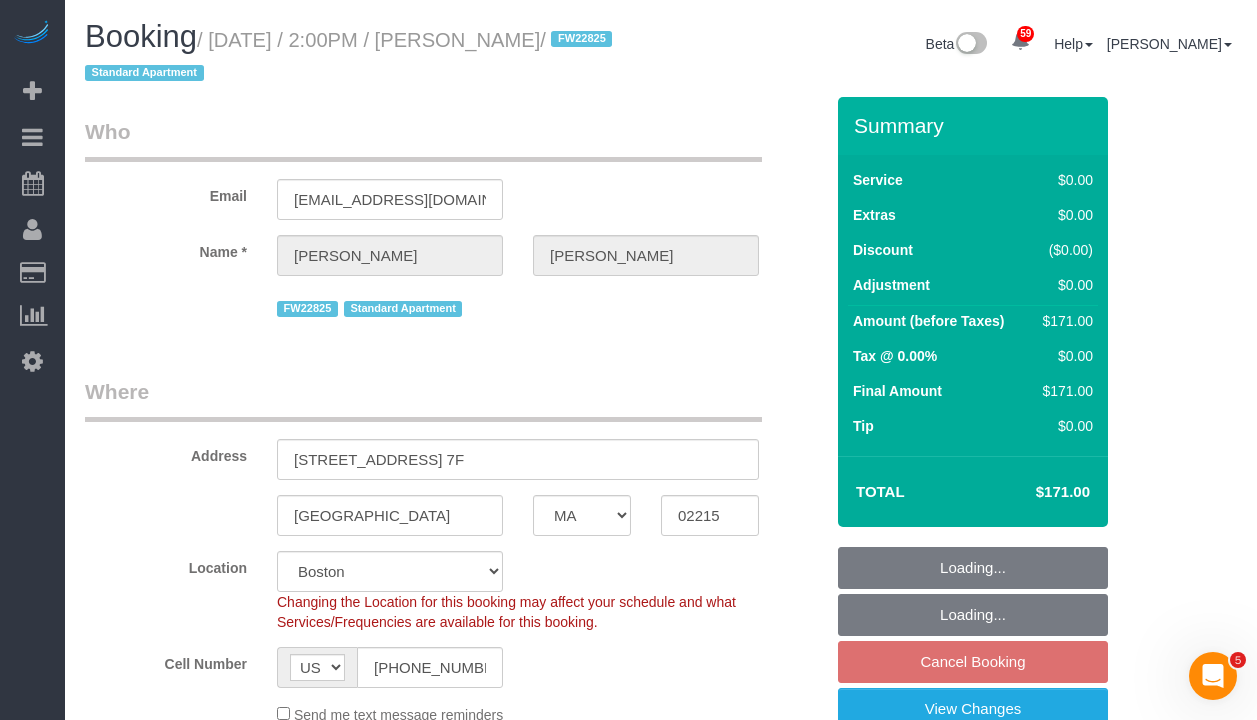select on "2" 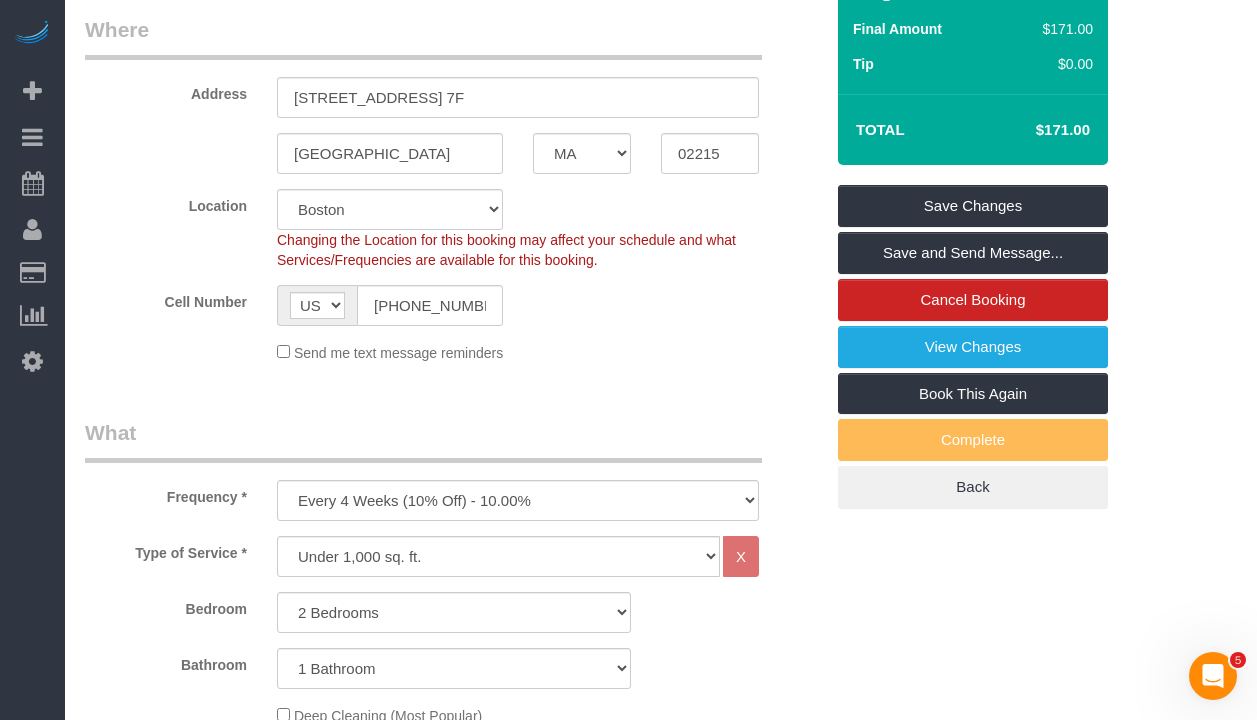 scroll, scrollTop: 0, scrollLeft: 0, axis: both 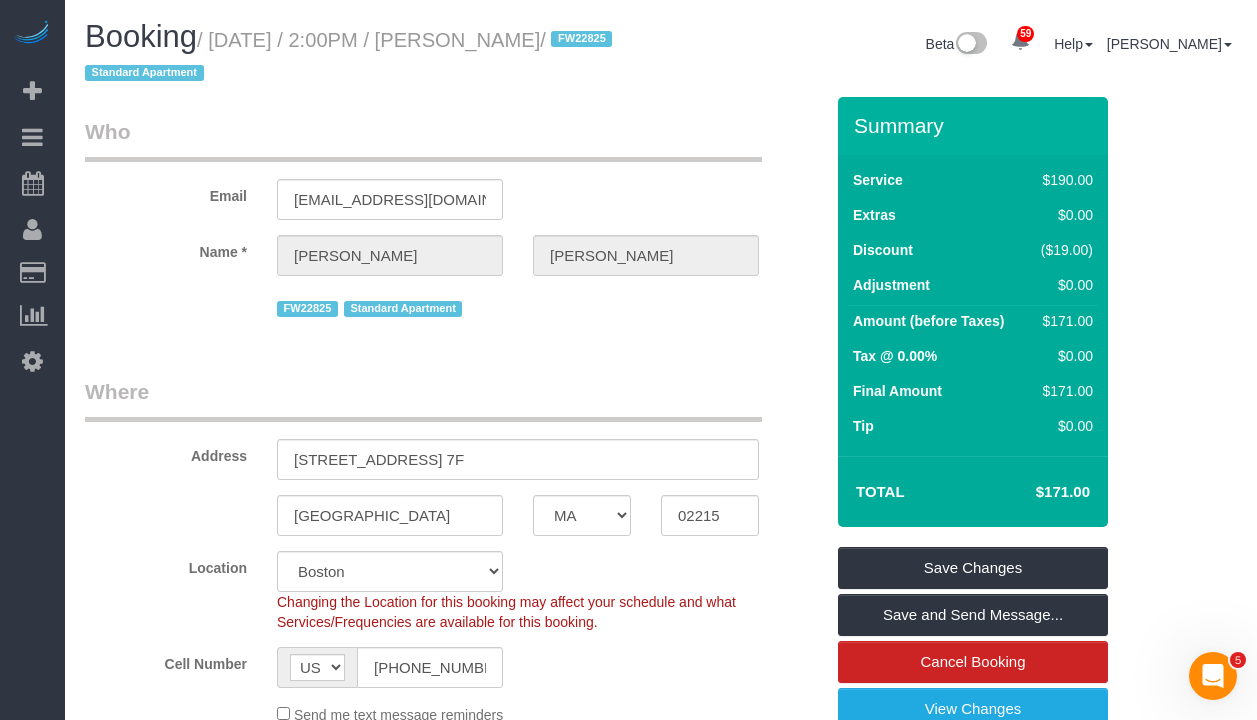 click on "Who" at bounding box center [423, 139] 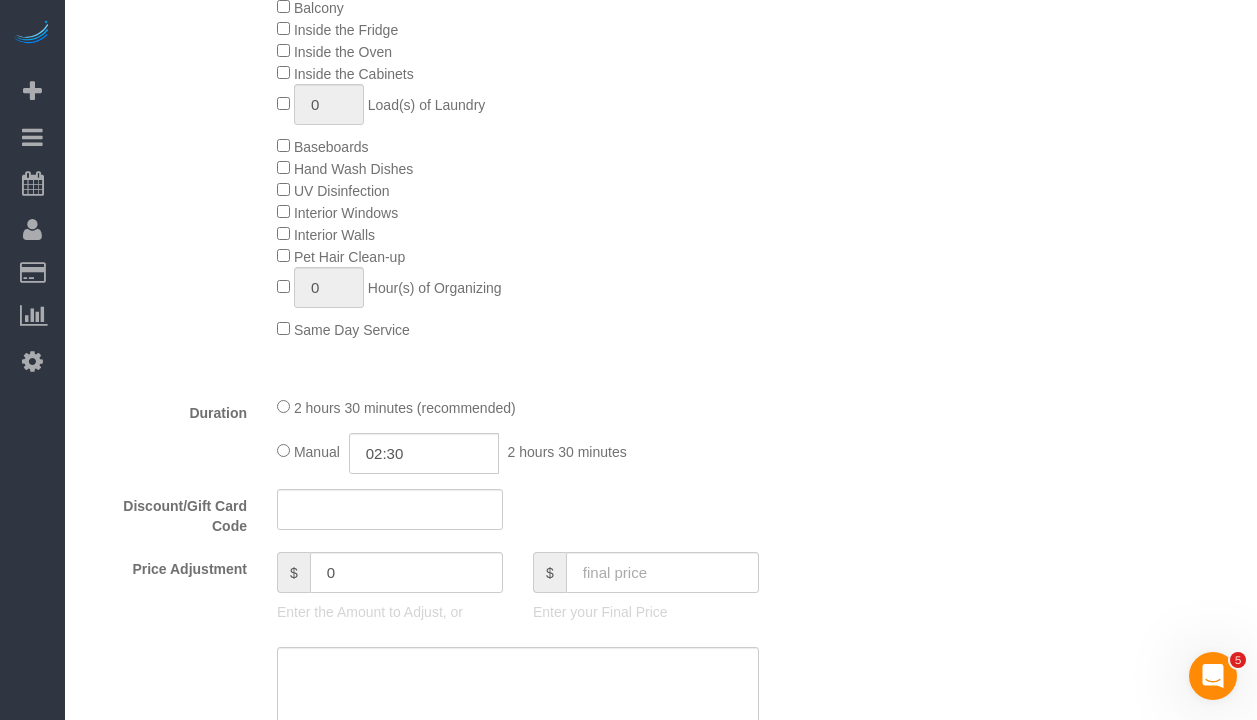 scroll, scrollTop: 825, scrollLeft: 0, axis: vertical 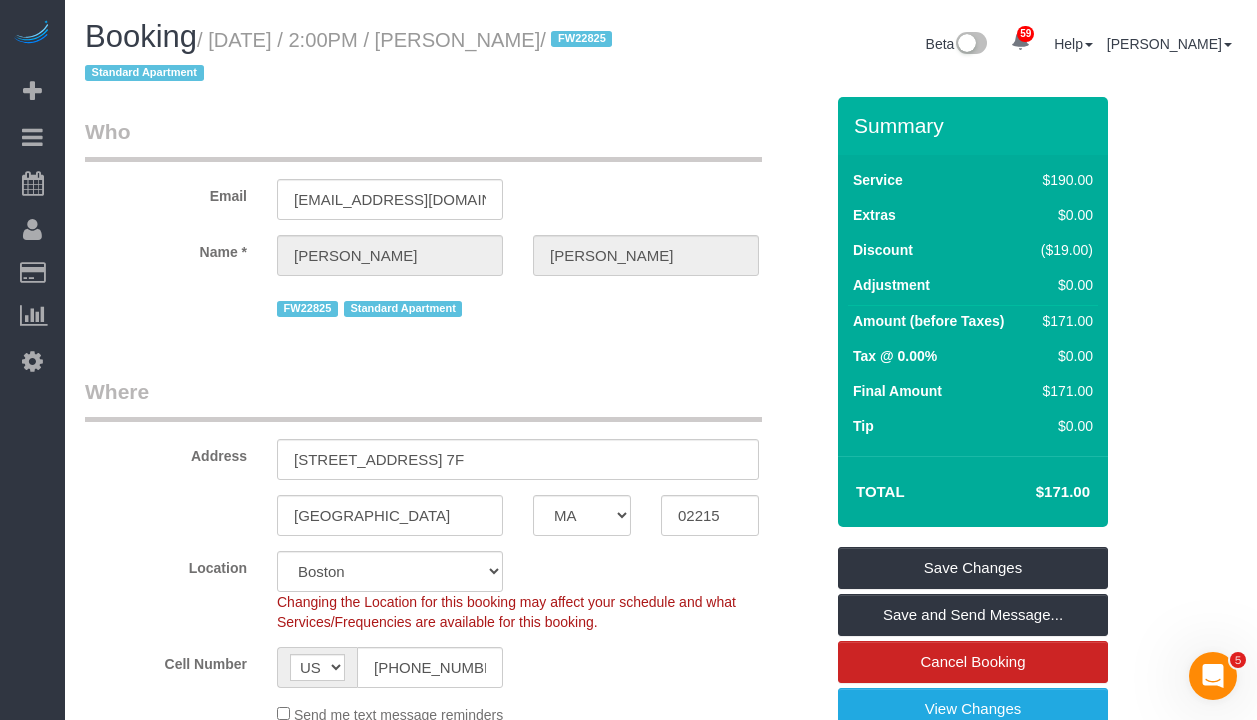 click on "Who
Email
[EMAIL_ADDRESS][DOMAIN_NAME]
Name *
[PERSON_NAME]
FW22825
Standard Apartment
Where
Address
[STREET_ADDRESS] 7F
[GEOGRAPHIC_DATA]
AK
AL
AR
AZ
CA
CO
CT
DC
DE
[GEOGRAPHIC_DATA]
[GEOGRAPHIC_DATA]
HI
IA
ID
IL
IN
KS
[GEOGRAPHIC_DATA]
LA
MA
MD
ME
MI
[GEOGRAPHIC_DATA]
[GEOGRAPHIC_DATA]
MS
MT" at bounding box center [454, 1809] 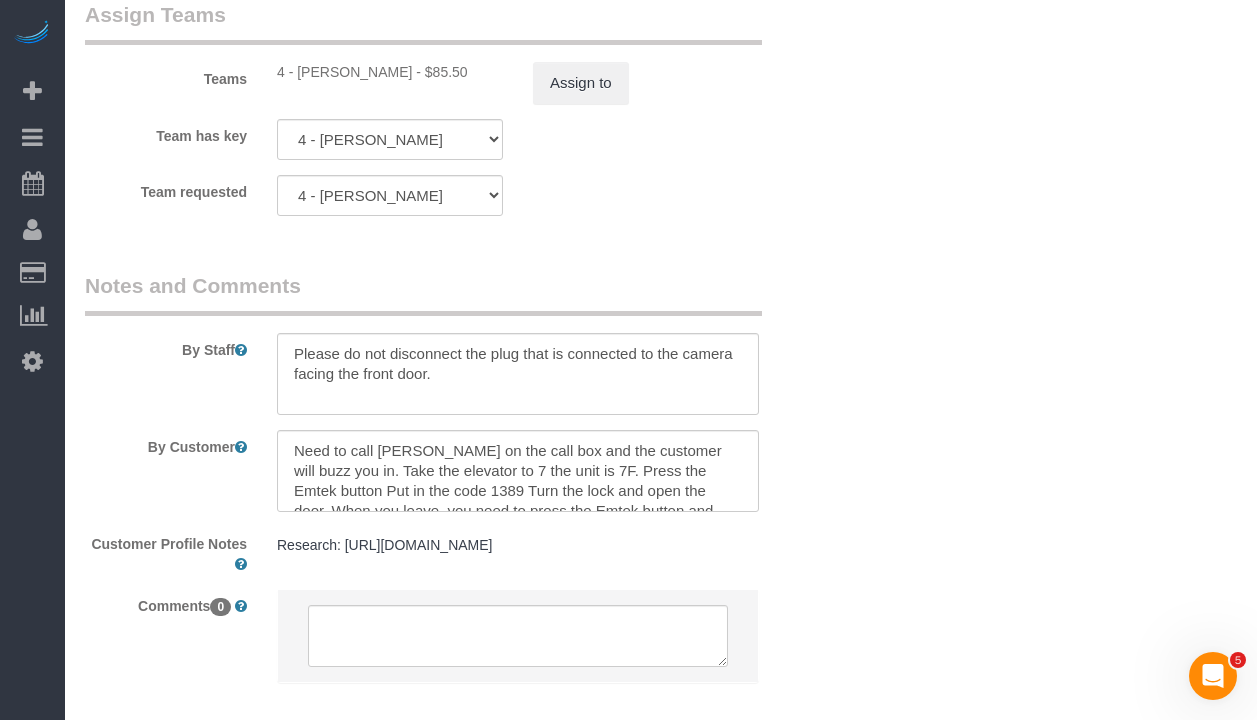 scroll, scrollTop: 2883, scrollLeft: 0, axis: vertical 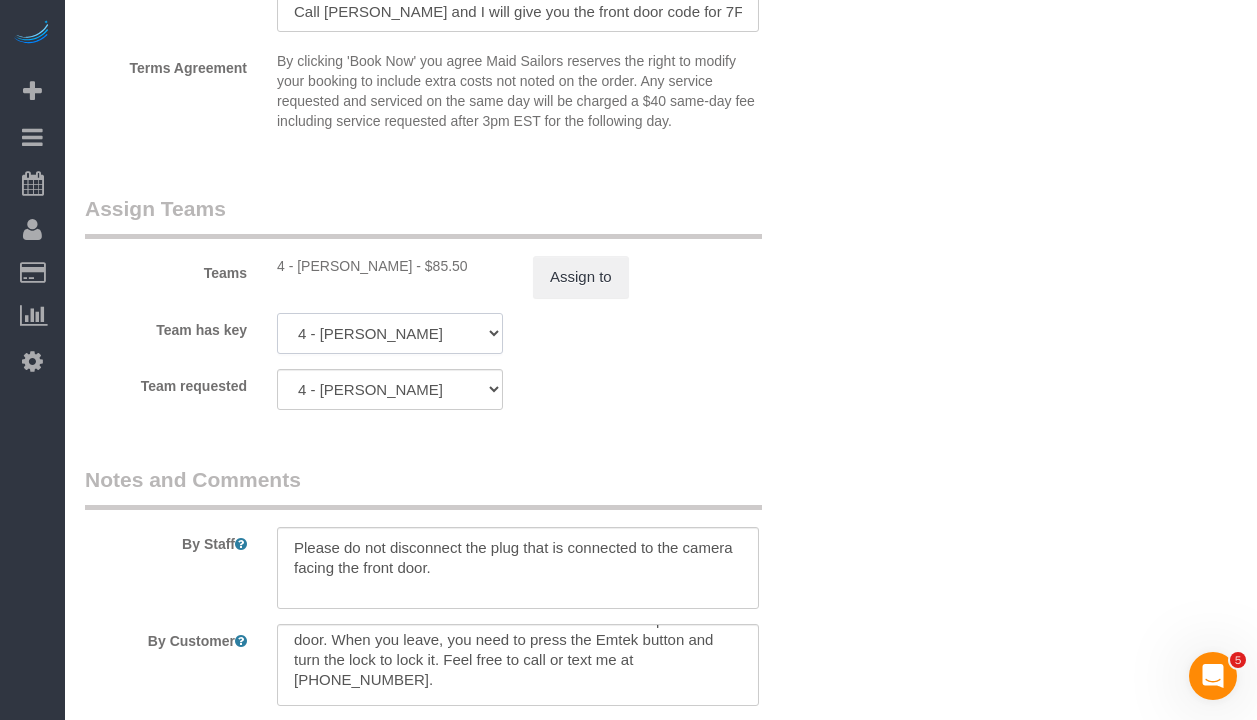 click on "4 - [PERSON_NAME]
000 - Partnerships
000 - TEAM JOB
4 - [PERSON_NAME]
4 - [PERSON_NAME] [PERSON_NAME]
4 - [PERSON_NAME]
4 - [PERSON_NAME]
[PERSON_NAME]
TEST XU" at bounding box center [390, 333] 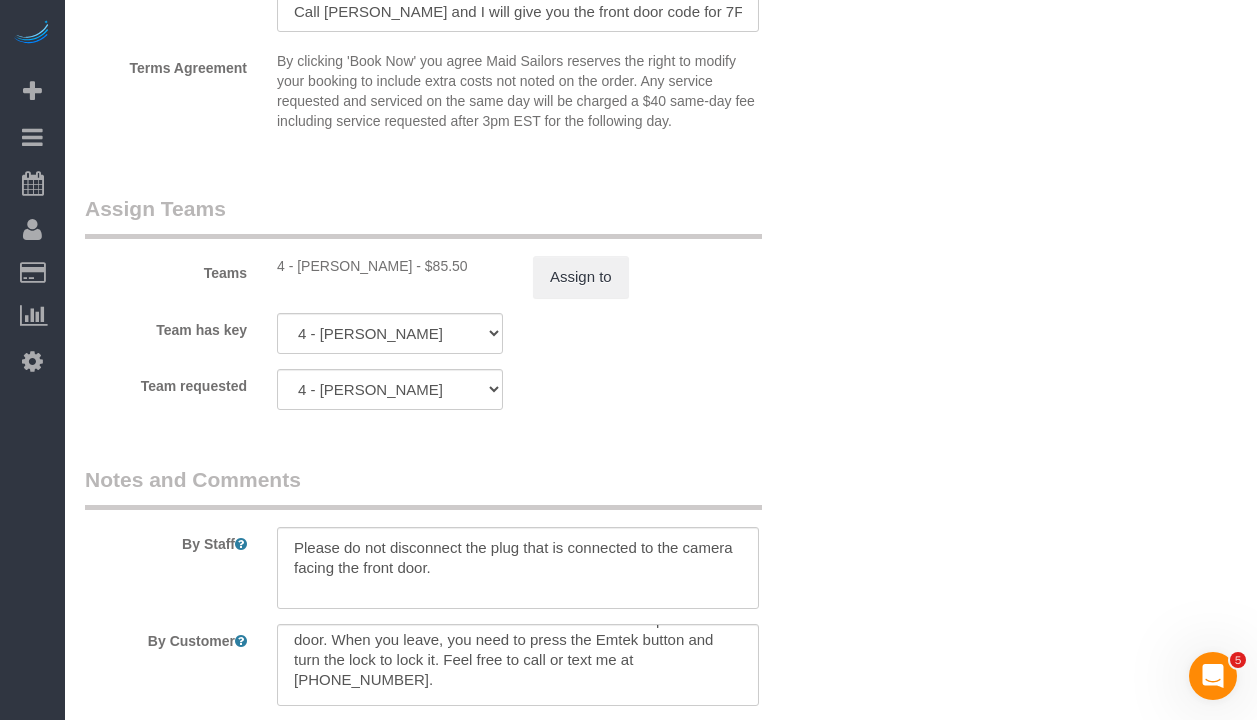drag, startPoint x: 430, startPoint y: 267, endPoint x: 299, endPoint y: 274, distance: 131.18689 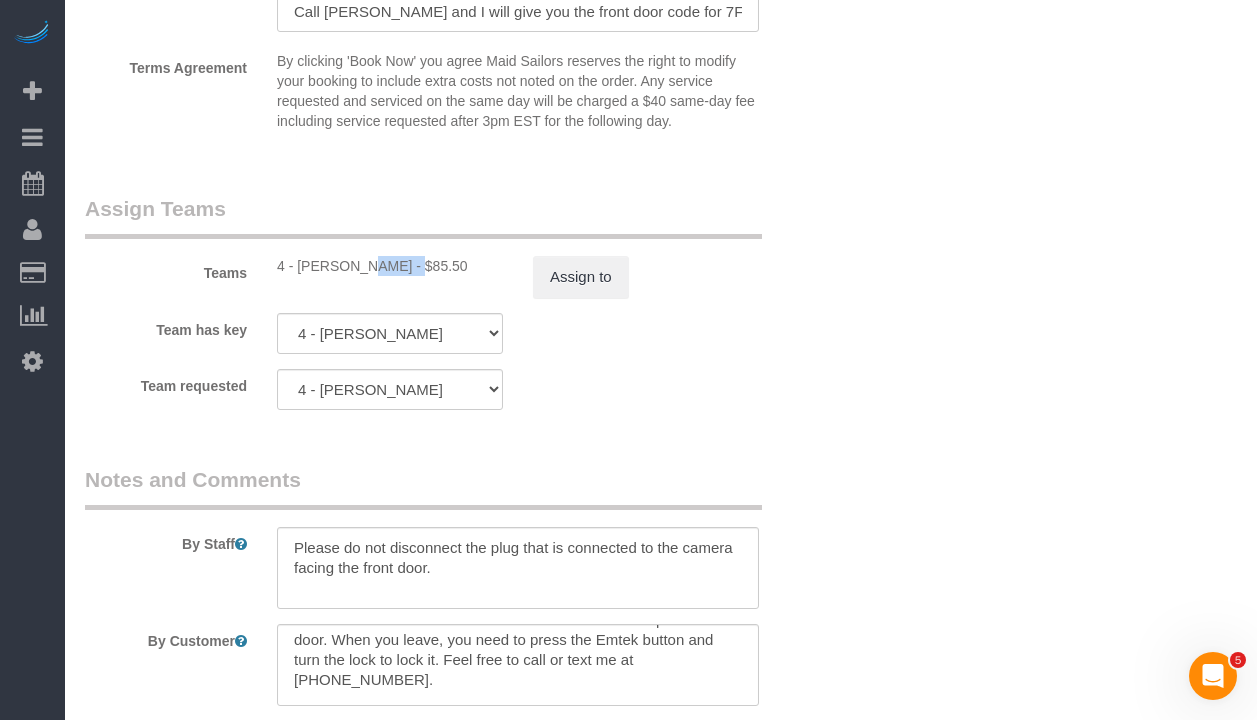 click on "4 - [PERSON_NAME] - $85.50" at bounding box center (390, 266) 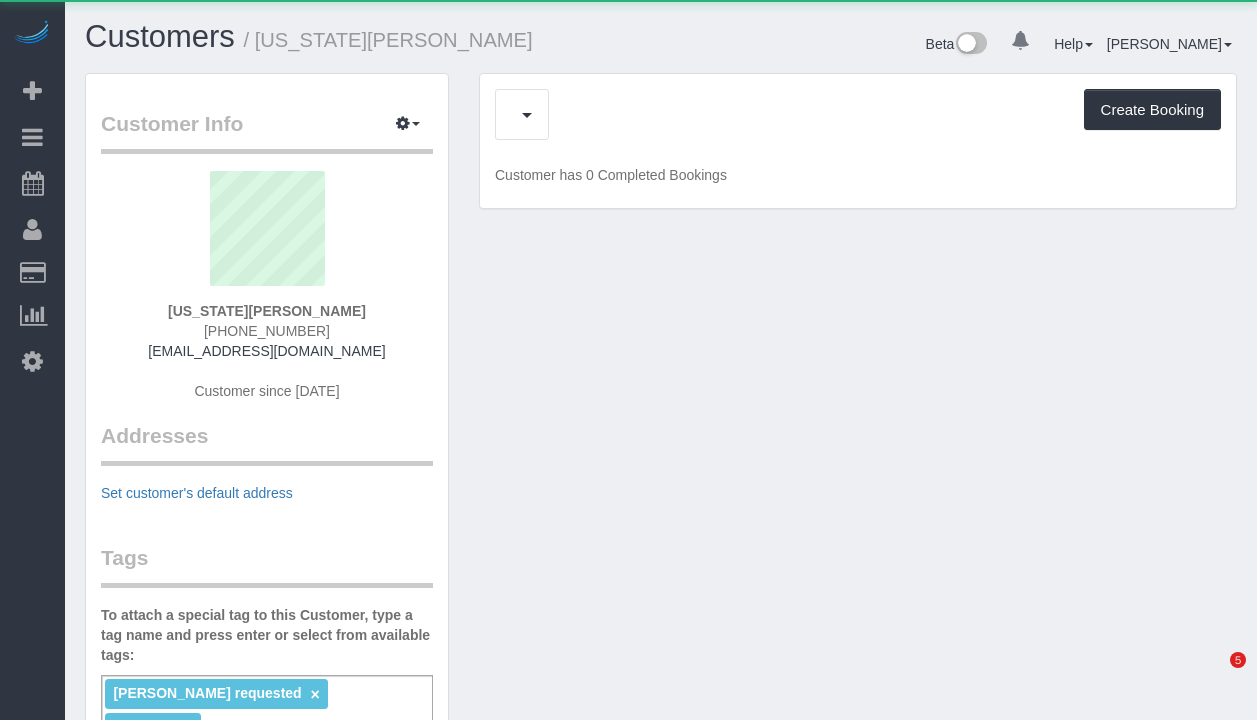 scroll, scrollTop: 0, scrollLeft: 0, axis: both 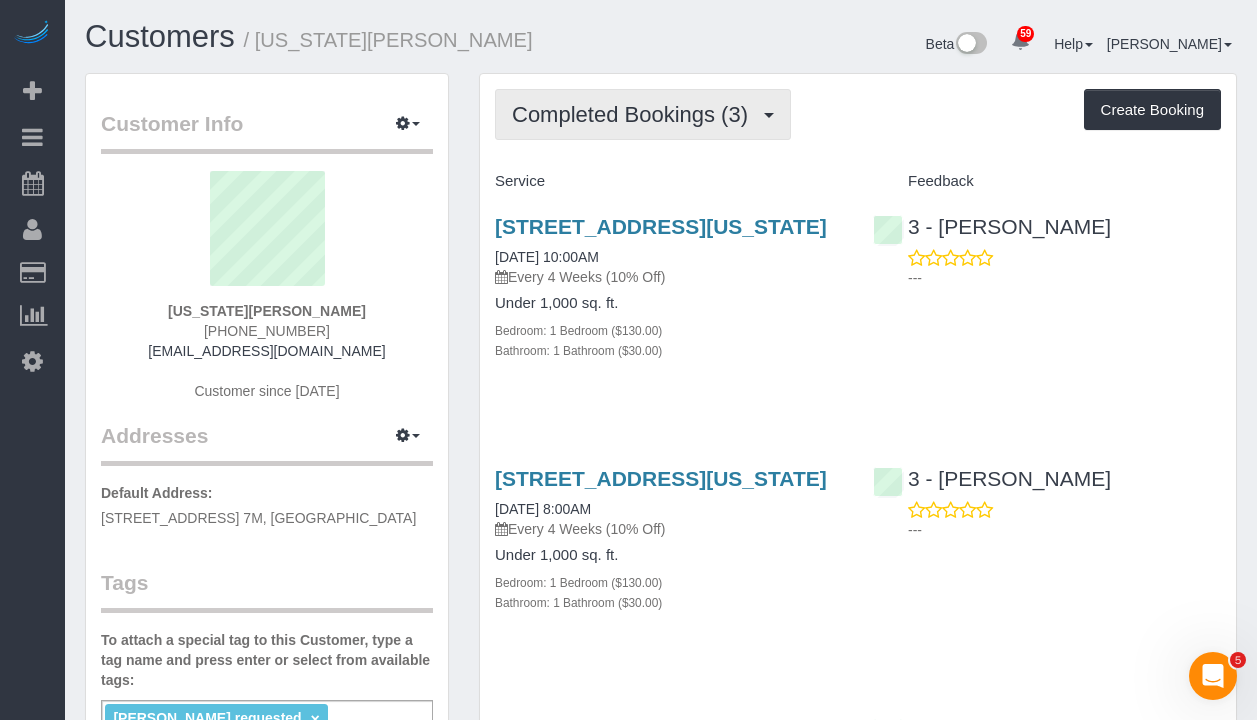 click on "Completed Bookings (3)" at bounding box center (635, 114) 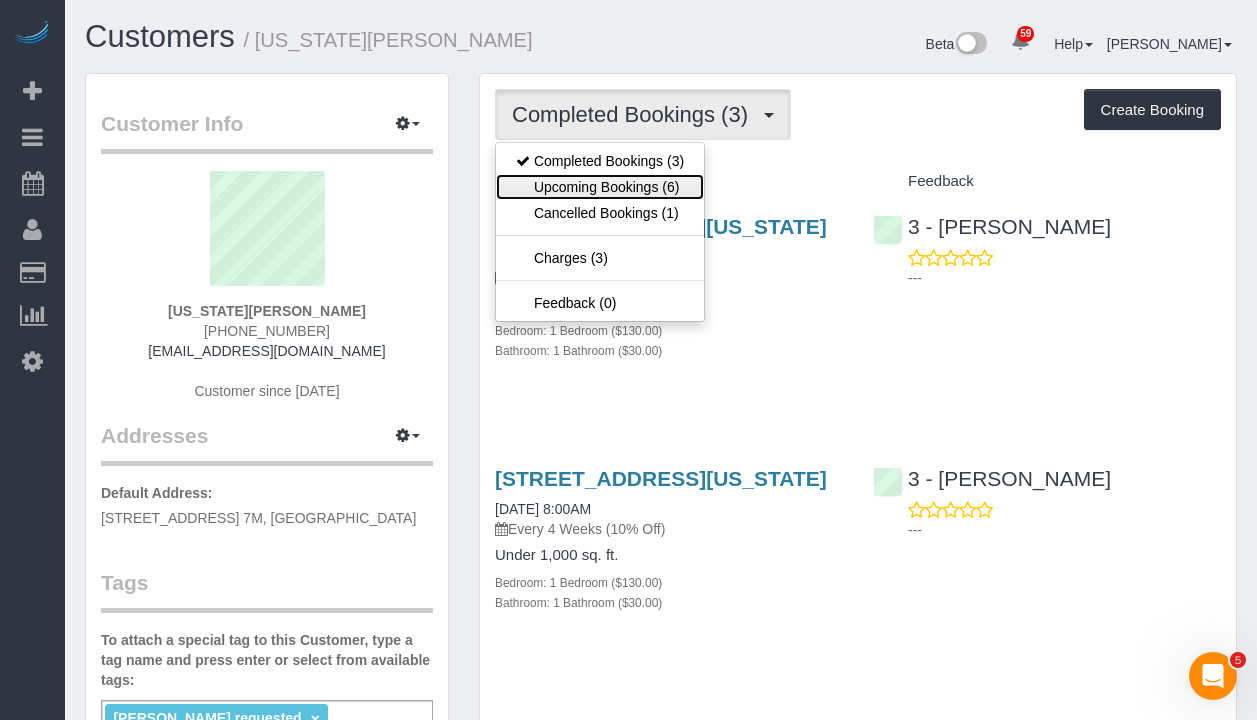 drag, startPoint x: 596, startPoint y: 181, endPoint x: 561, endPoint y: 161, distance: 40.311287 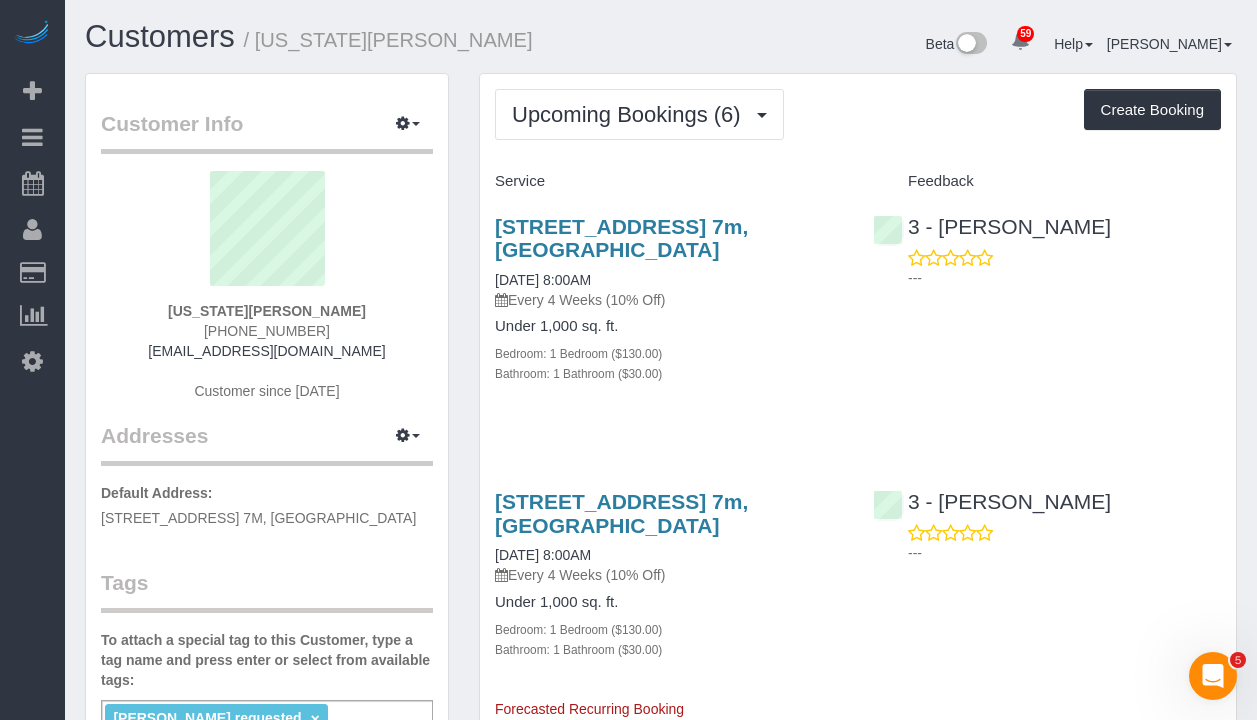 click on "Upcoming Bookings (6)
Completed Bookings (3)
Upcoming Bookings (6)
Cancelled Bookings (1)
Charges (3)
Feedback (0)
Create Booking" at bounding box center [858, 114] 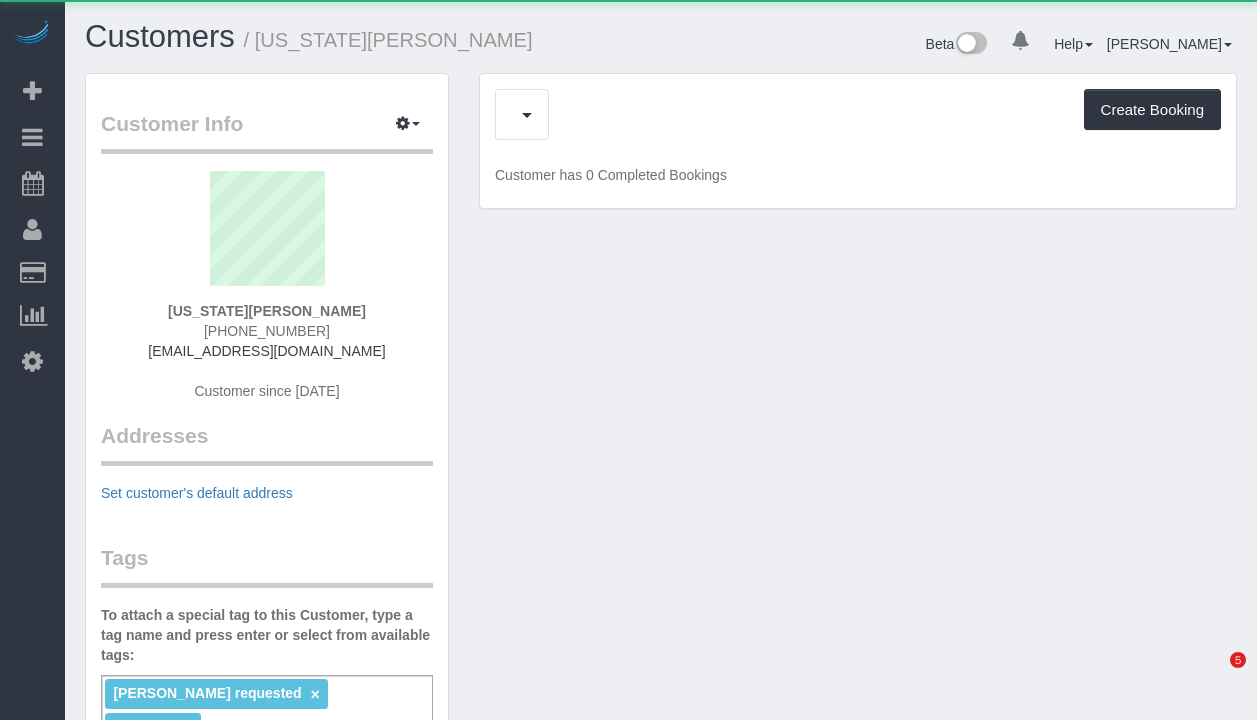 scroll, scrollTop: 0, scrollLeft: 0, axis: both 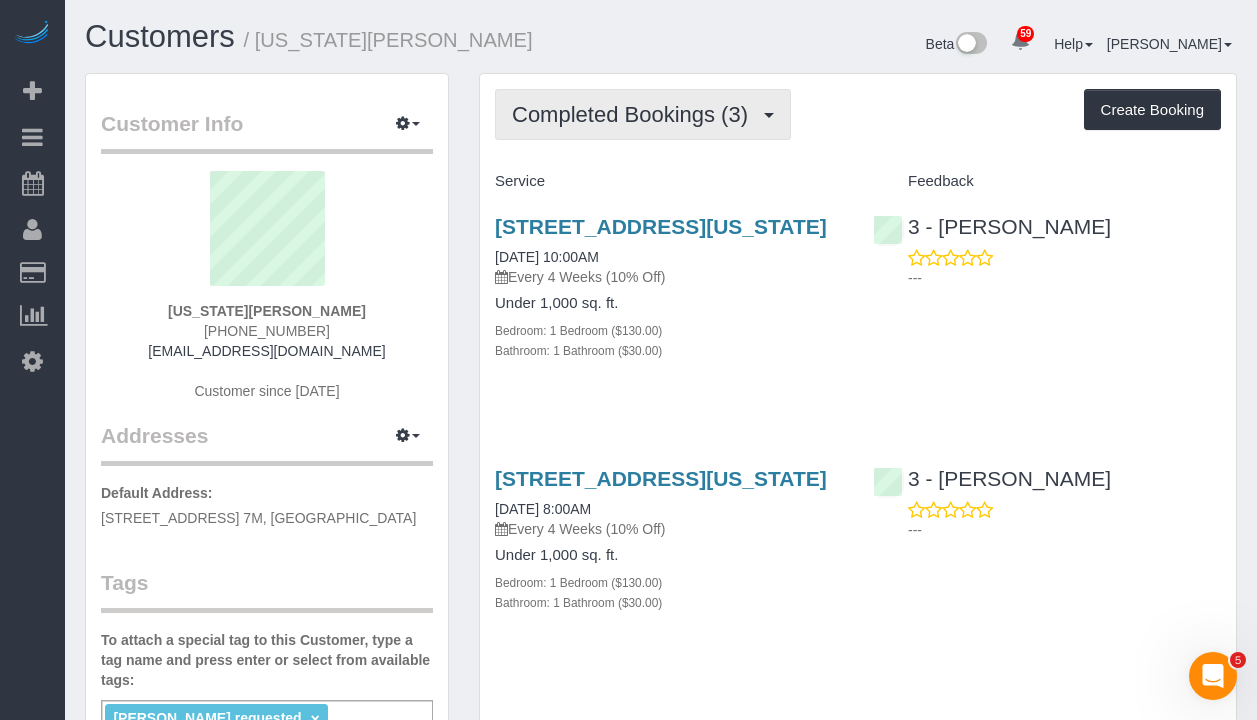 click on "Completed Bookings (3)" at bounding box center [635, 114] 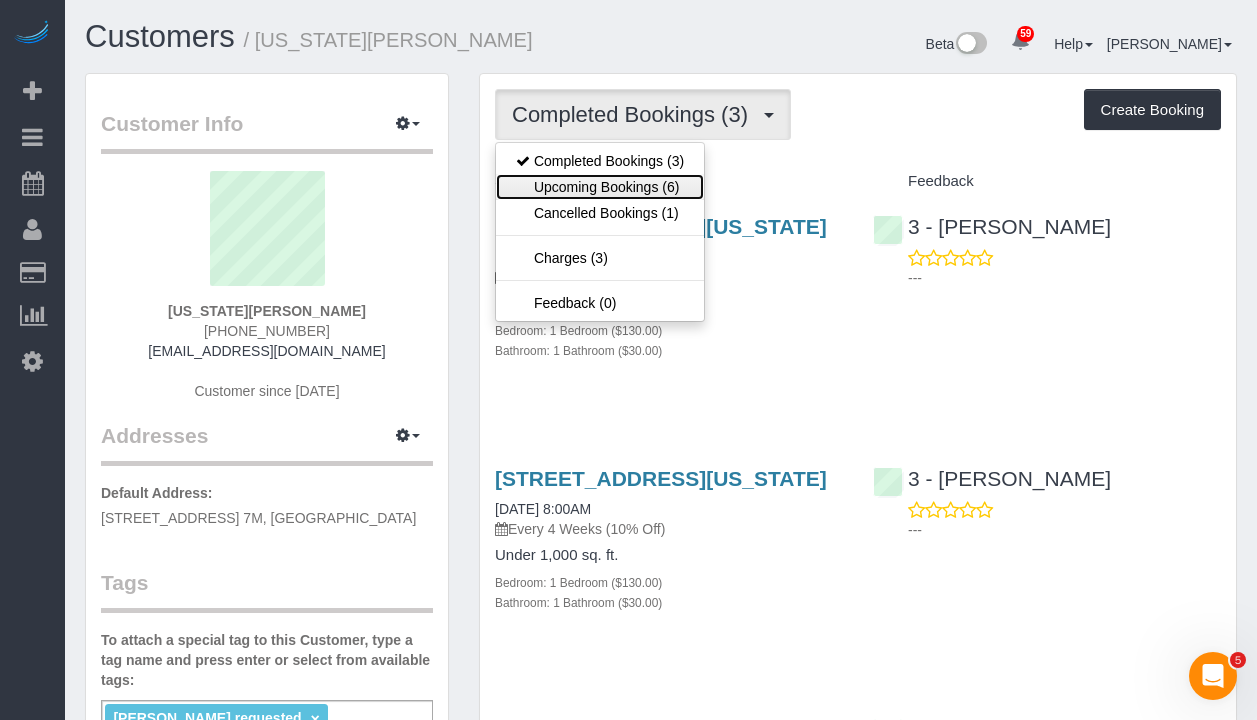 click on "Upcoming Bookings (6)" at bounding box center [600, 187] 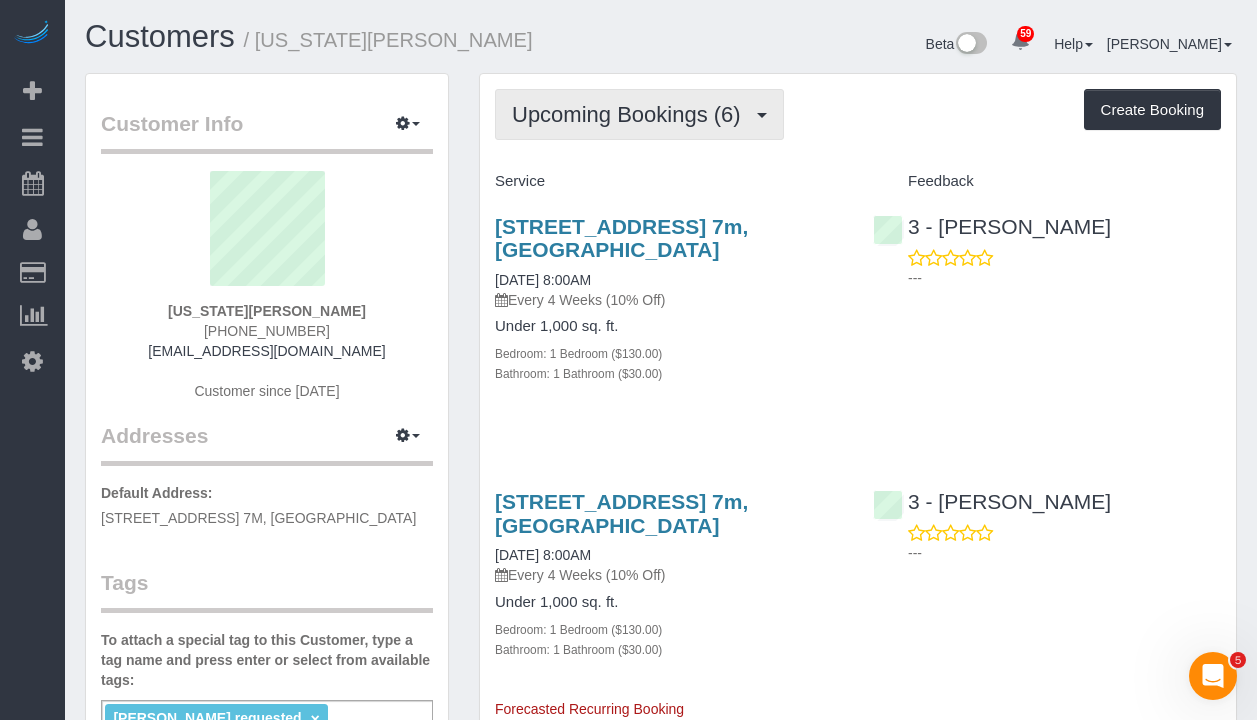 click on "Upcoming Bookings (6)" at bounding box center (631, 114) 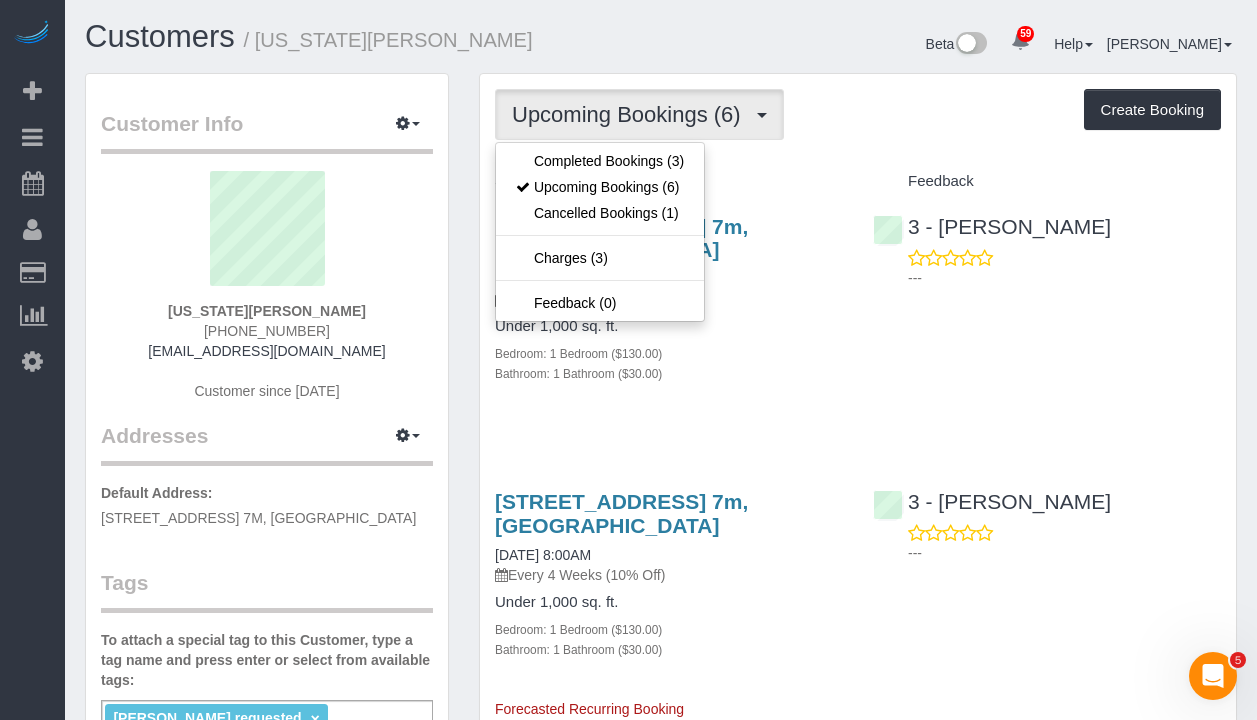 click on "Upcoming Bookings (6)
Completed Bookings (3)
Upcoming Bookings (6)
Cancelled Bookings (1)
Charges (3)
Feedback (0)
Create Booking
Service
Feedback" at bounding box center (858, 1019) 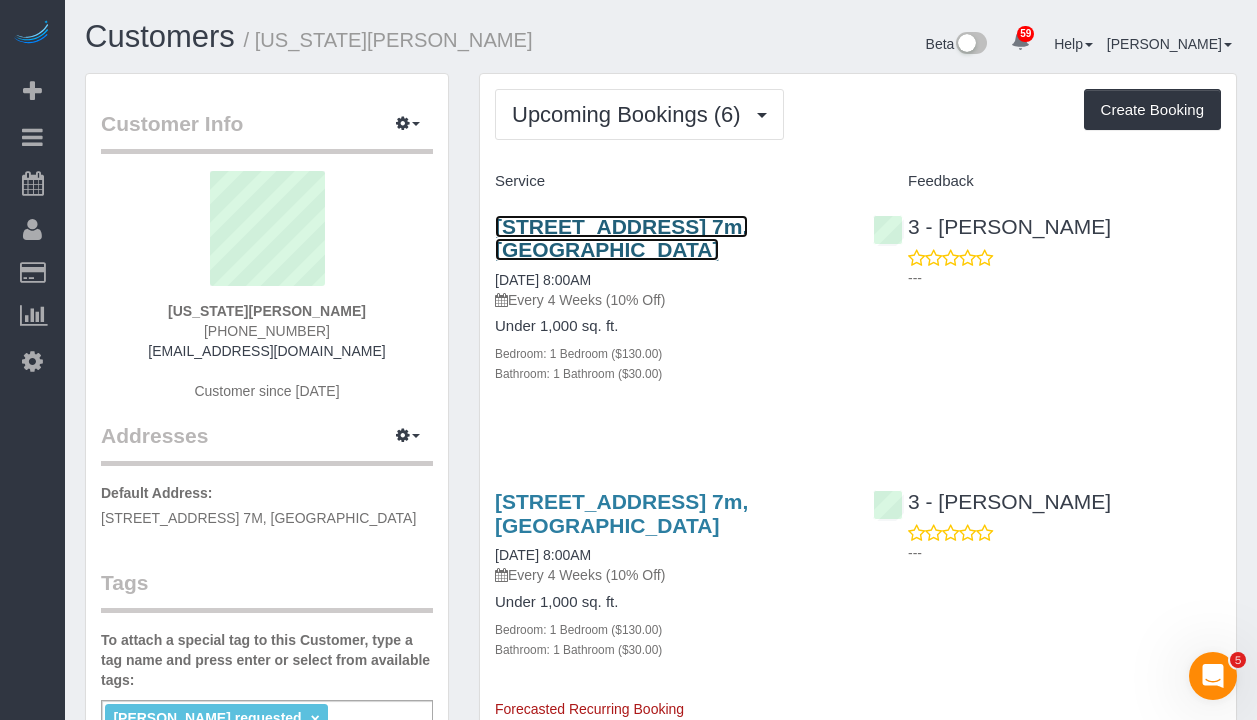 click on "655 Union Street, Apt. 7m, Brooklyn, NY 11215" at bounding box center [621, 238] 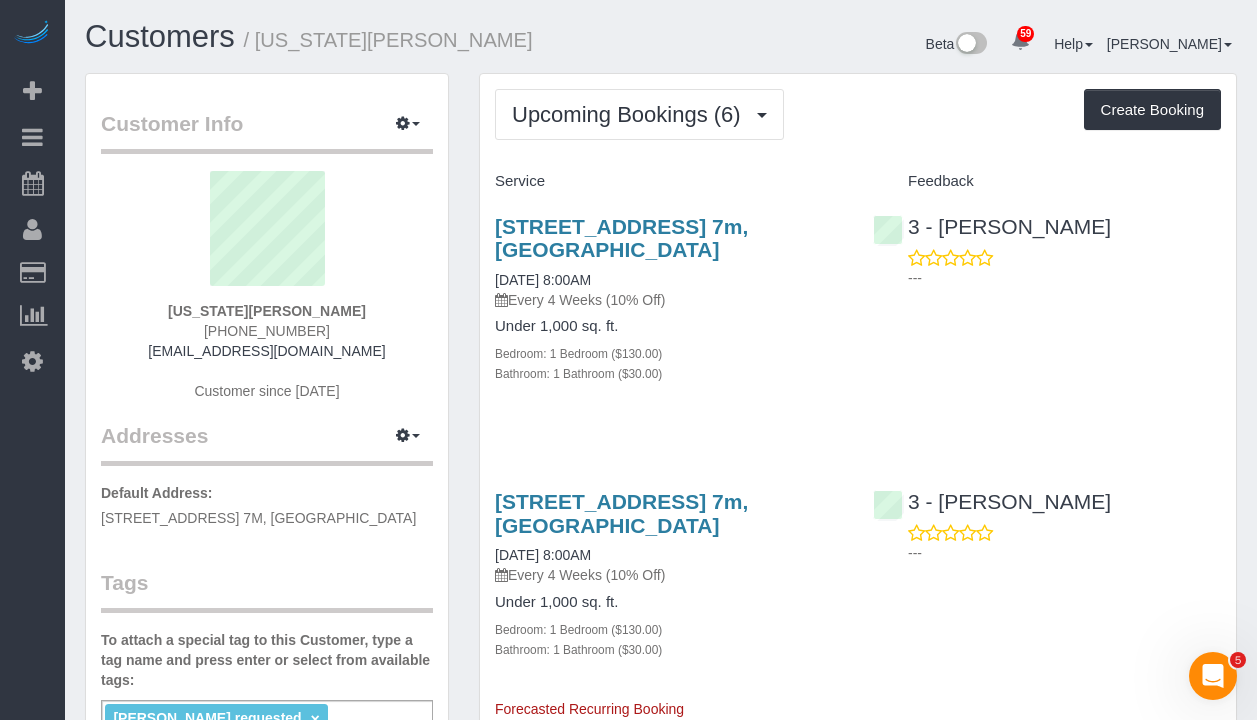 click on "Beta
59
Your Notifications
You have 0 alerts
×
You have 4  to charge for 07/02/2025
×
You have 6  to charge for 07/01/2025
×
You have 3  to charge for 06/30/2025
×
You have 4  to charge for 06/27/2025
× ×" at bounding box center [956, 46] 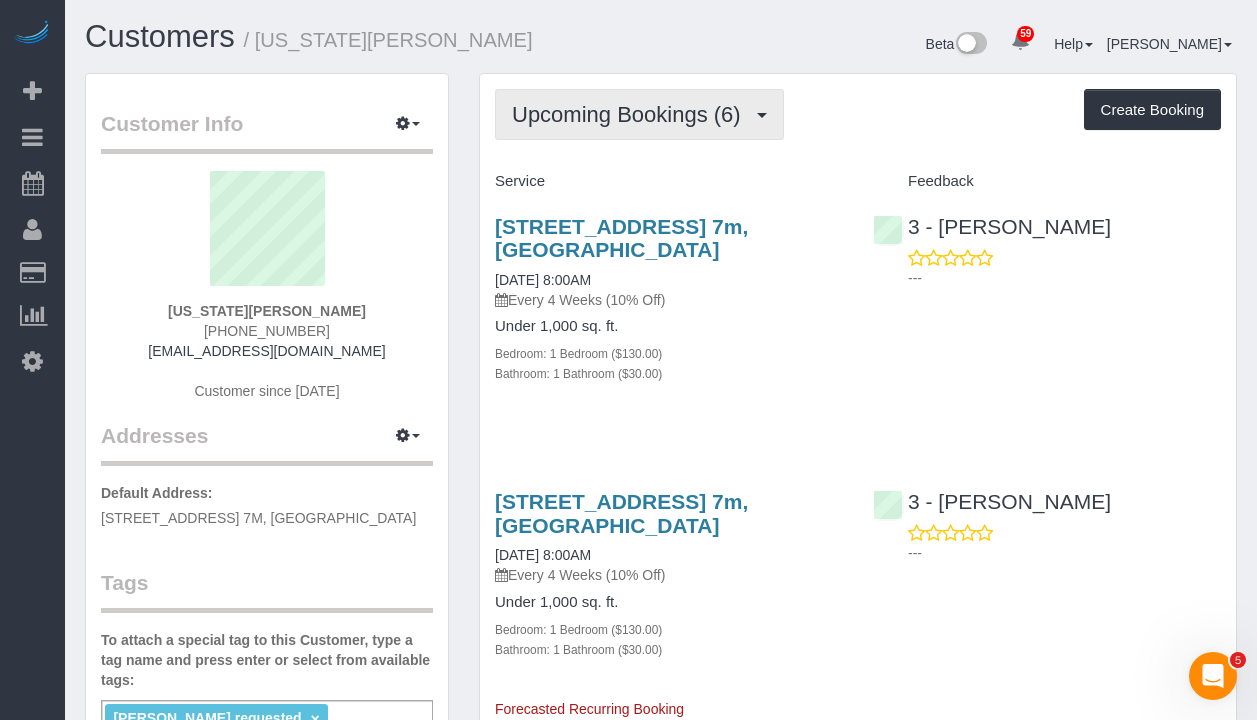 click on "Upcoming Bookings (6)" at bounding box center [631, 114] 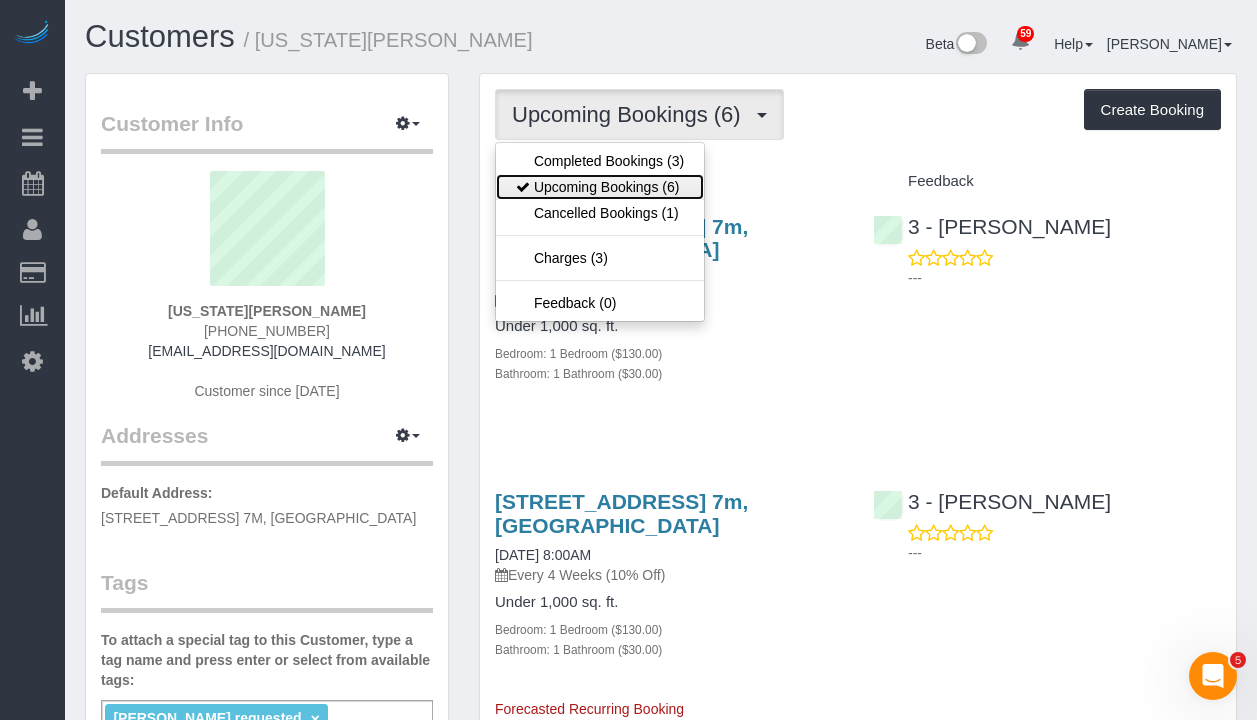 click on "Upcoming Bookings (6)" at bounding box center (600, 187) 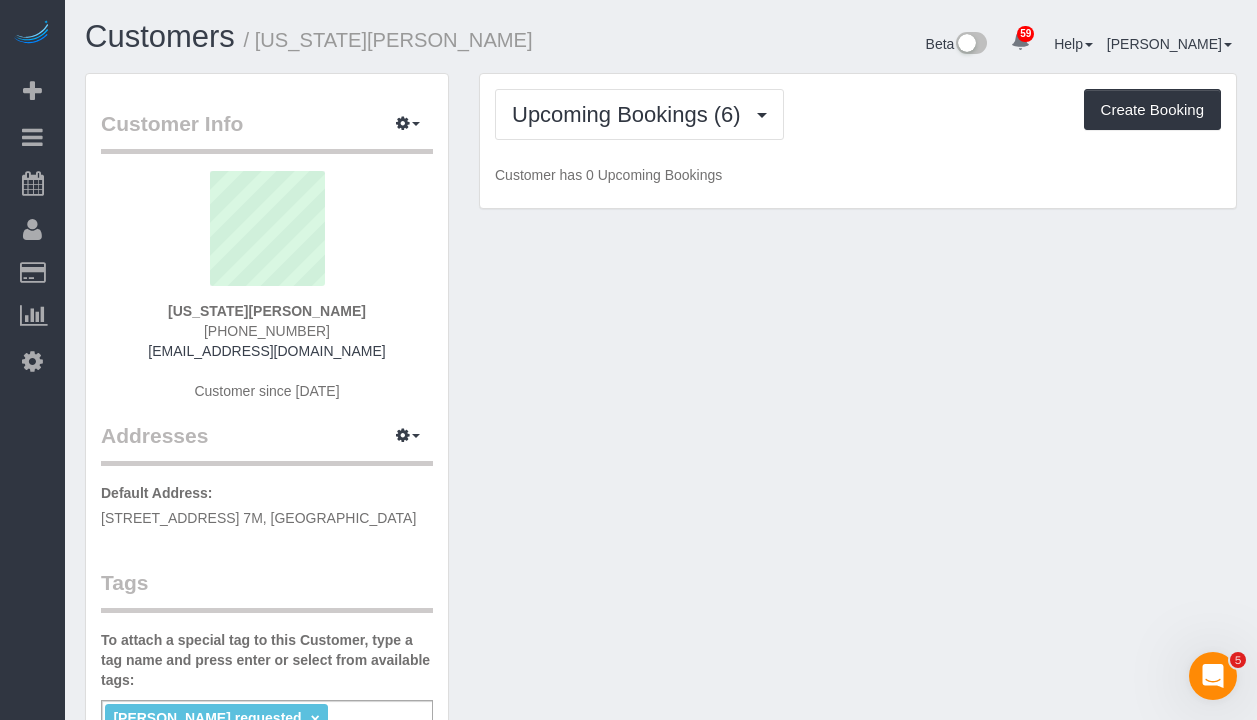 click on "Upcoming Bookings (6)
Completed Bookings (3)
Upcoming Bookings (6)
Cancelled Bookings (1)
Charges (3)
Feedback (0)
Create Booking" at bounding box center [858, 114] 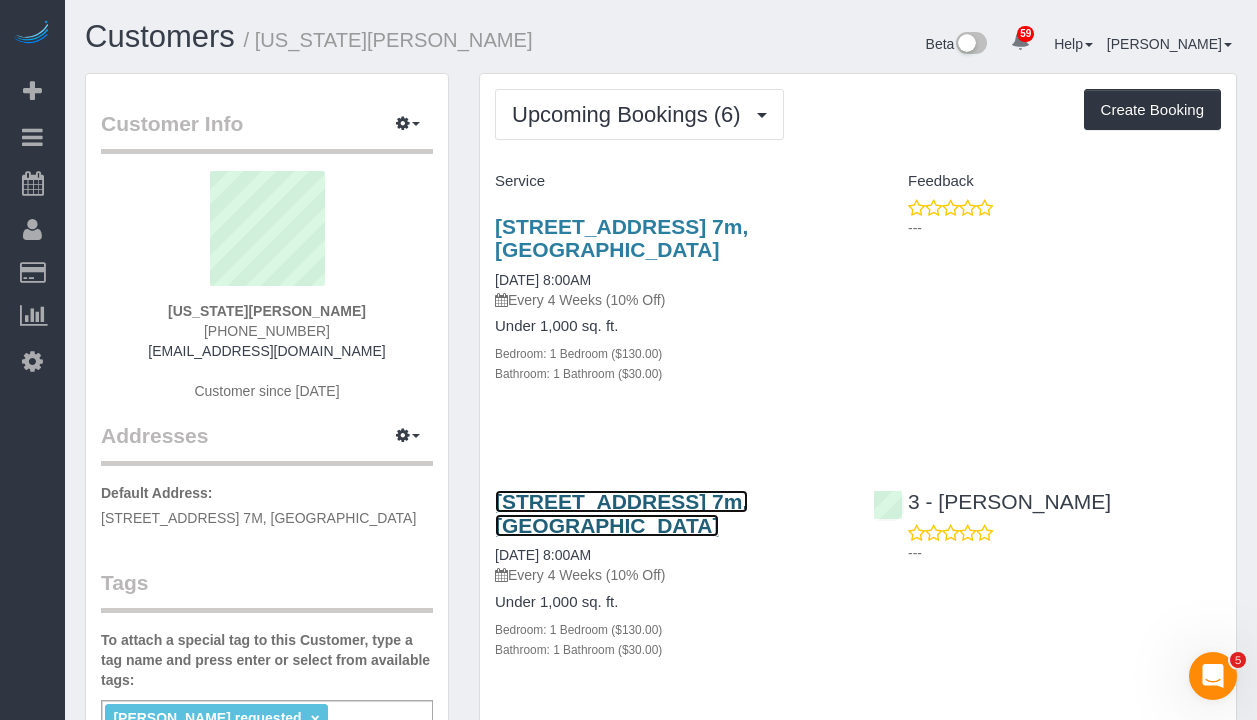 click on "655 Union Street, Apt. 7m, Brooklyn, NY 11215" at bounding box center [621, 513] 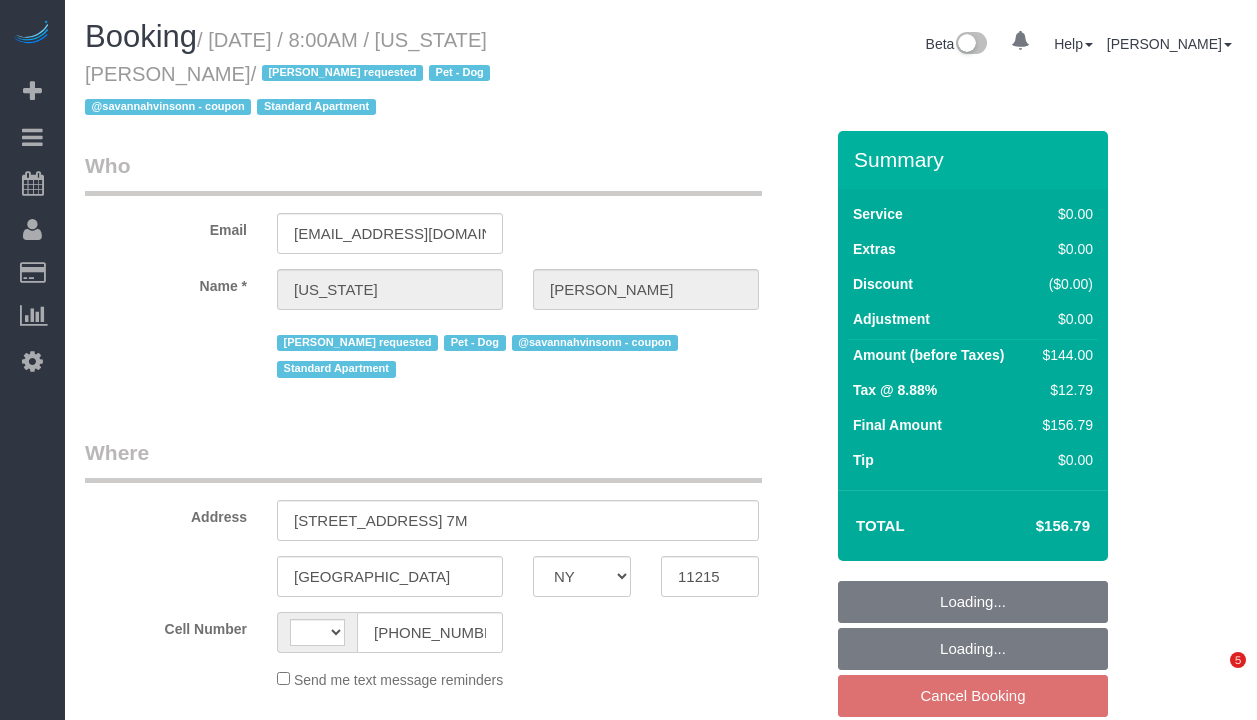 select on "NY" 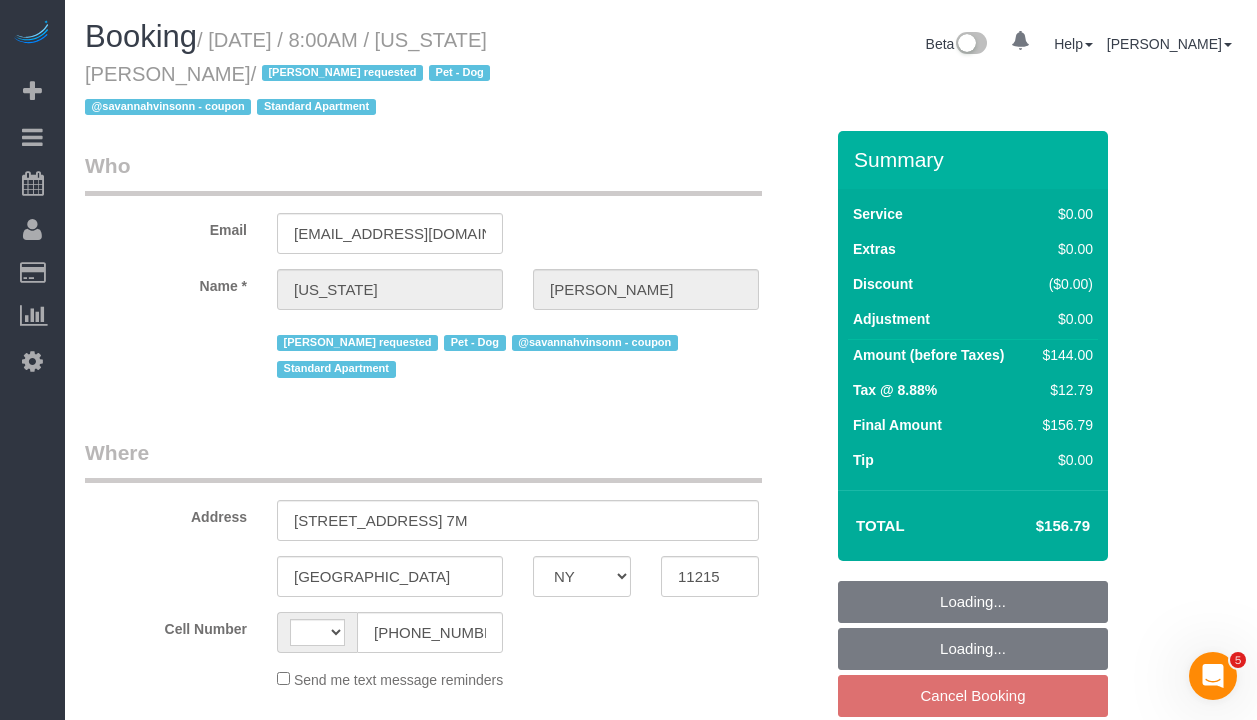 scroll, scrollTop: 0, scrollLeft: 0, axis: both 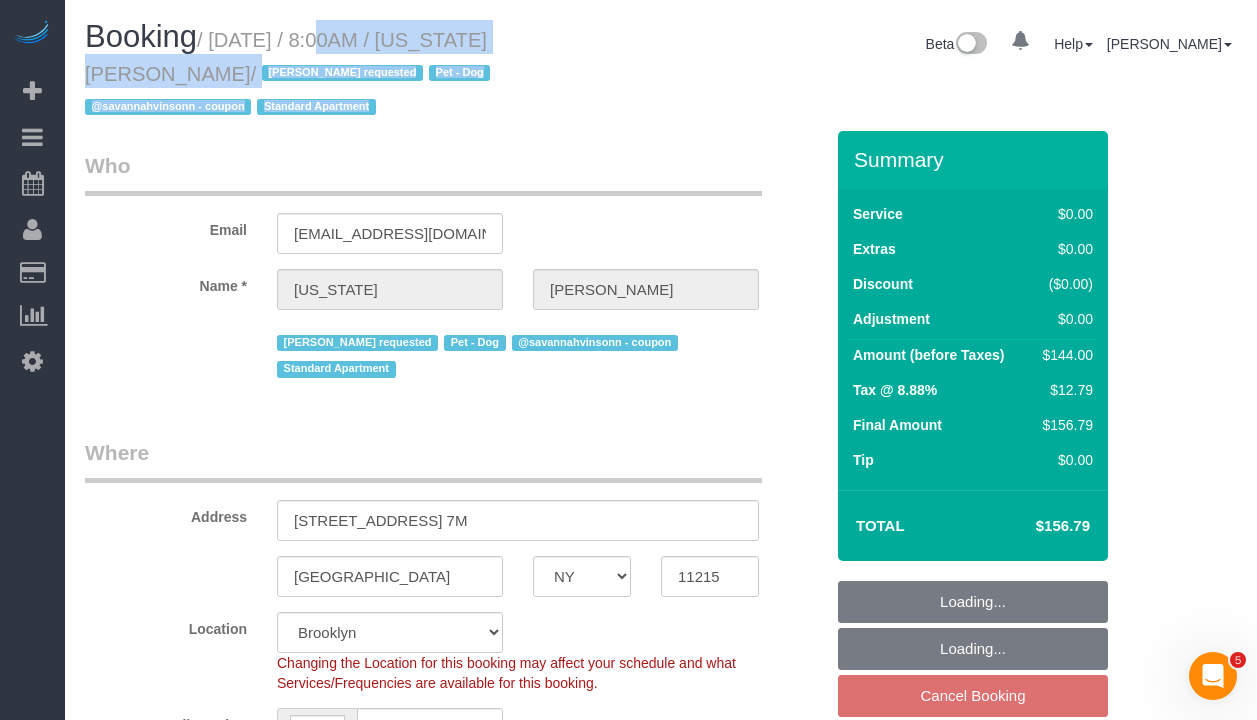 select on "object:932" 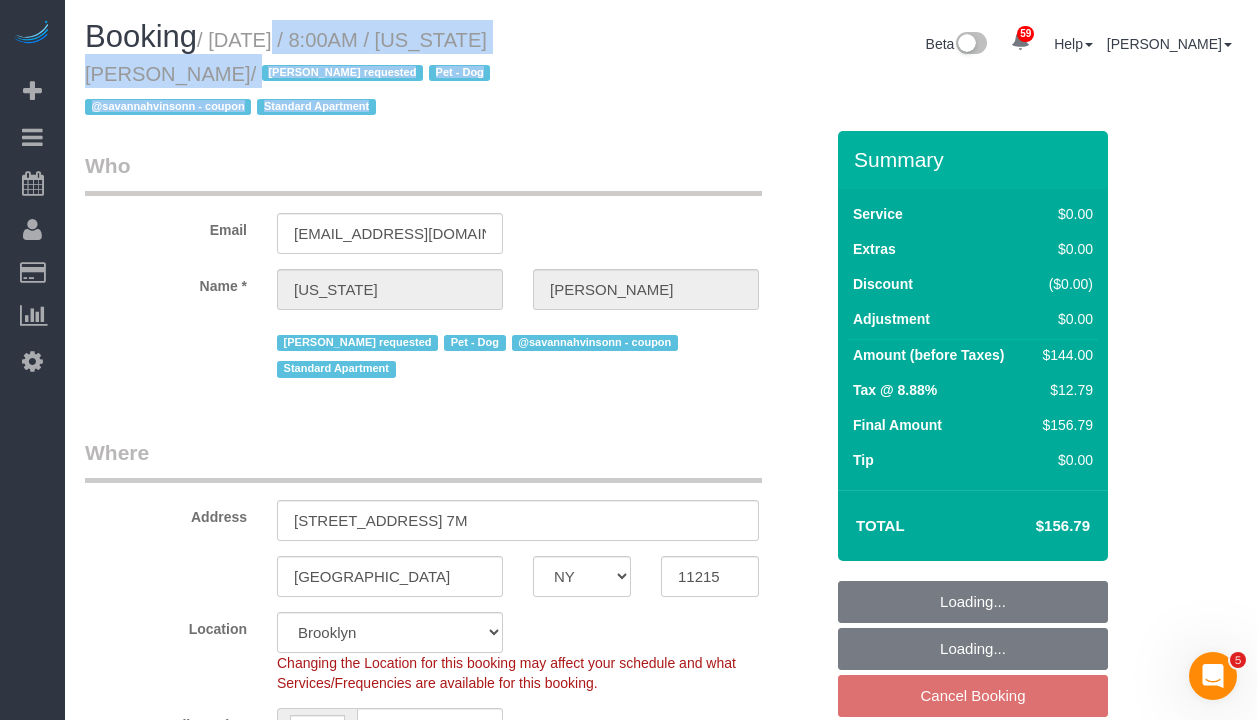 select on "spot1" 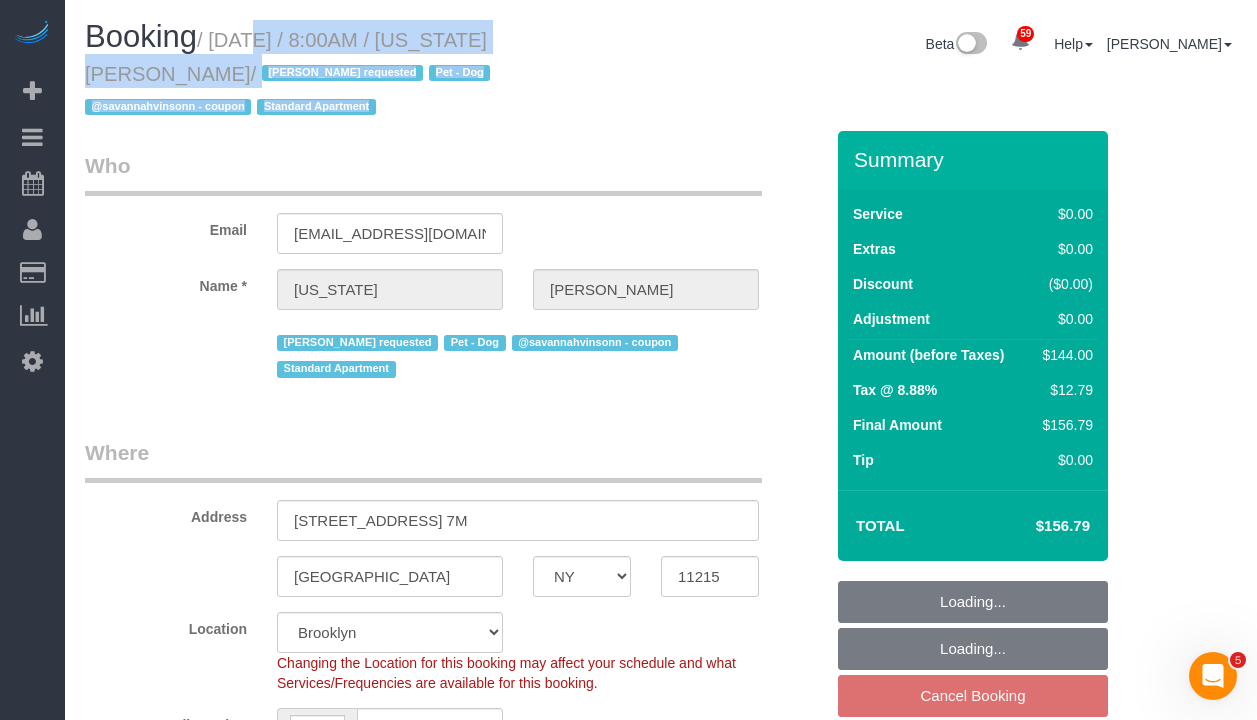 select on "object:1455" 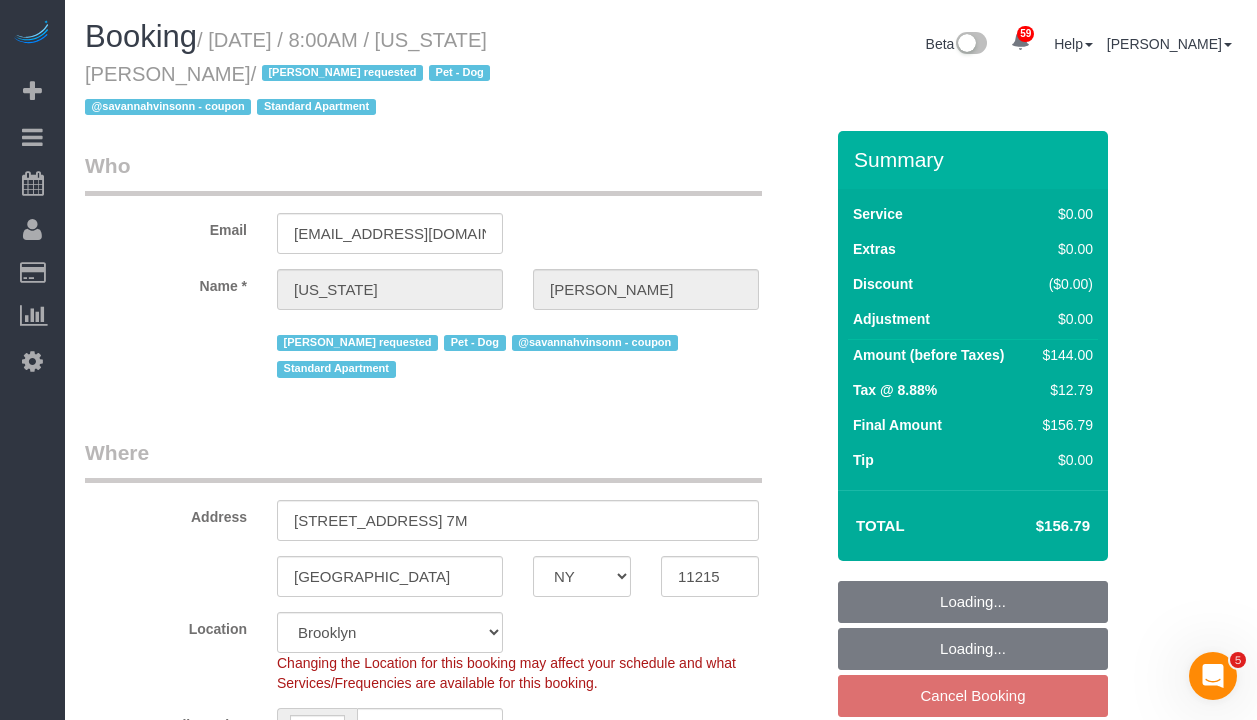 click on "/ [DATE] / 8:00AM / [US_STATE][PERSON_NAME]
/
[PERSON_NAME] requested
Pet - Dog
@savannahvinsonn - coupon
Standard Apartment" at bounding box center [290, 74] 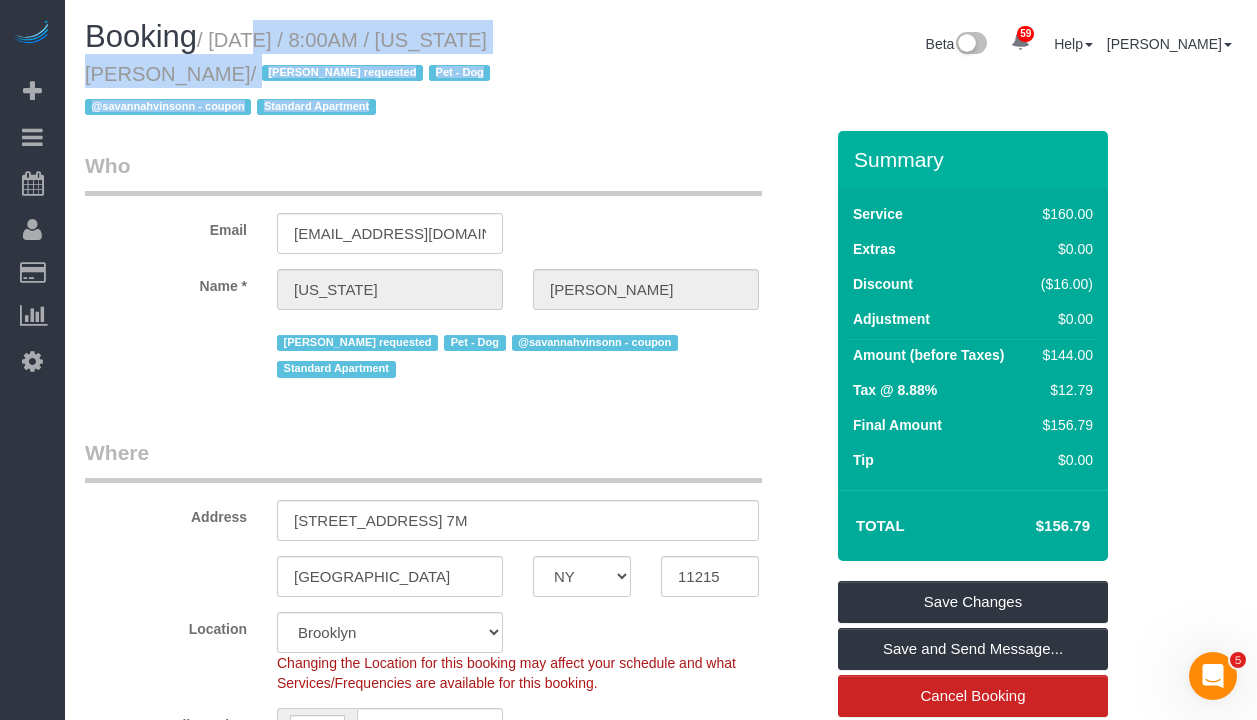 drag, startPoint x: 228, startPoint y: 39, endPoint x: 669, endPoint y: 55, distance: 441.29016 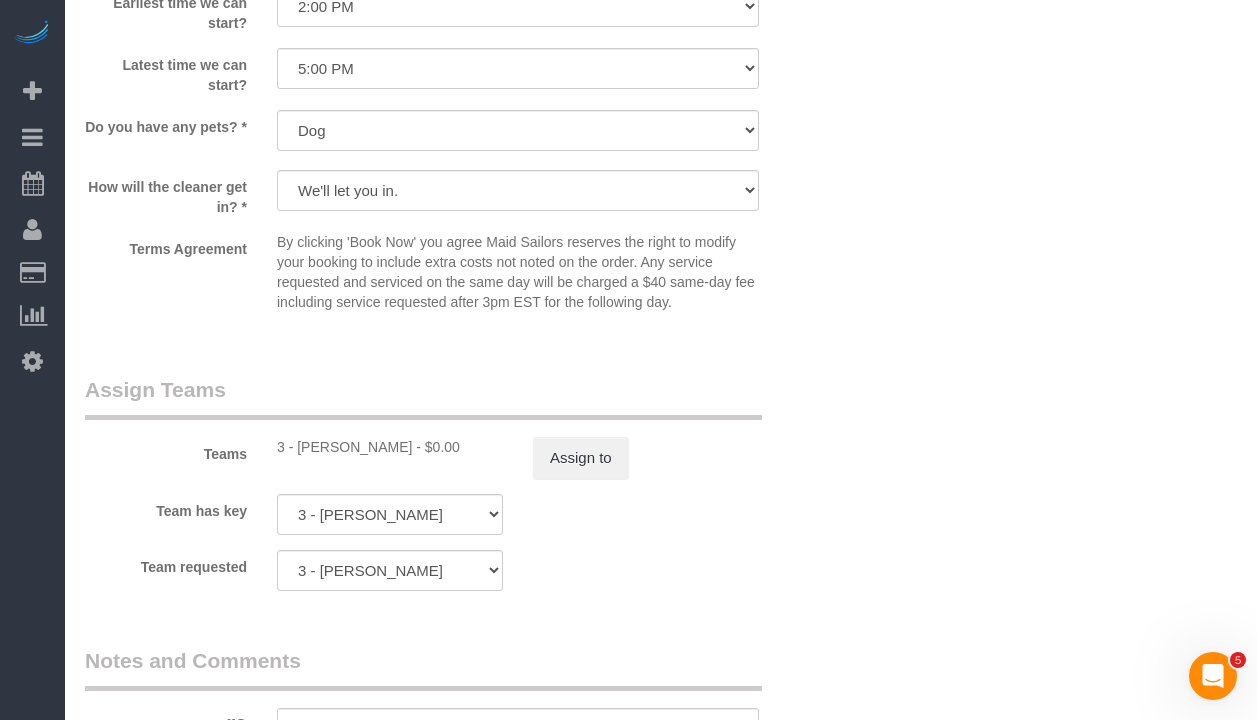 scroll, scrollTop: 2428, scrollLeft: 0, axis: vertical 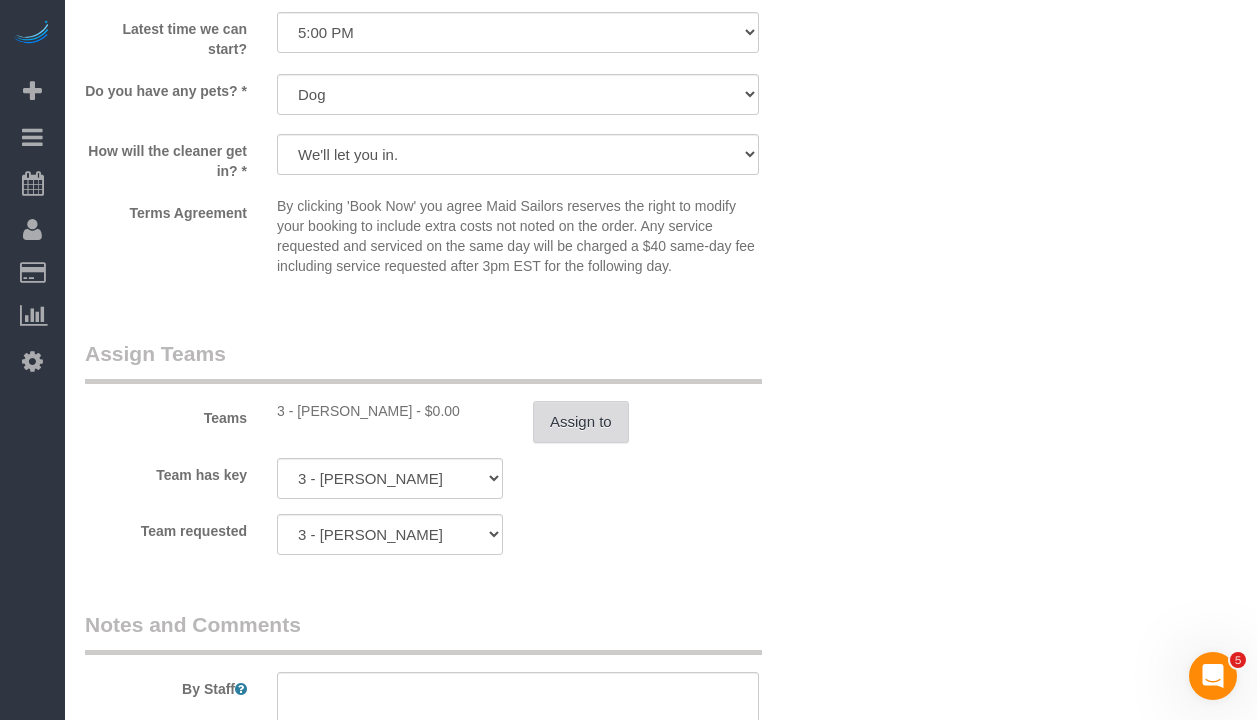 click on "Assign to" at bounding box center (581, 422) 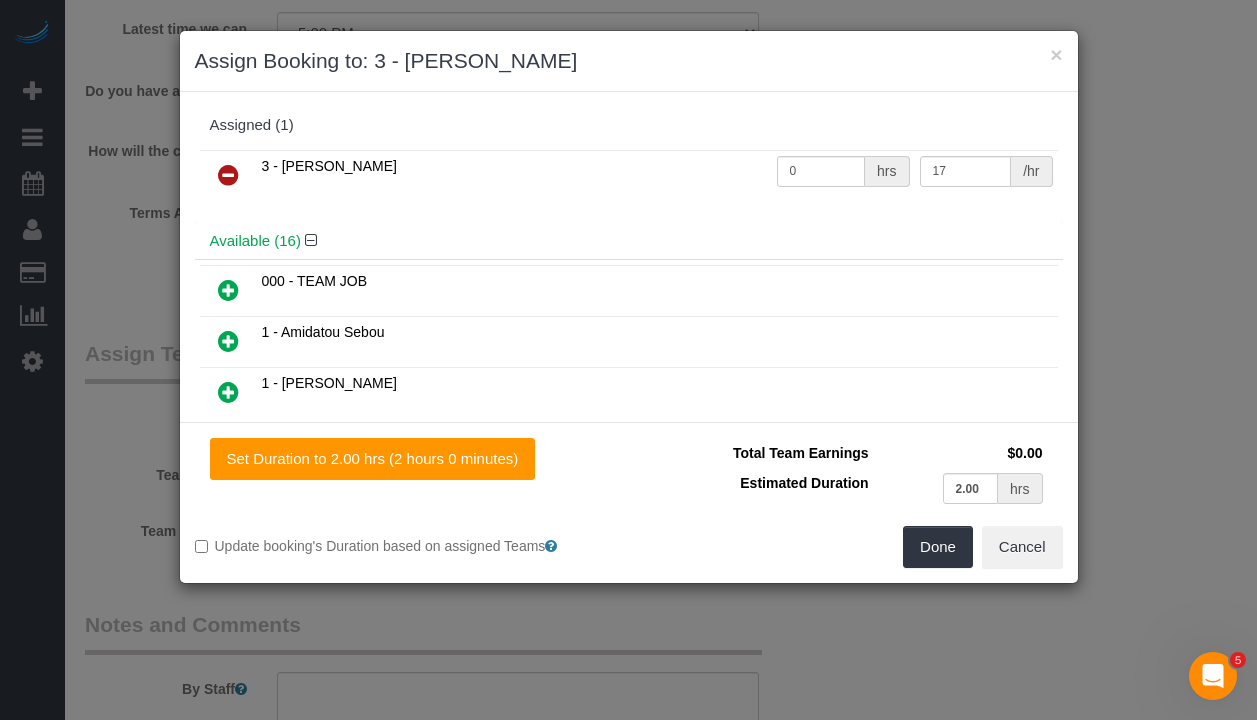click at bounding box center (228, 175) 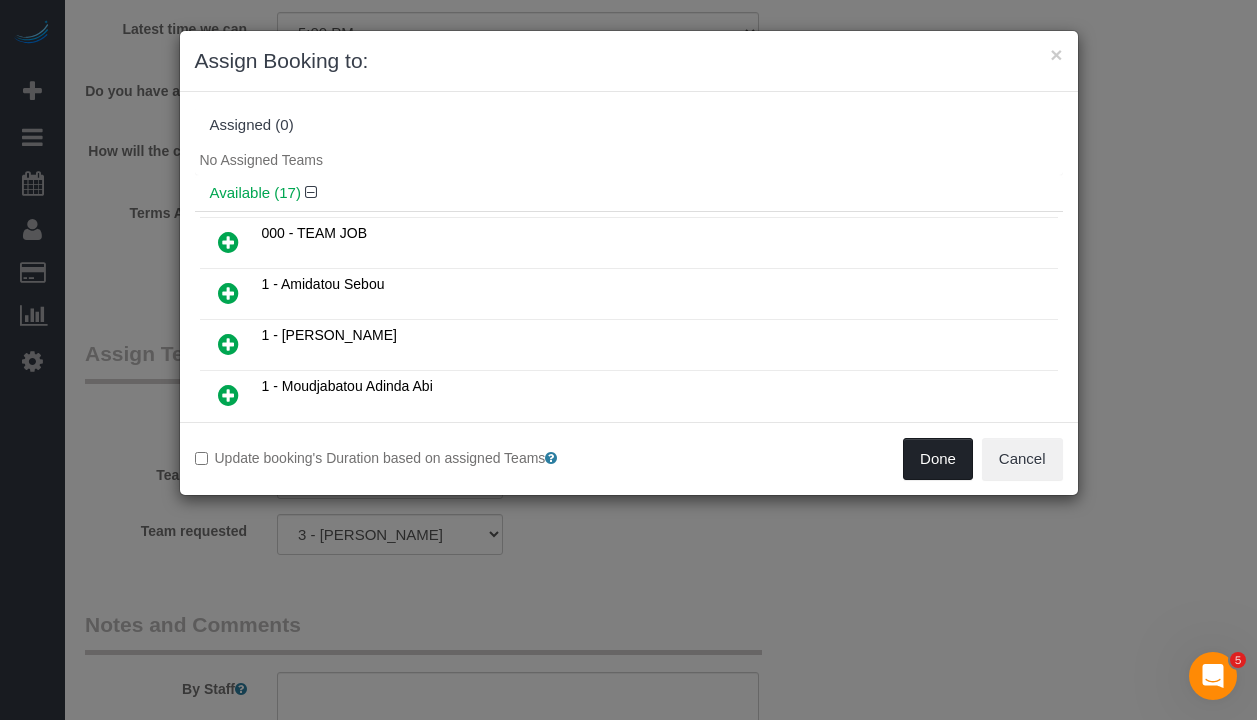 click on "Done" at bounding box center [938, 459] 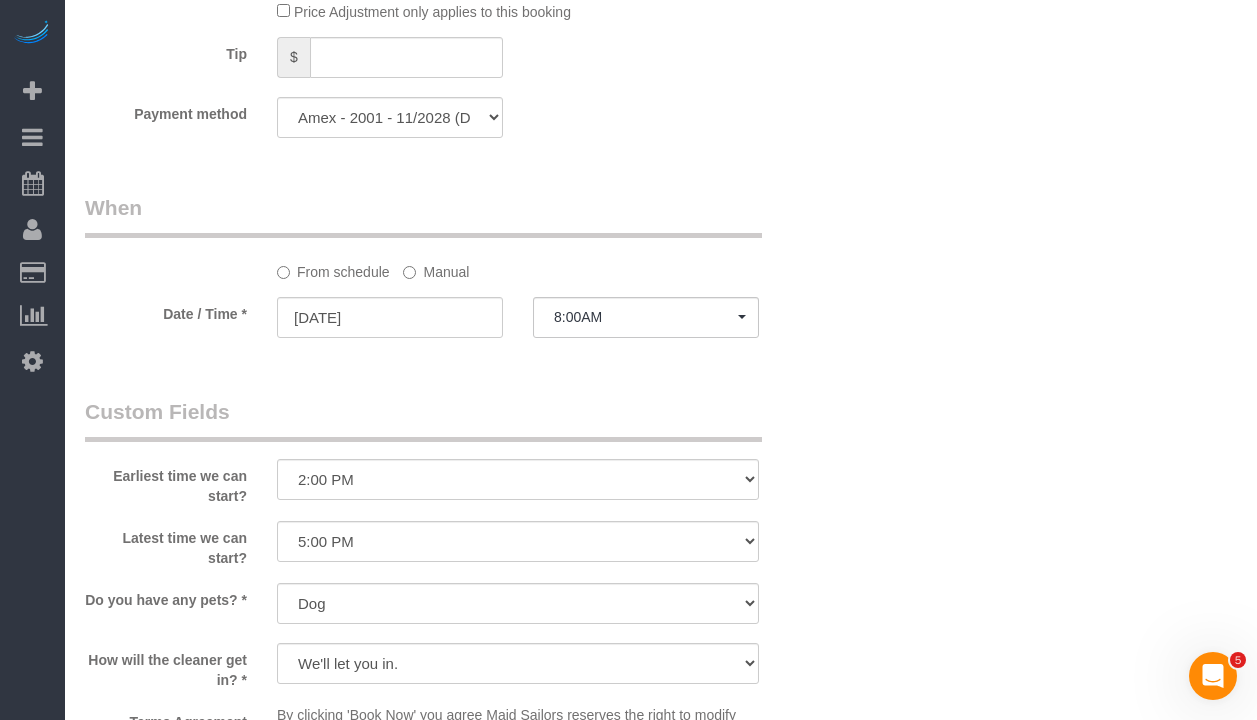 scroll, scrollTop: 1943, scrollLeft: 0, axis: vertical 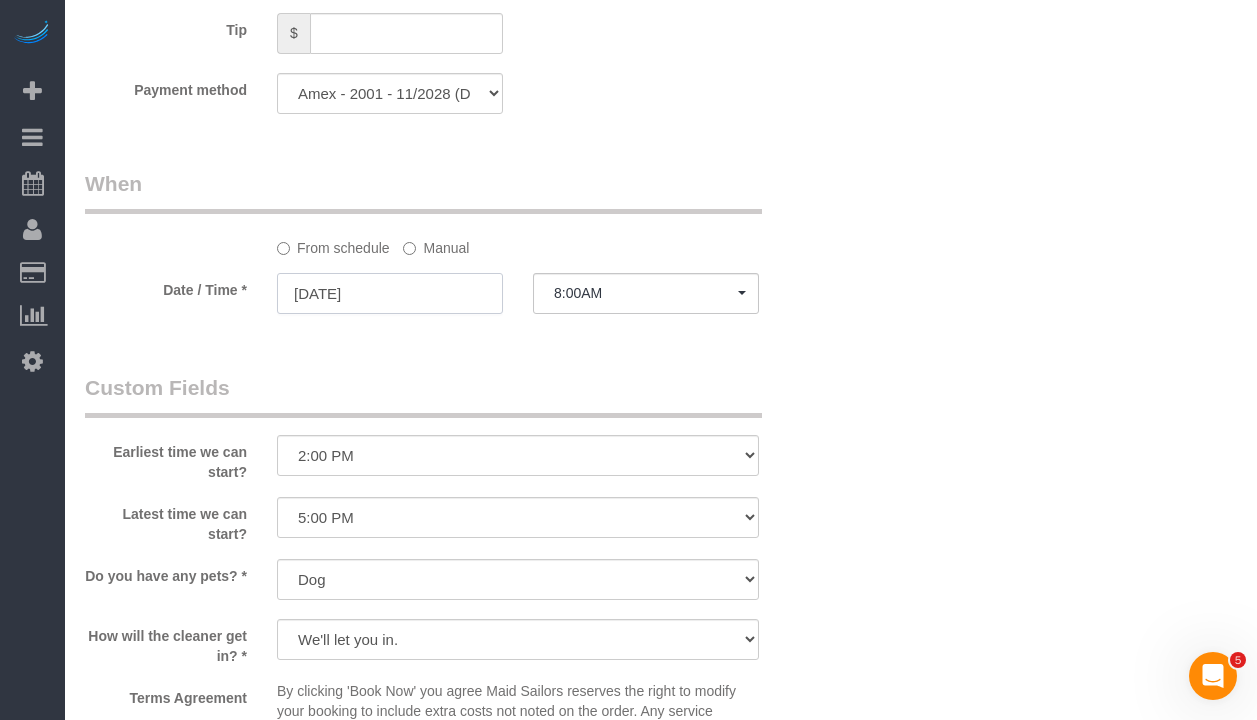 click on "[DATE]" at bounding box center [390, 293] 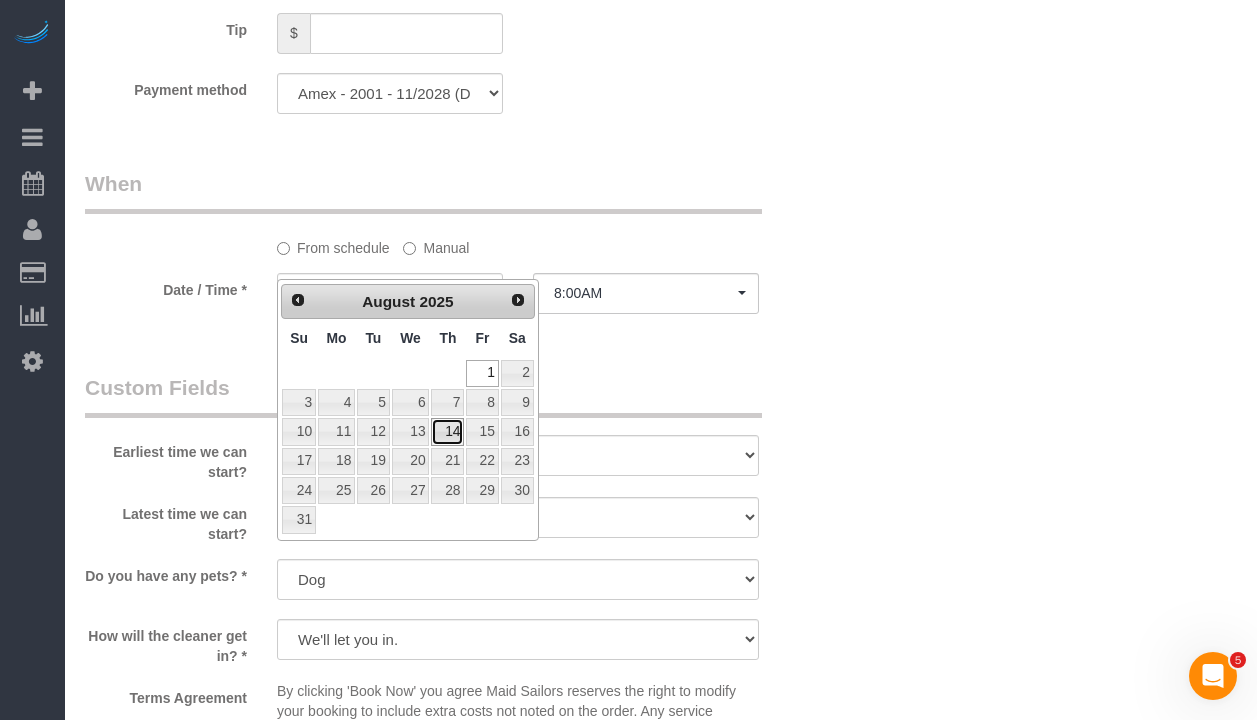click on "14" at bounding box center (447, 431) 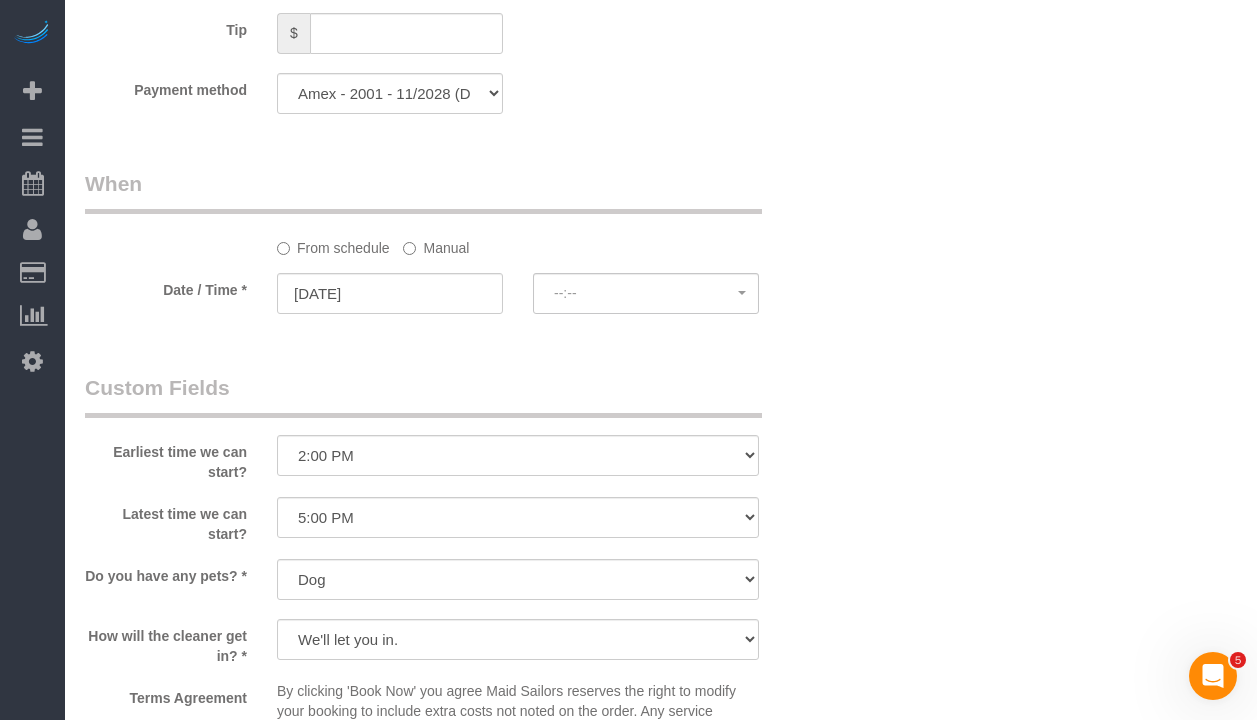 click on "Who
Email
[EMAIL_ADDRESS][DOMAIN_NAME]
Name *
[US_STATE][PERSON_NAME]
[PERSON_NAME] requested
Pet - Dog
@savannahvinsonn - coupon
Standard Apartment
Where
Address
[STREET_ADDRESS] 7M
[GEOGRAPHIC_DATA]
AK
AL
AR
AZ
CA
CO
CT
DC
DE
[GEOGRAPHIC_DATA]
[GEOGRAPHIC_DATA]
HI
IA
ID
IL
IN
KS
[GEOGRAPHIC_DATA]
LA
MA
MD
ME" at bounding box center (661, -110) 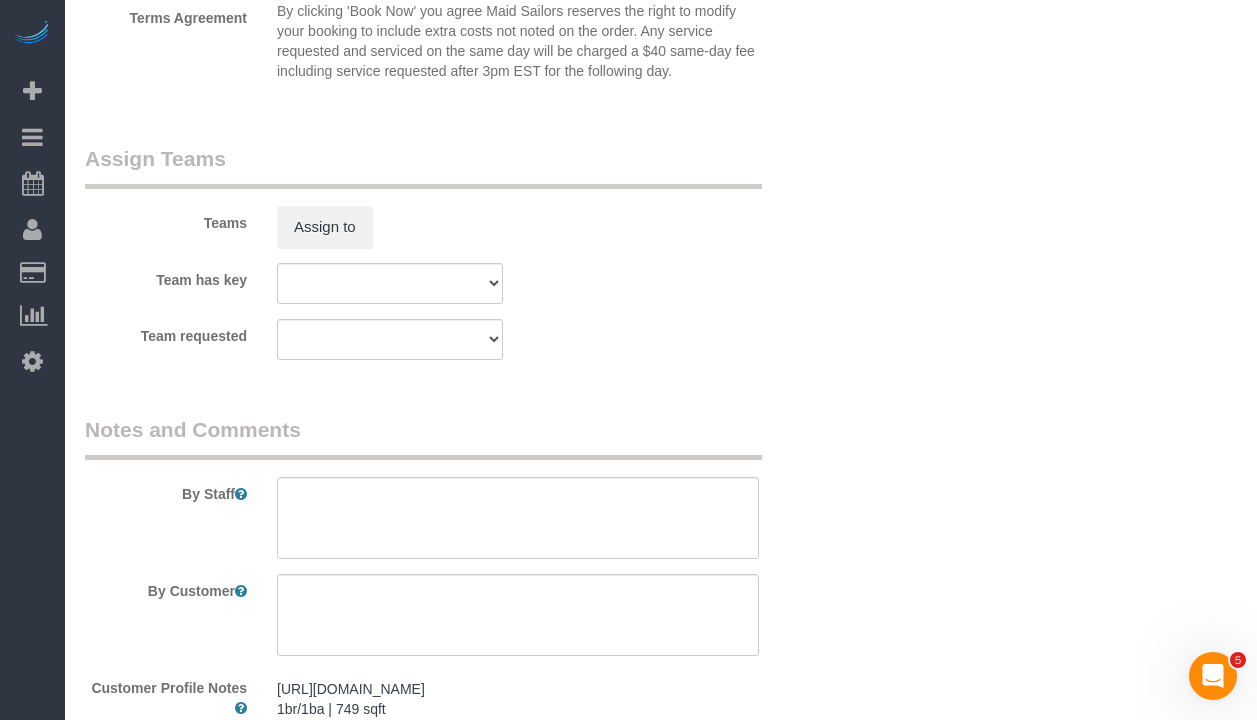 scroll, scrollTop: 2871, scrollLeft: 0, axis: vertical 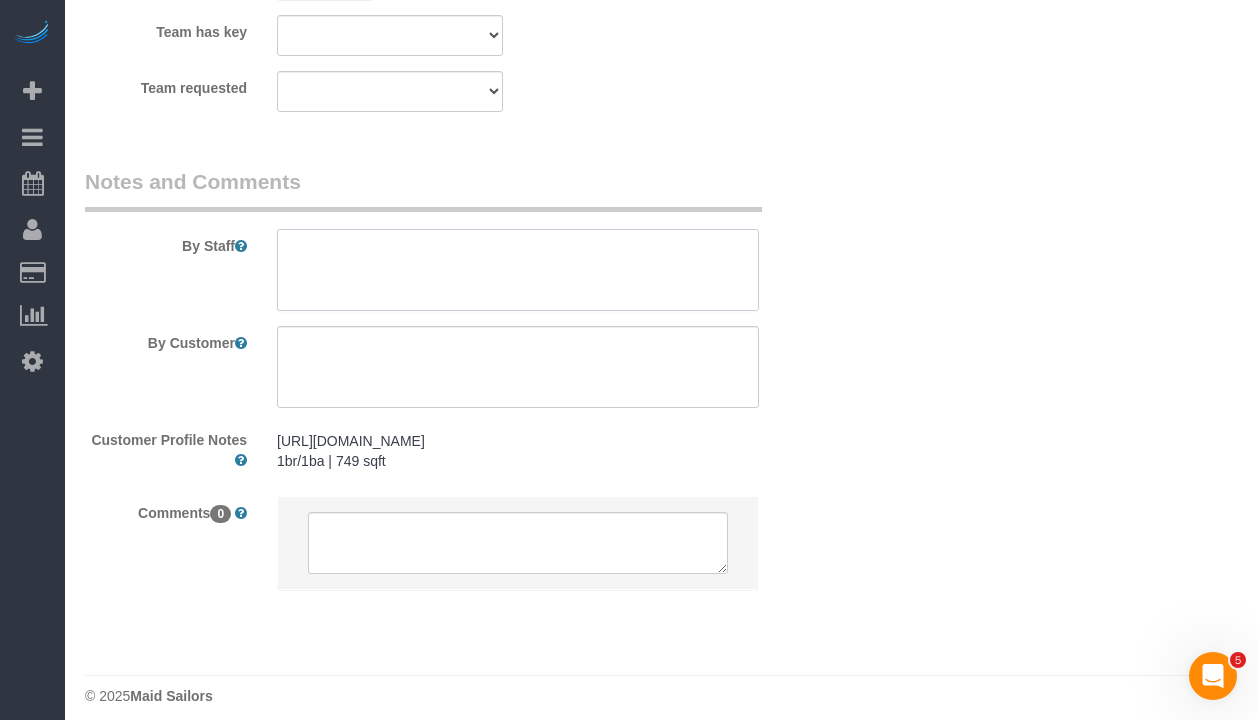 click at bounding box center (518, 270) 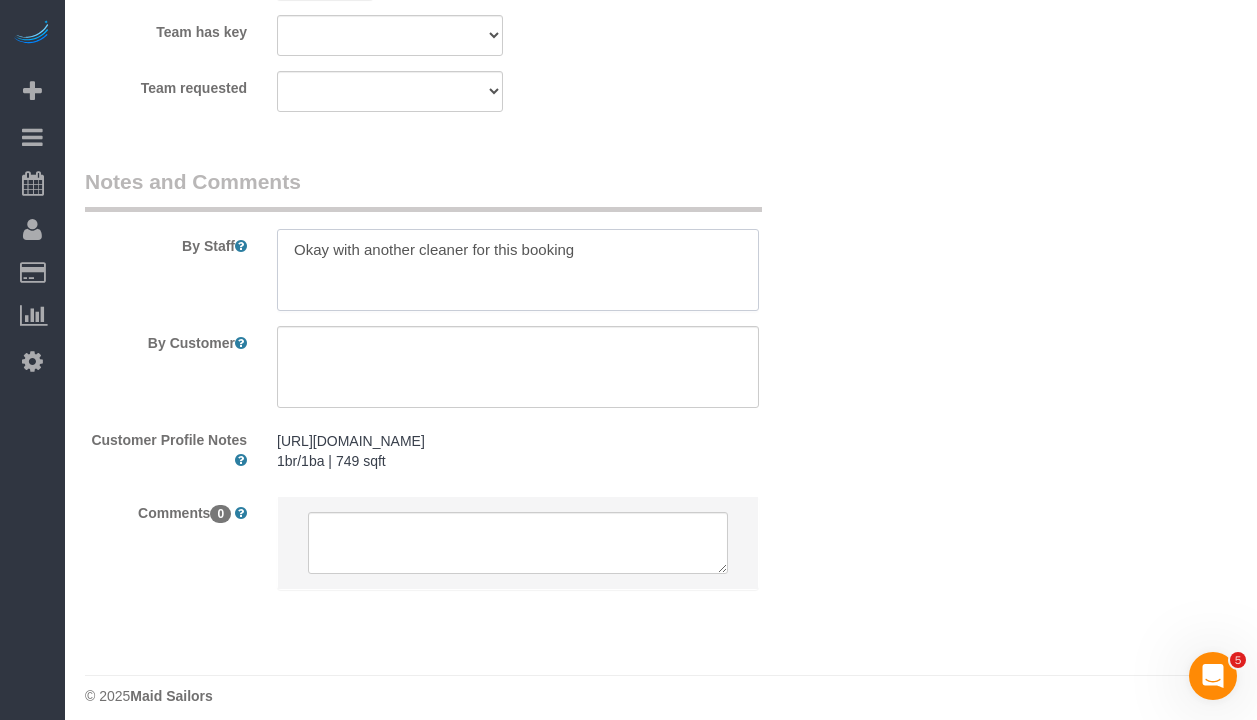 type on "Okay with another cleaner for this booking" 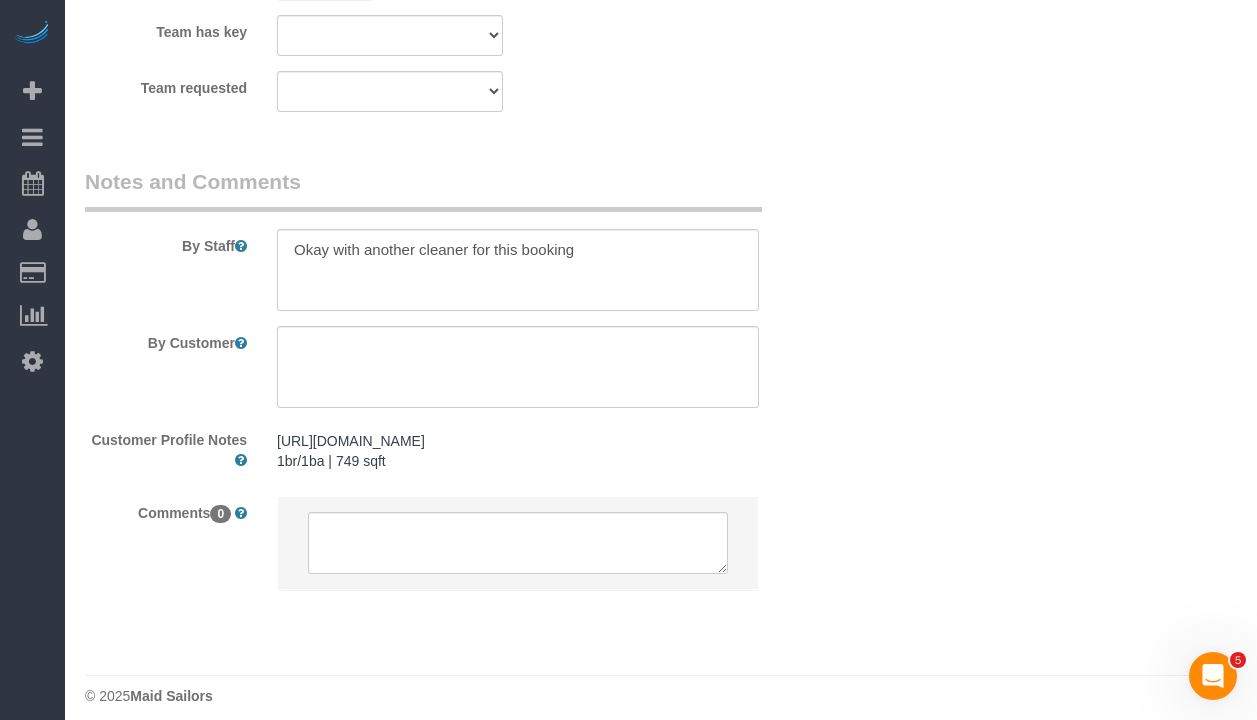 click on "By Customer" at bounding box center [454, 367] 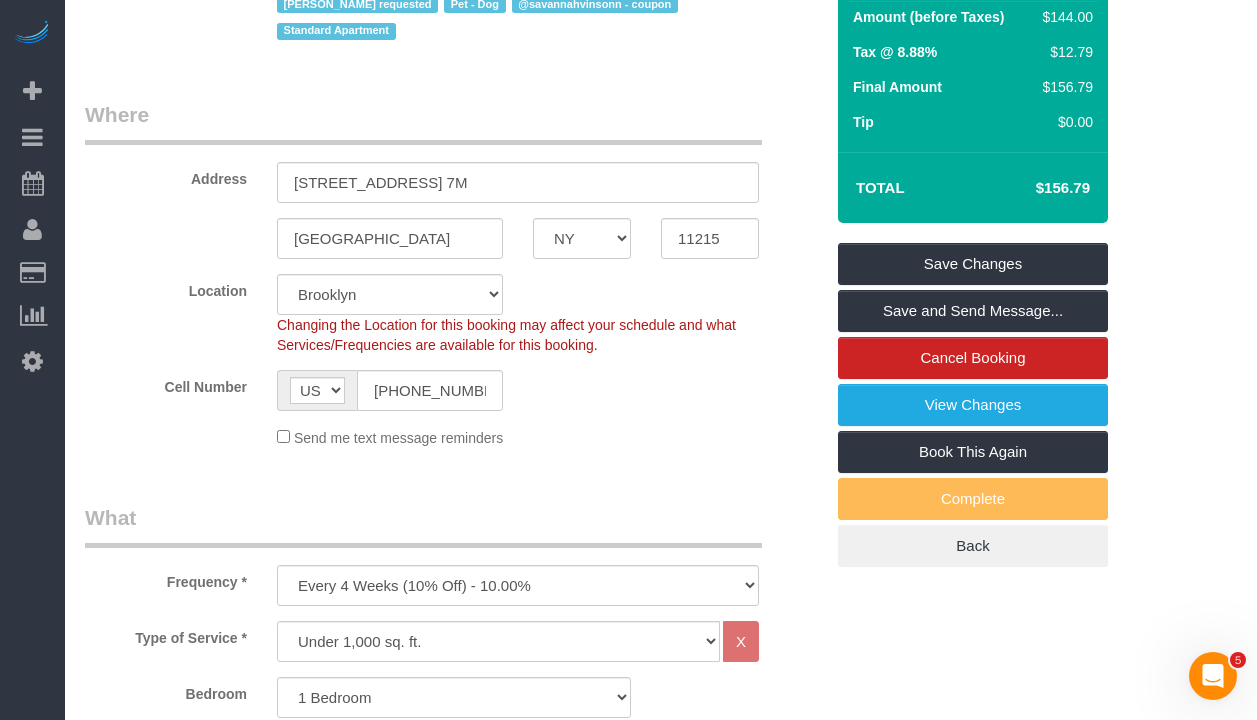 scroll, scrollTop: 345, scrollLeft: 0, axis: vertical 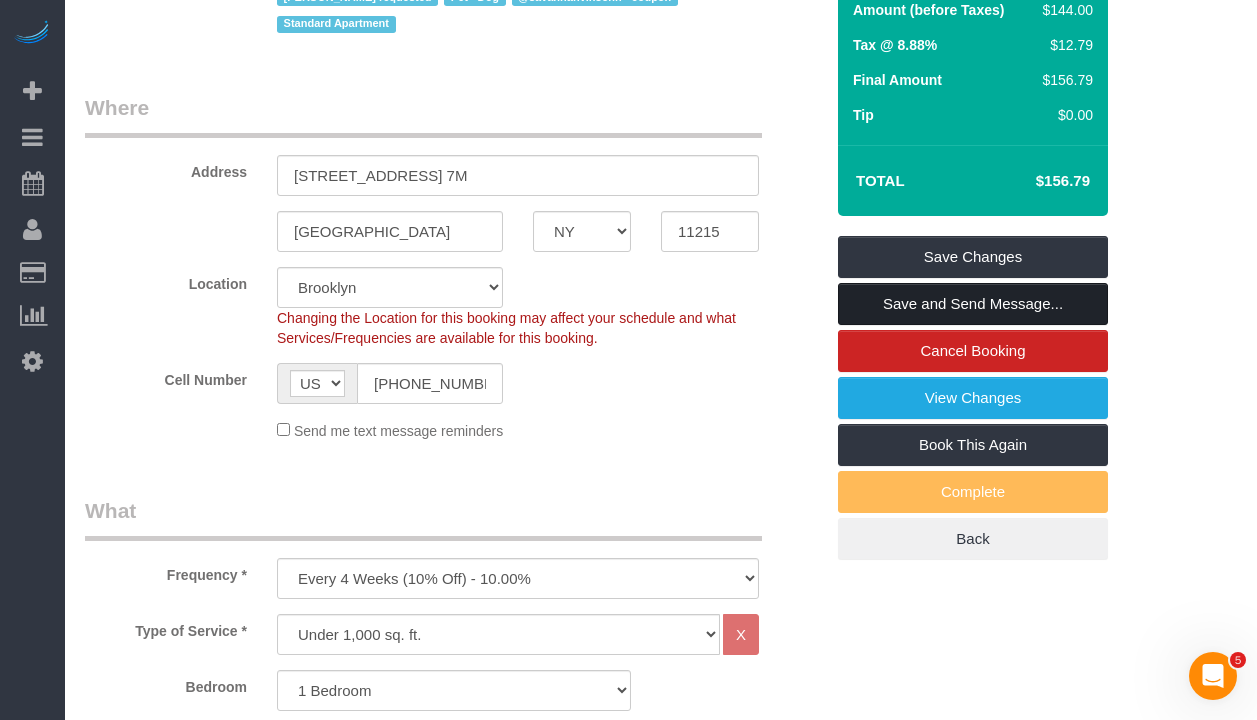click on "Save and Send Message..." at bounding box center [973, 304] 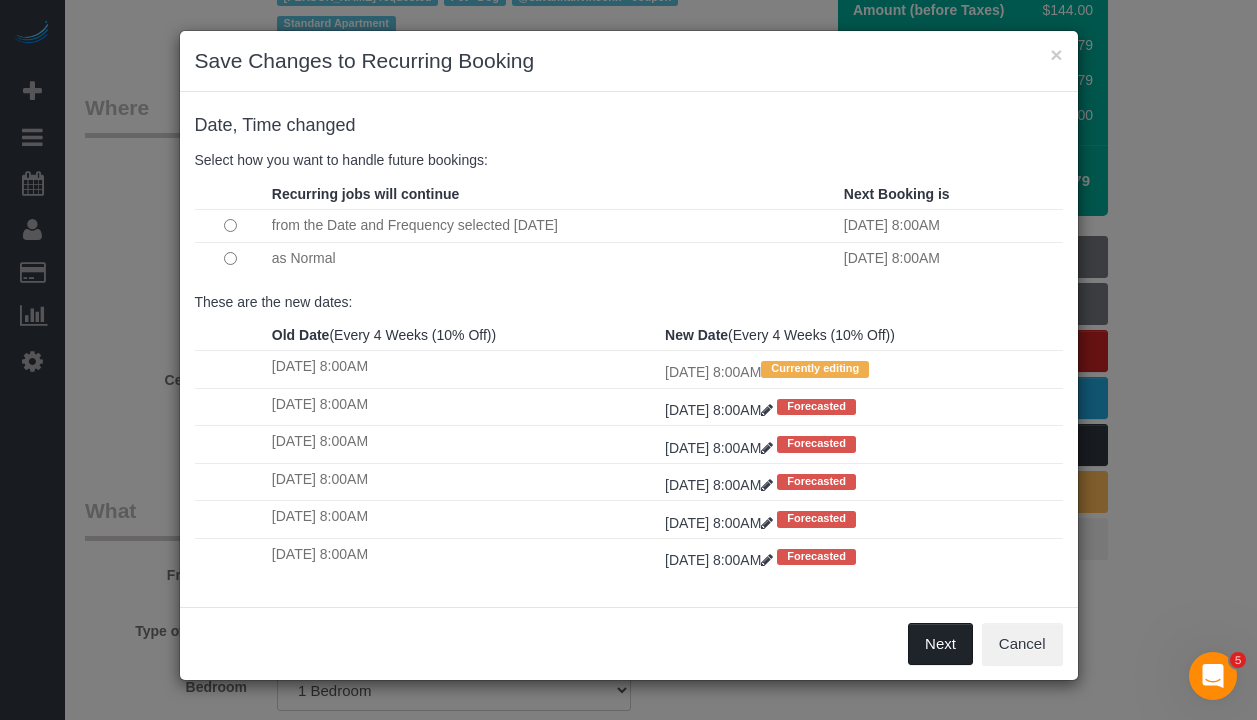 click on "Next" at bounding box center [940, 644] 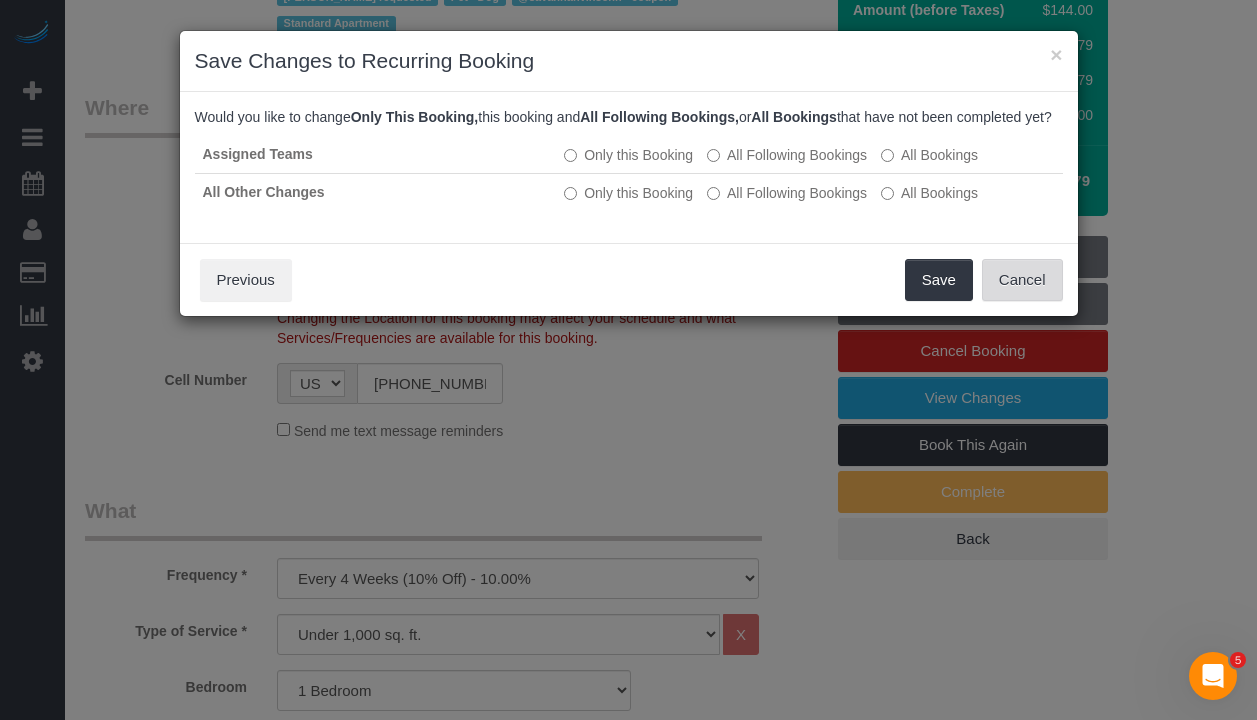 click on "Cancel" at bounding box center (1022, 280) 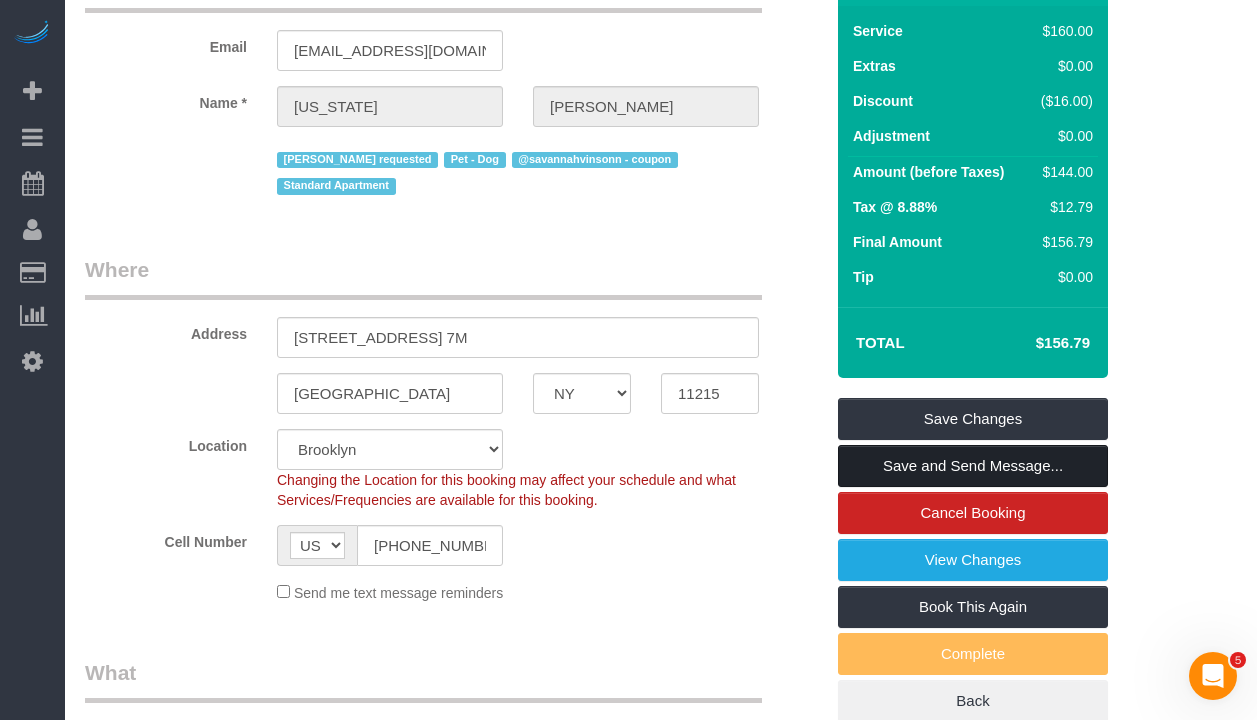 scroll, scrollTop: 209, scrollLeft: 0, axis: vertical 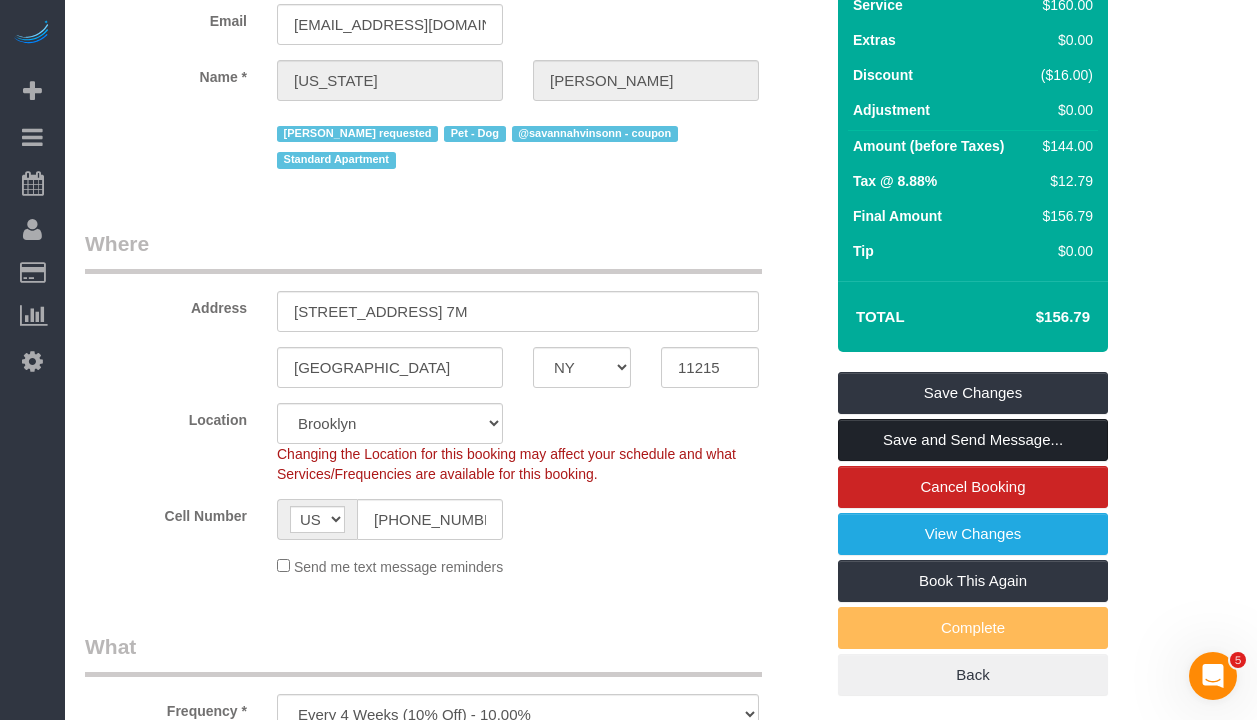 click on "Save and Send Message..." at bounding box center [973, 440] 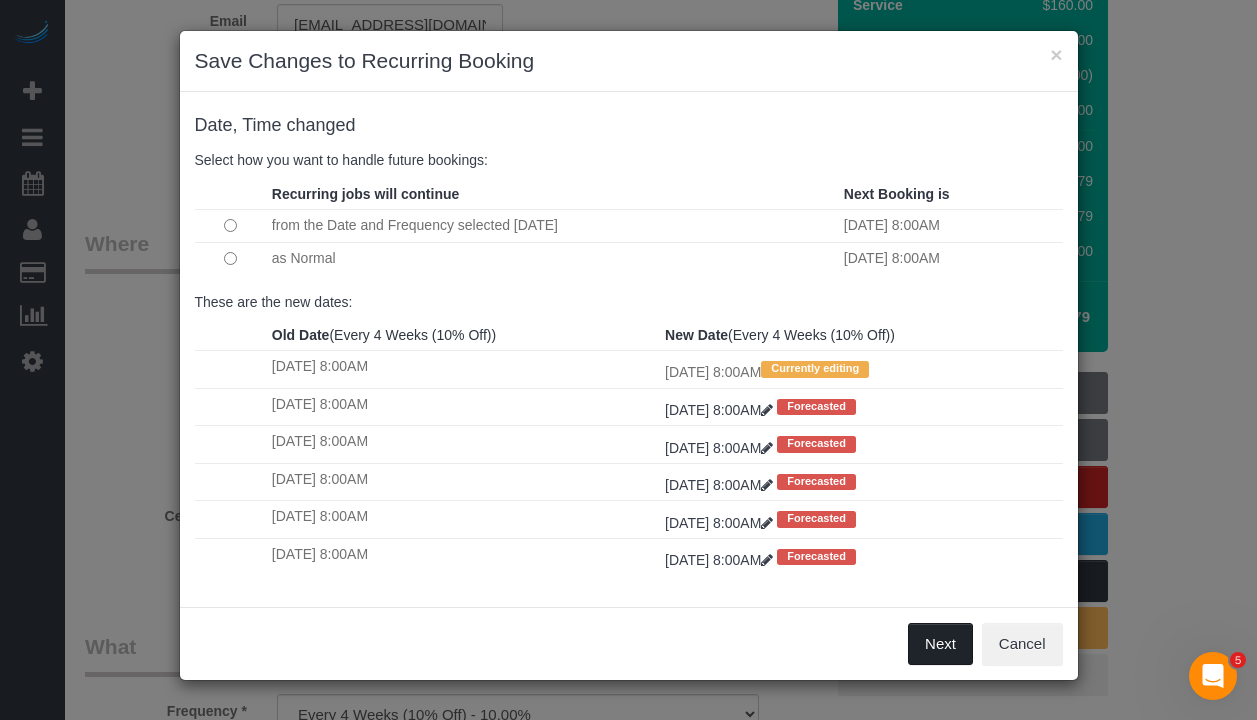 click on "Next" at bounding box center [940, 644] 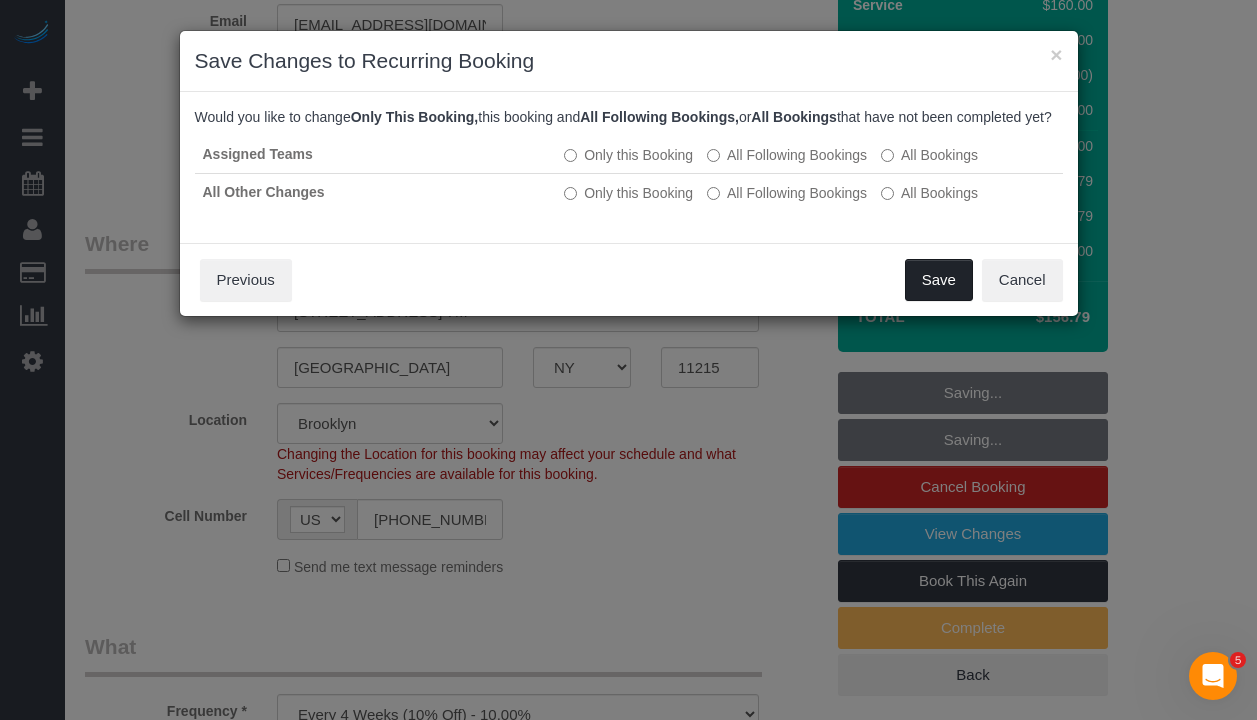click on "Save" at bounding box center (939, 280) 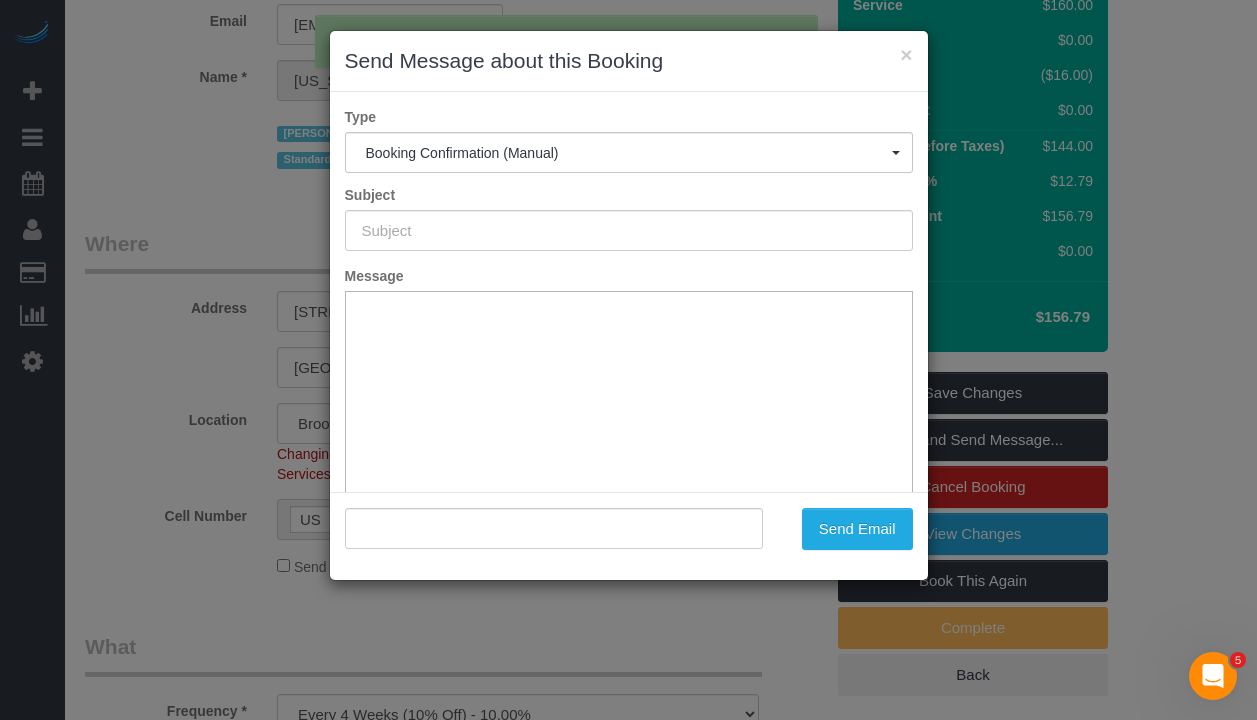 type on "Cleaning Confirmed for 08/14/2025 at 8:00am" 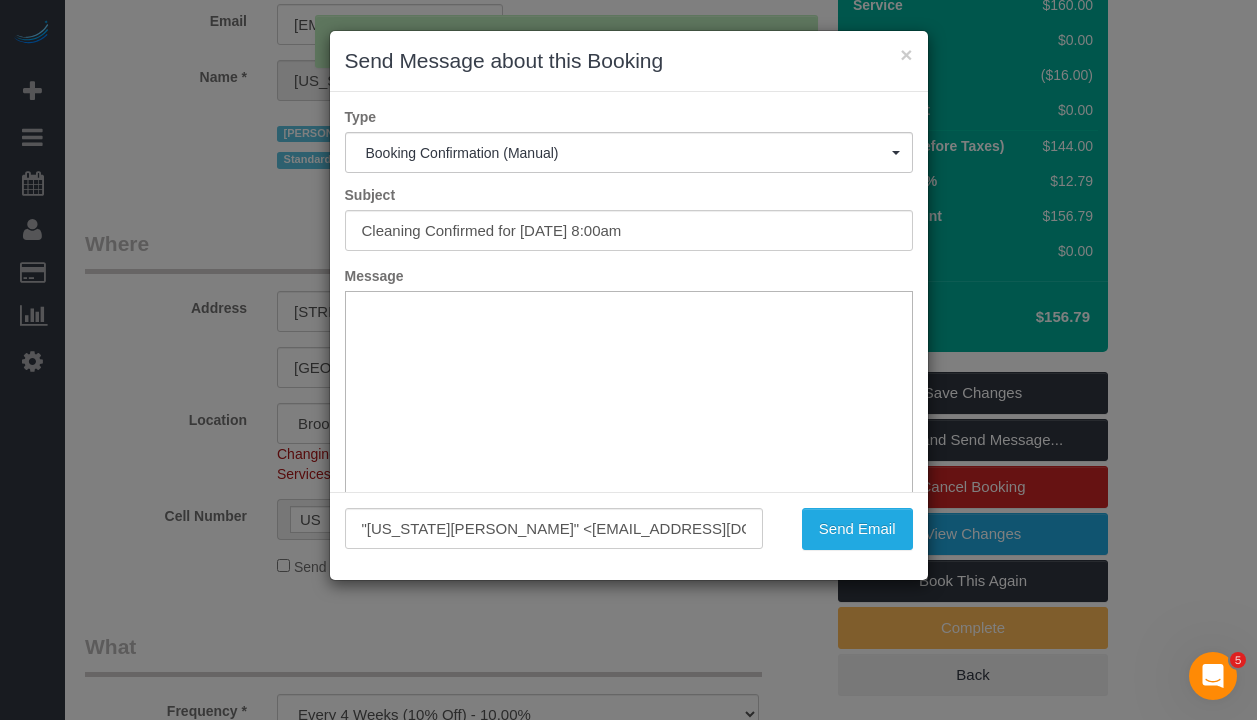 scroll, scrollTop: 0, scrollLeft: 0, axis: both 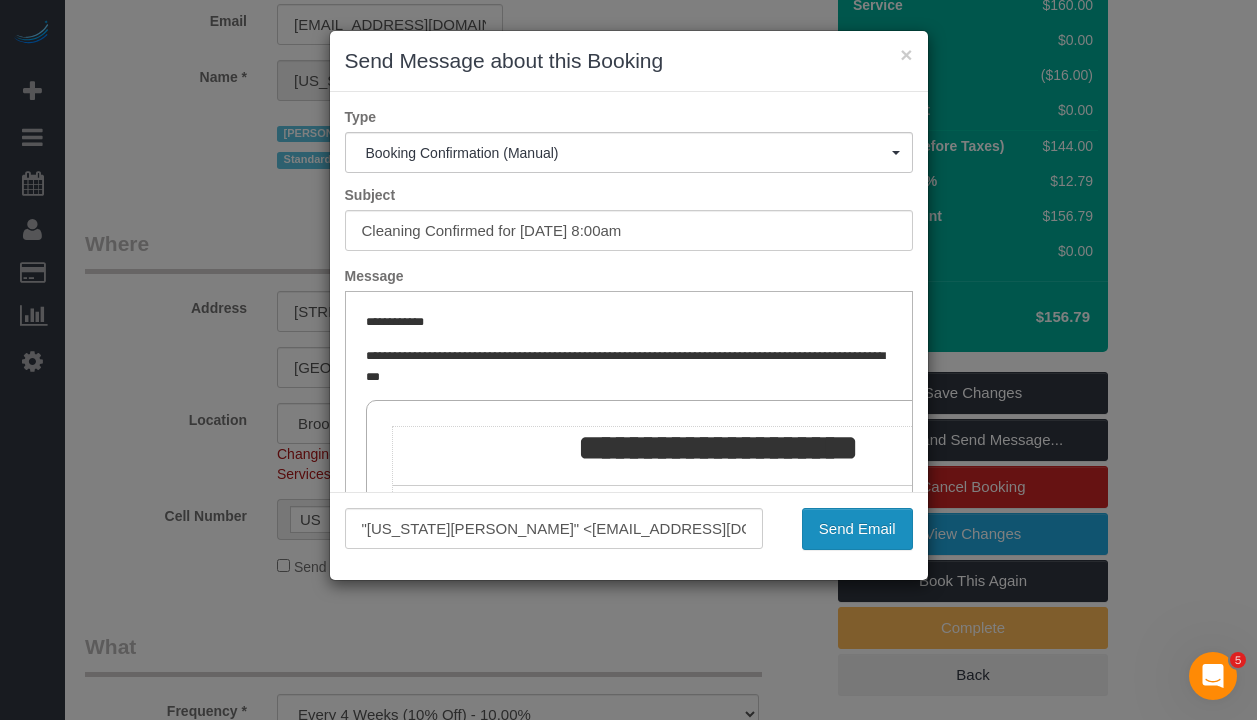 click on "Send Email" at bounding box center (857, 529) 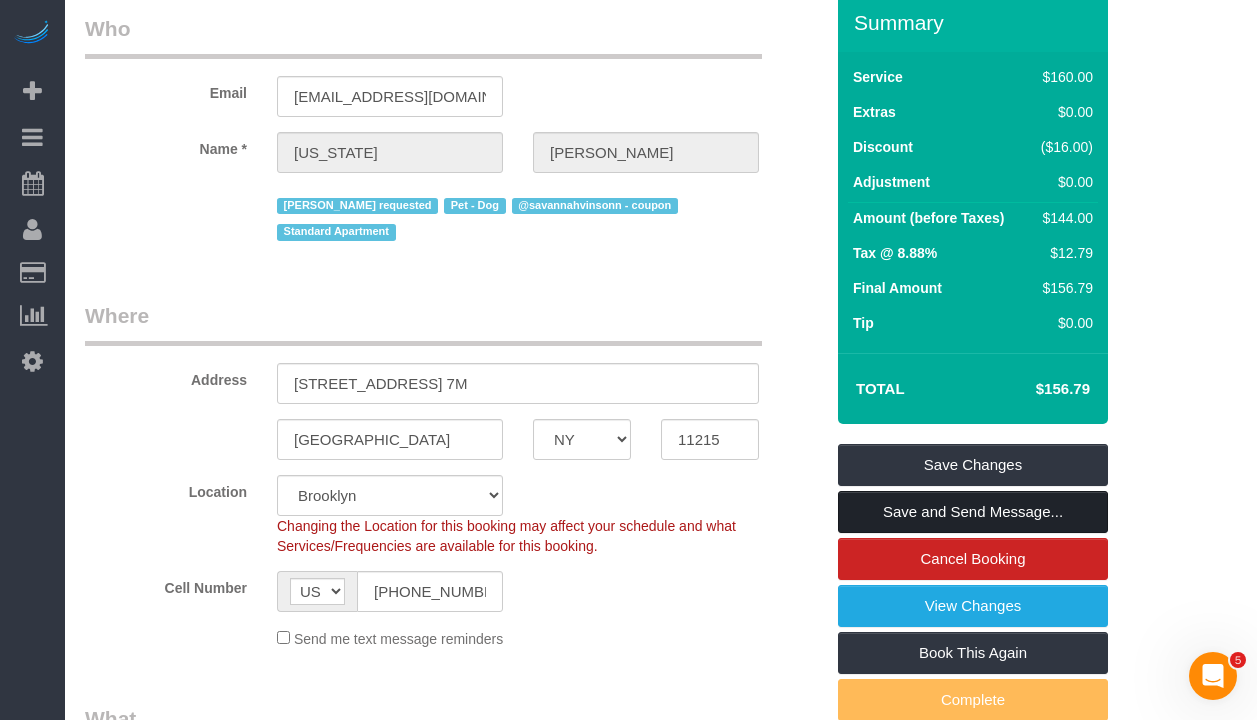 scroll, scrollTop: 281, scrollLeft: 0, axis: vertical 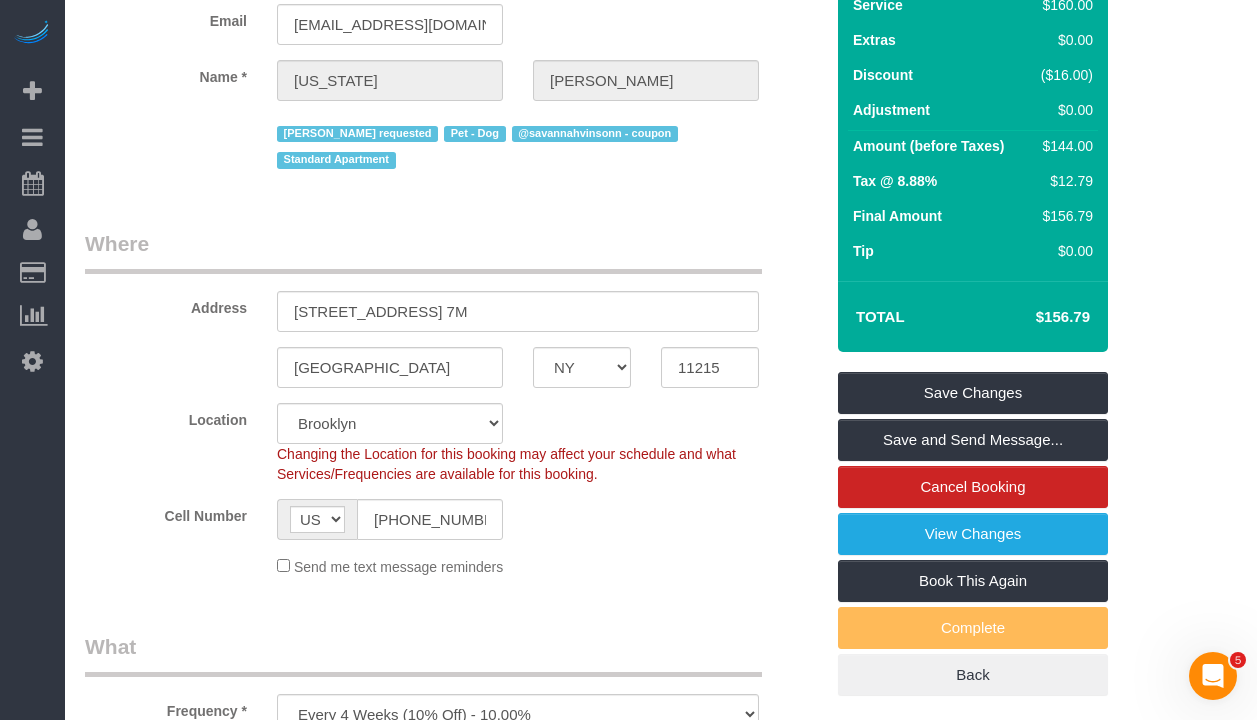 click on "Where" at bounding box center [423, 251] 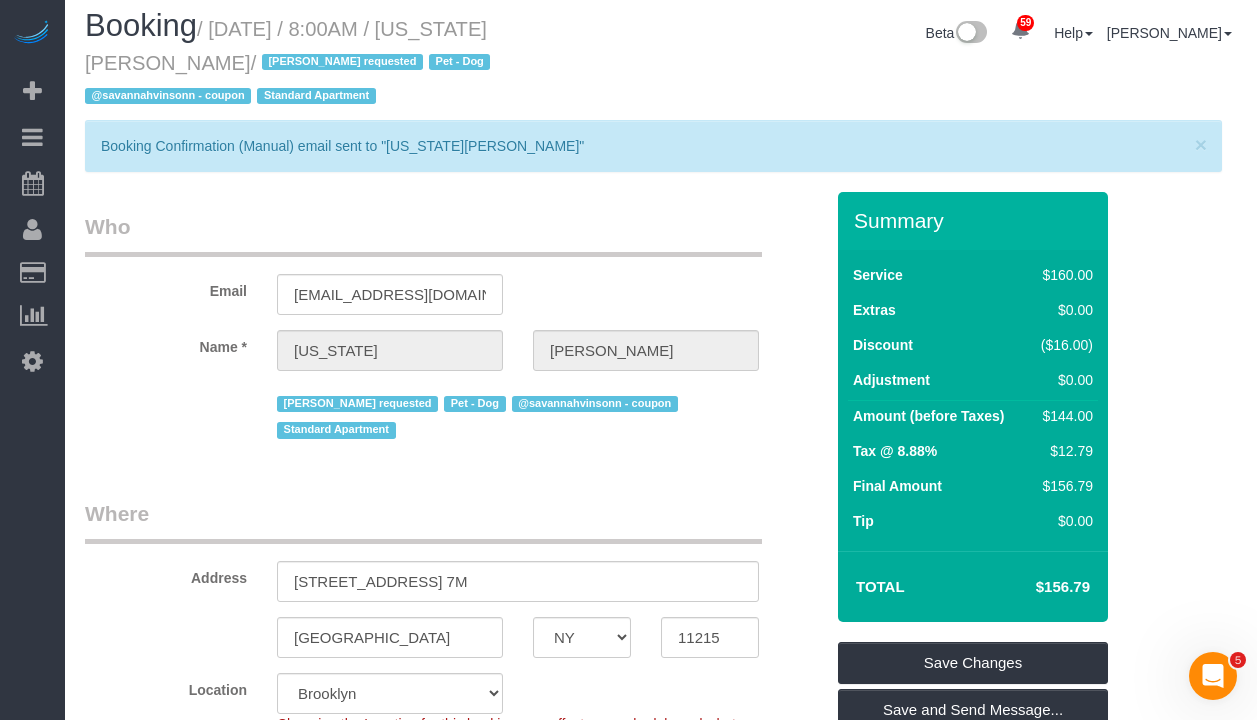 scroll, scrollTop: 0, scrollLeft: 0, axis: both 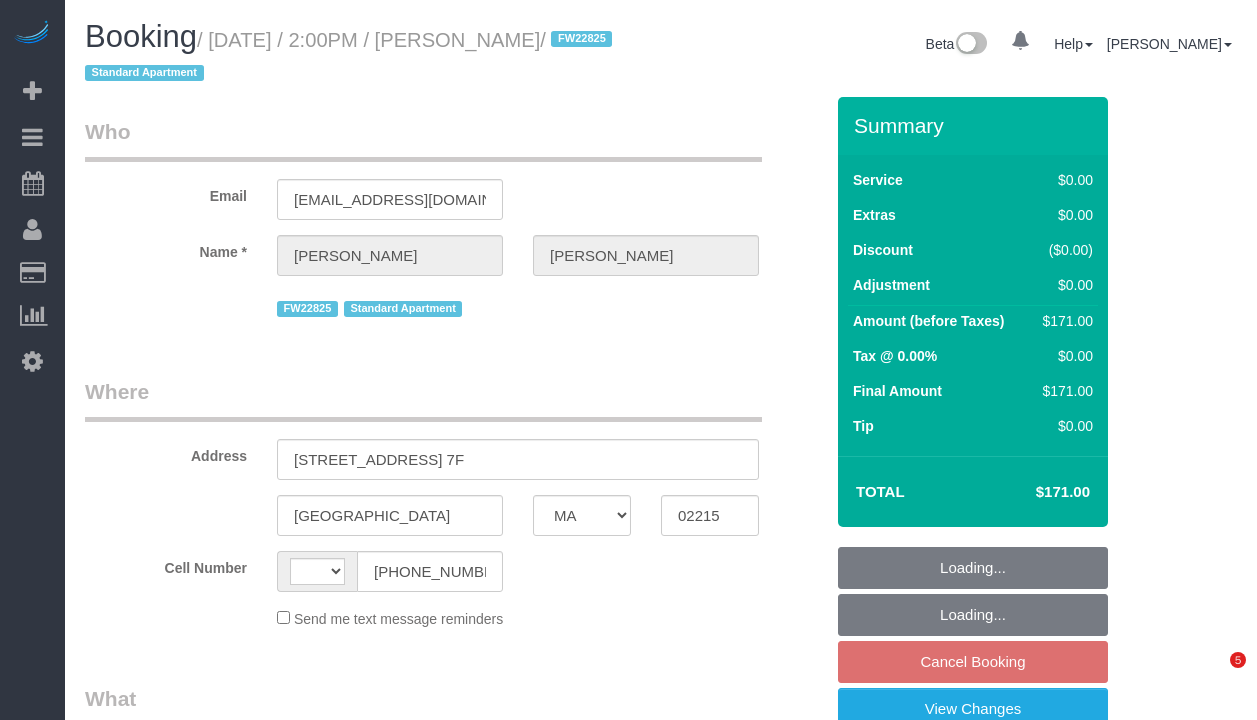 select on "MA" 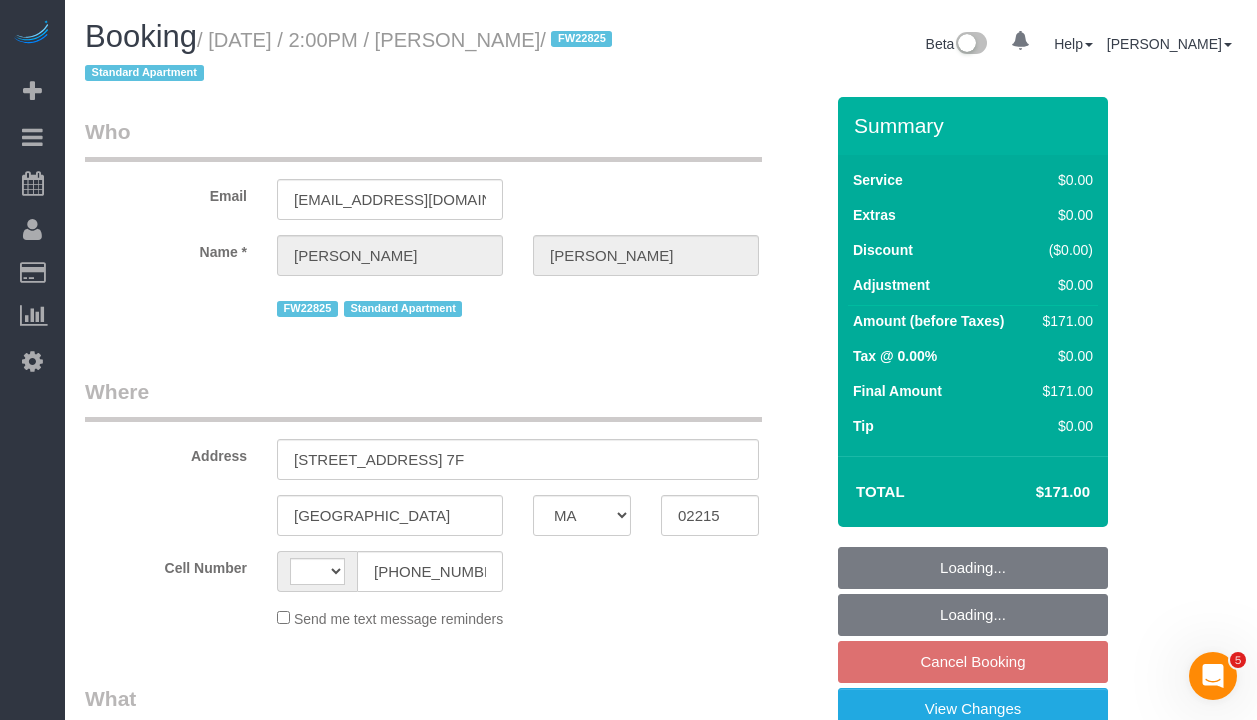 scroll, scrollTop: 0, scrollLeft: 0, axis: both 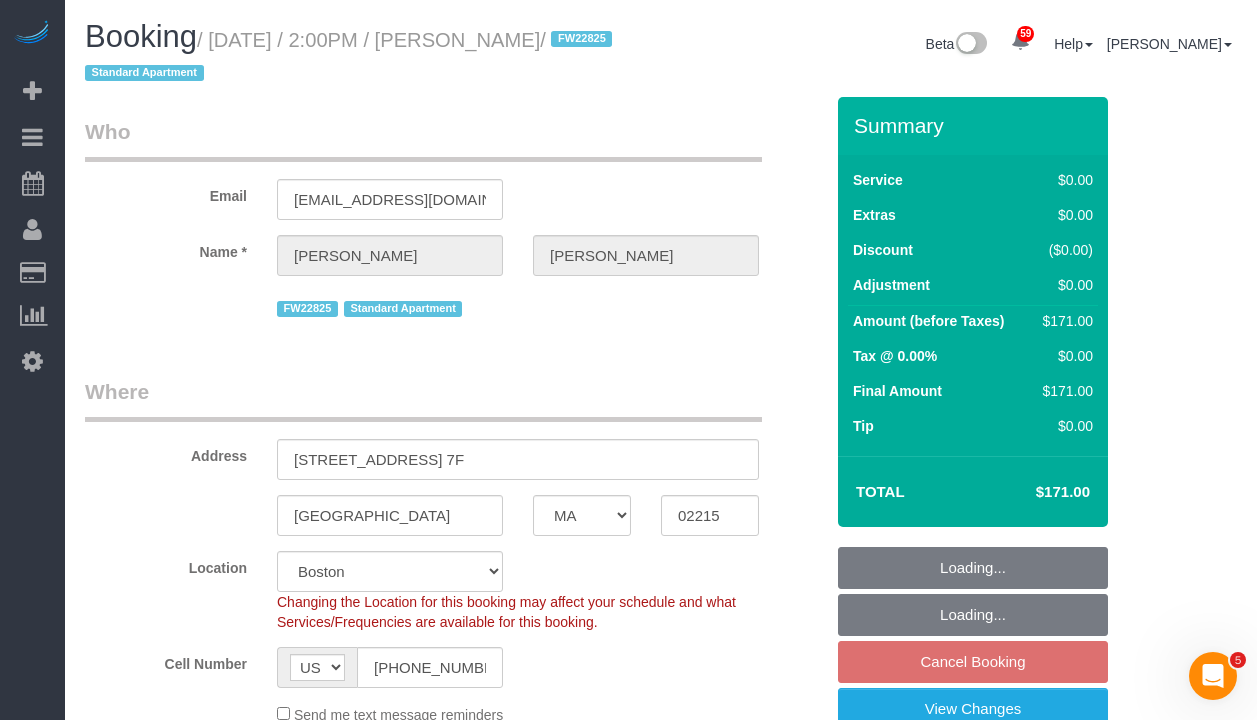 select on "object:1073" 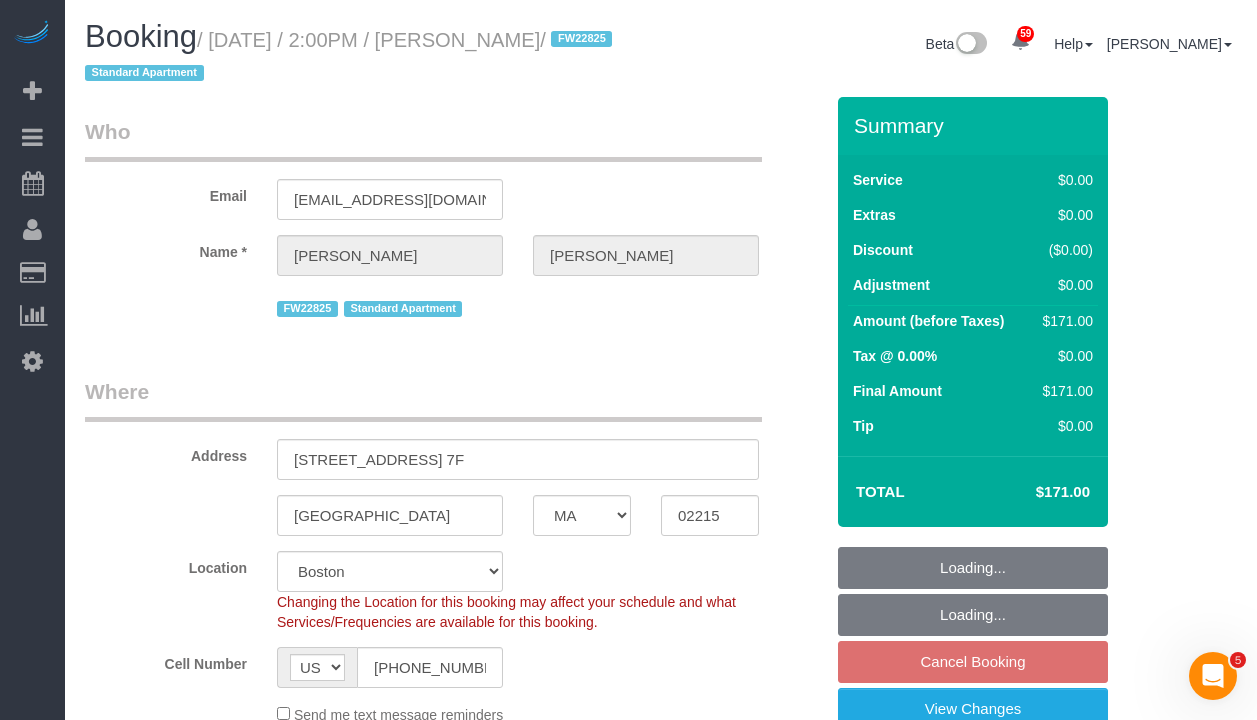 select on "string:stripe-pm_1LLqfT4VGloSiKo7sQ6Wqa8m" 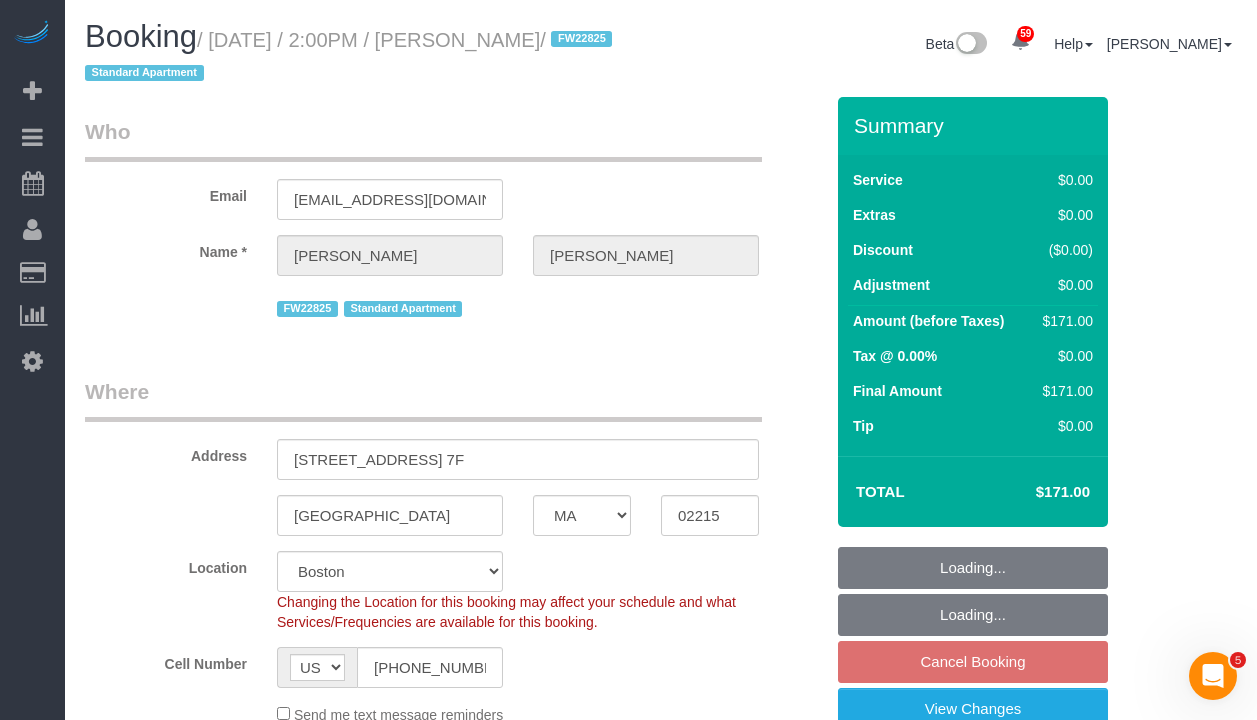 select on "spot7" 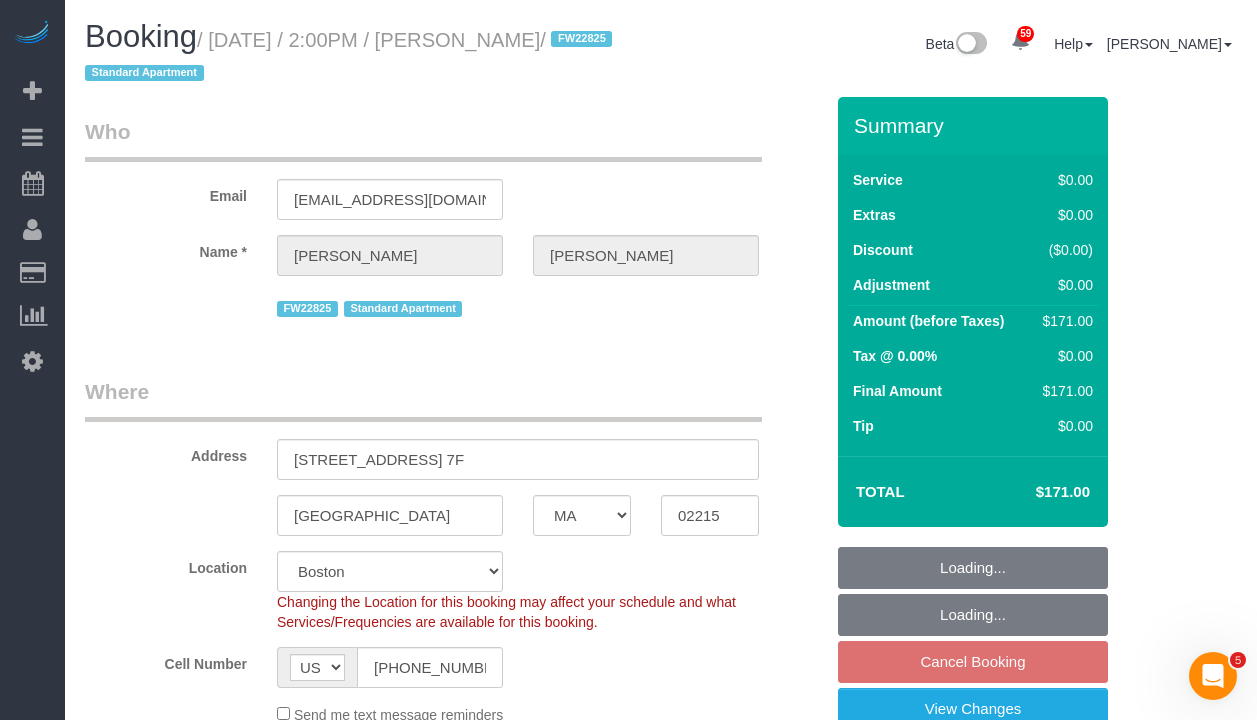 select on "2" 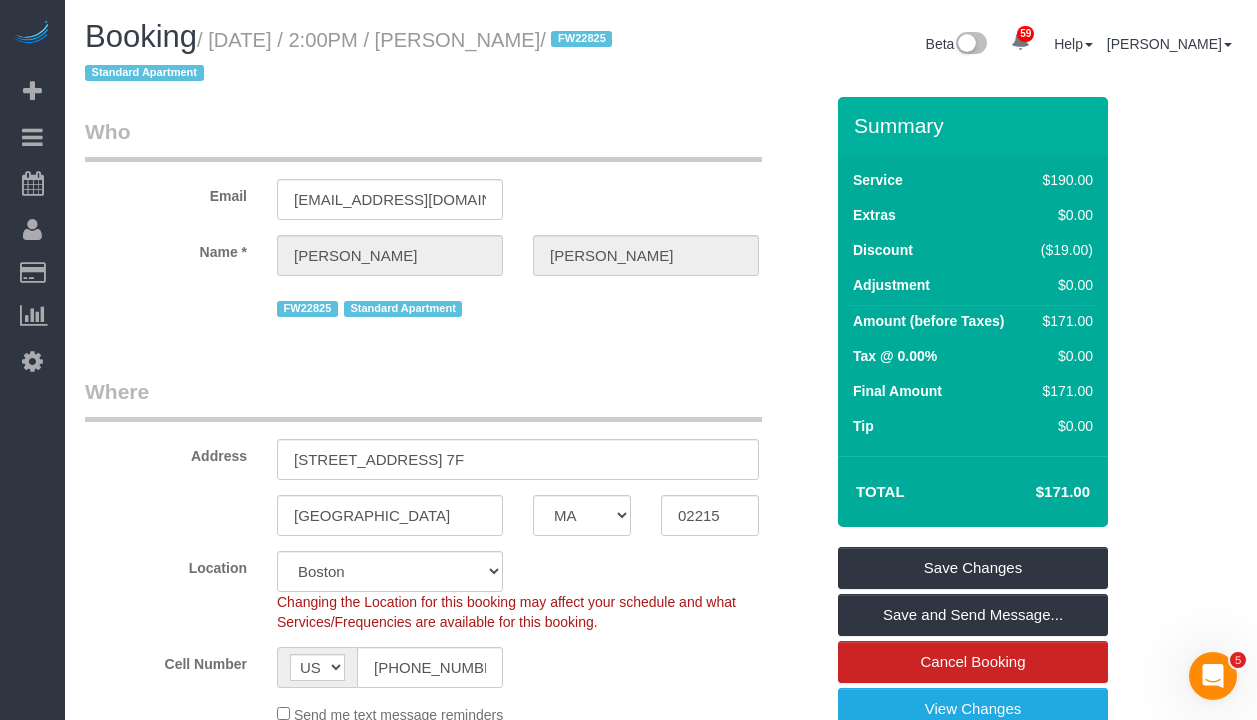 drag, startPoint x: 584, startPoint y: 43, endPoint x: 373, endPoint y: 54, distance: 211.28653 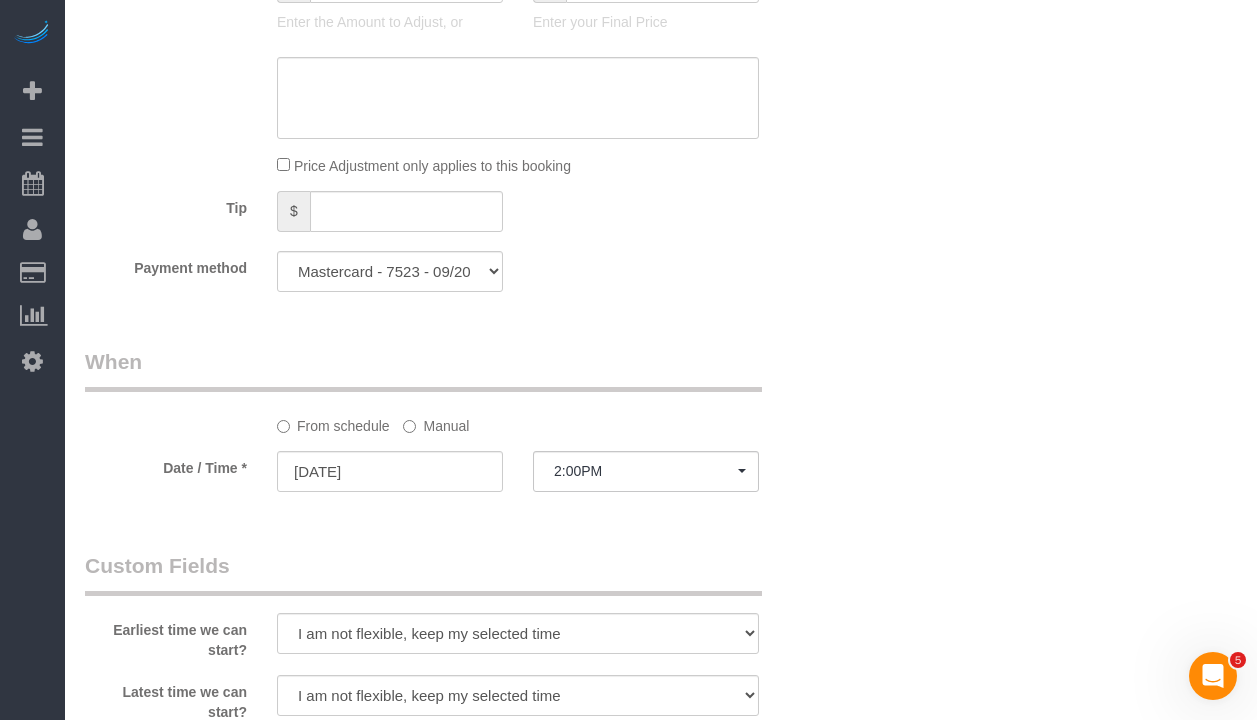 scroll, scrollTop: 2033, scrollLeft: 0, axis: vertical 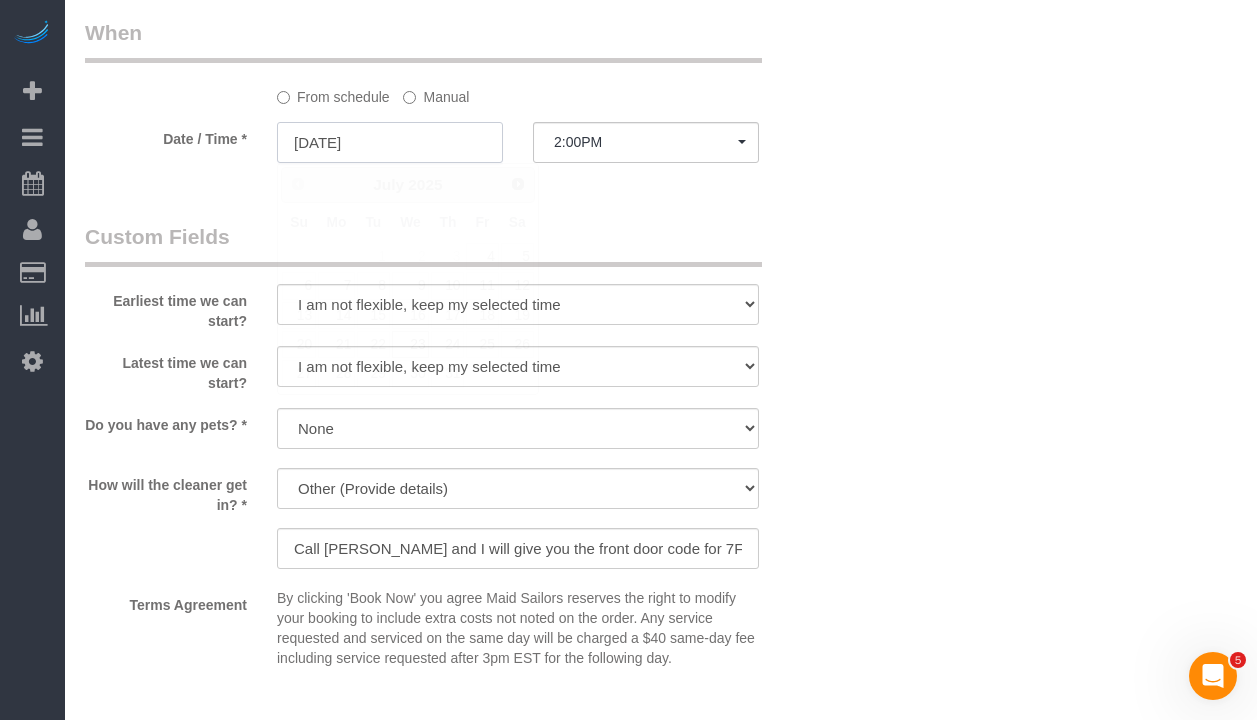 click on "[DATE]" at bounding box center [390, 142] 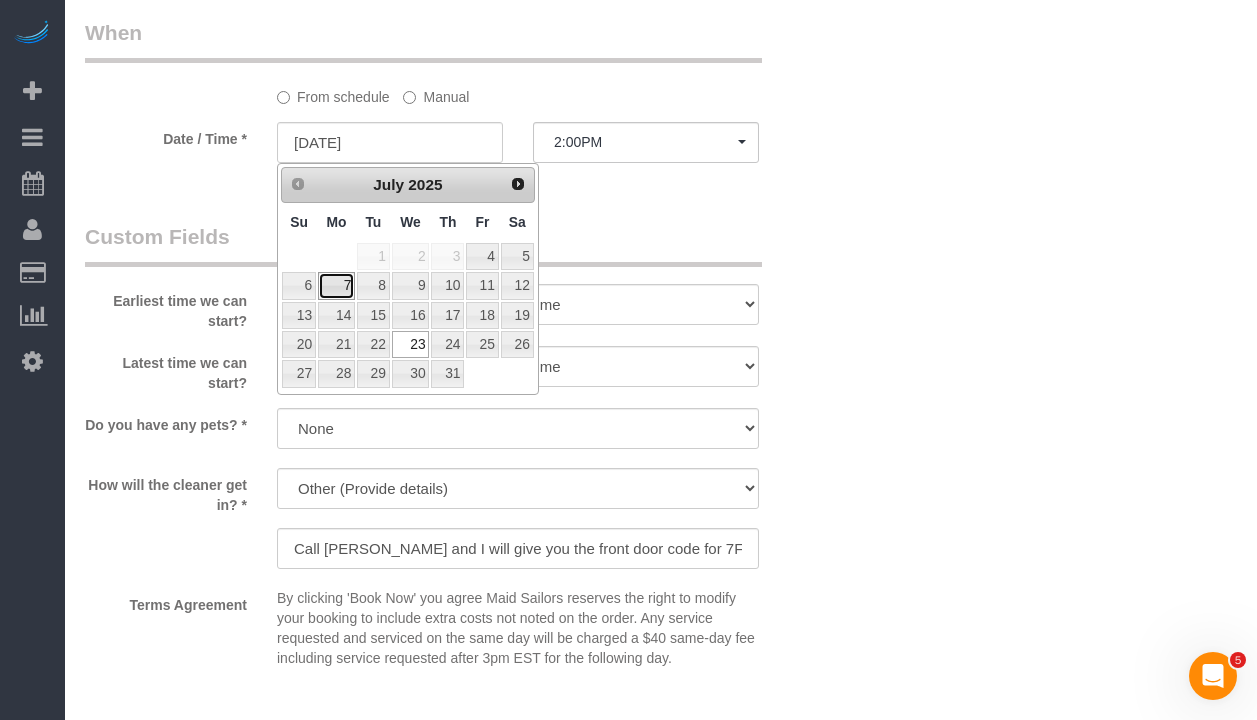 click on "7" at bounding box center (336, 285) 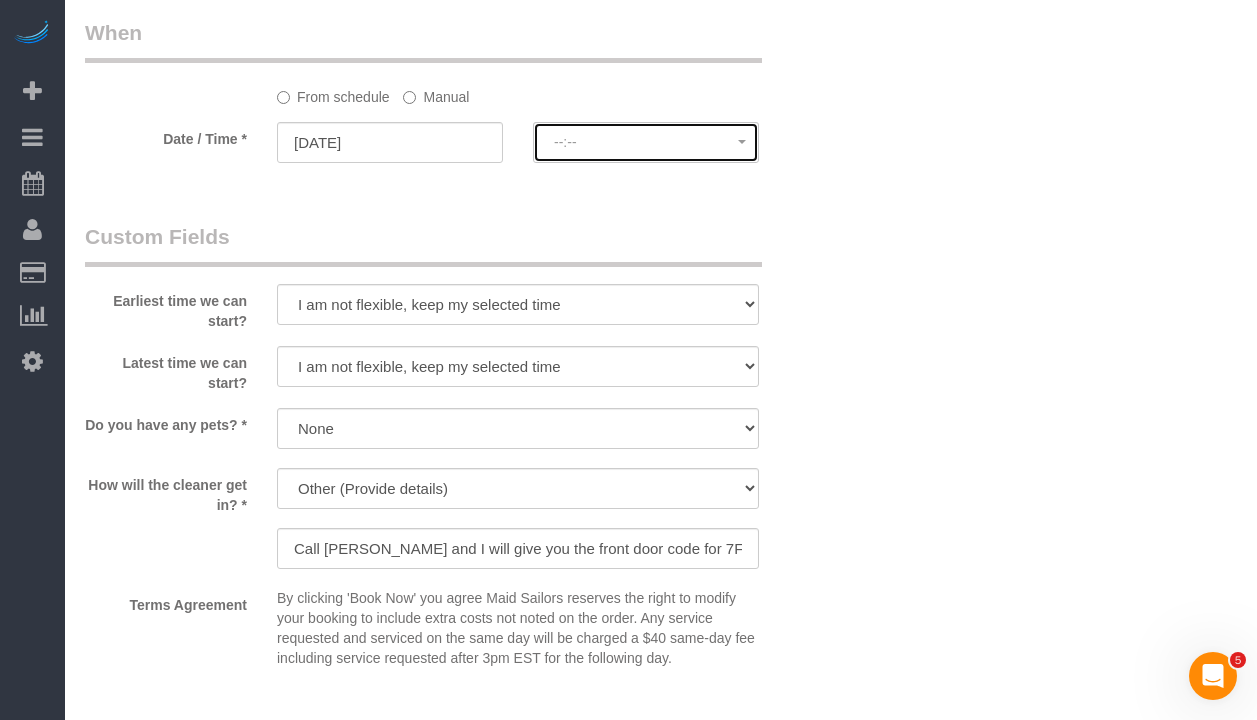 click on "--:--" 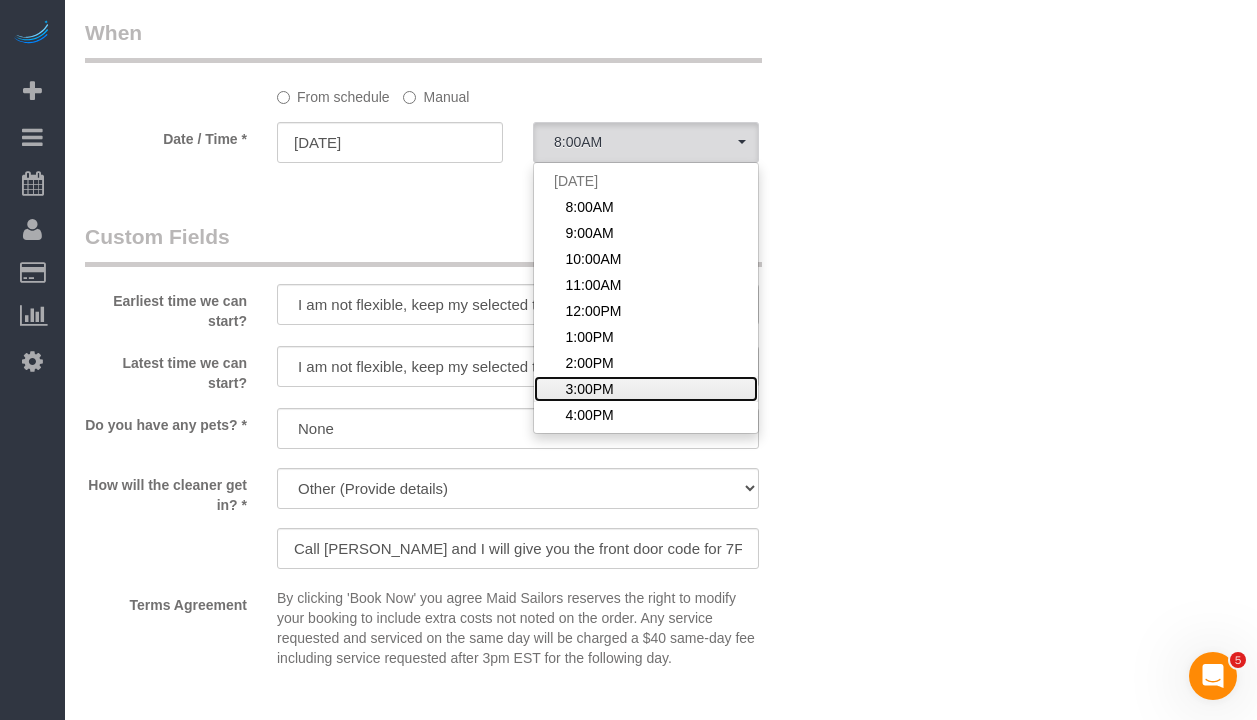 click on "3:00PM" 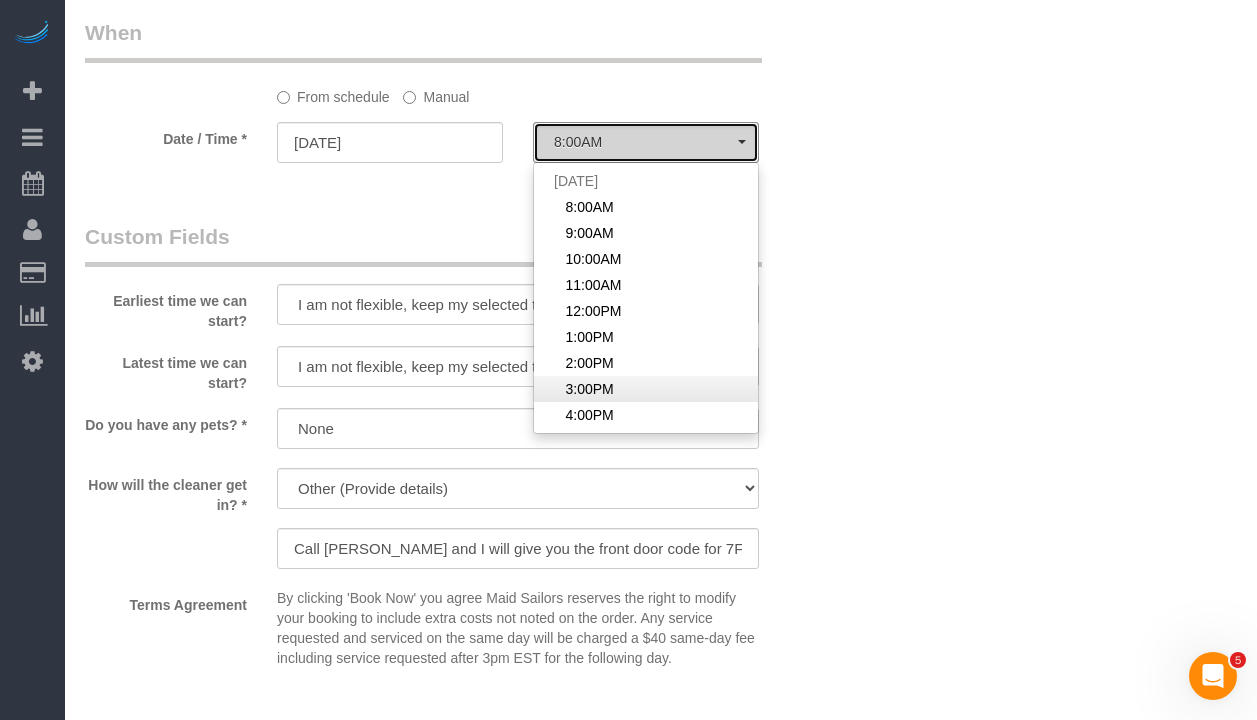 select on "spot60" 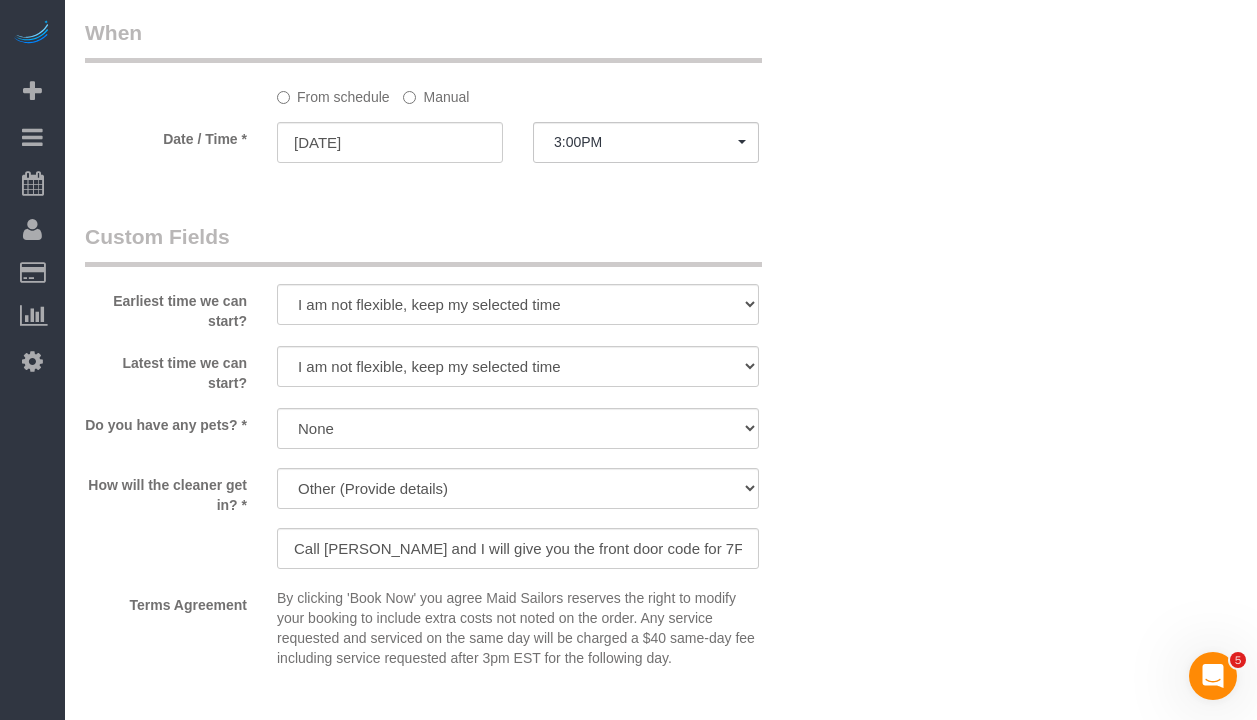 click on "Earliest time we can start?
I am not flexible, keep my selected time 8:00 AM 9:00 AM 10:00 AM 11:00 AM 12:00 PM 1:00 PM 2:00 PM 3:00 PM 4:00 PM 5:00 PM 6:00 PM 7:00 PM" at bounding box center (454, 276) 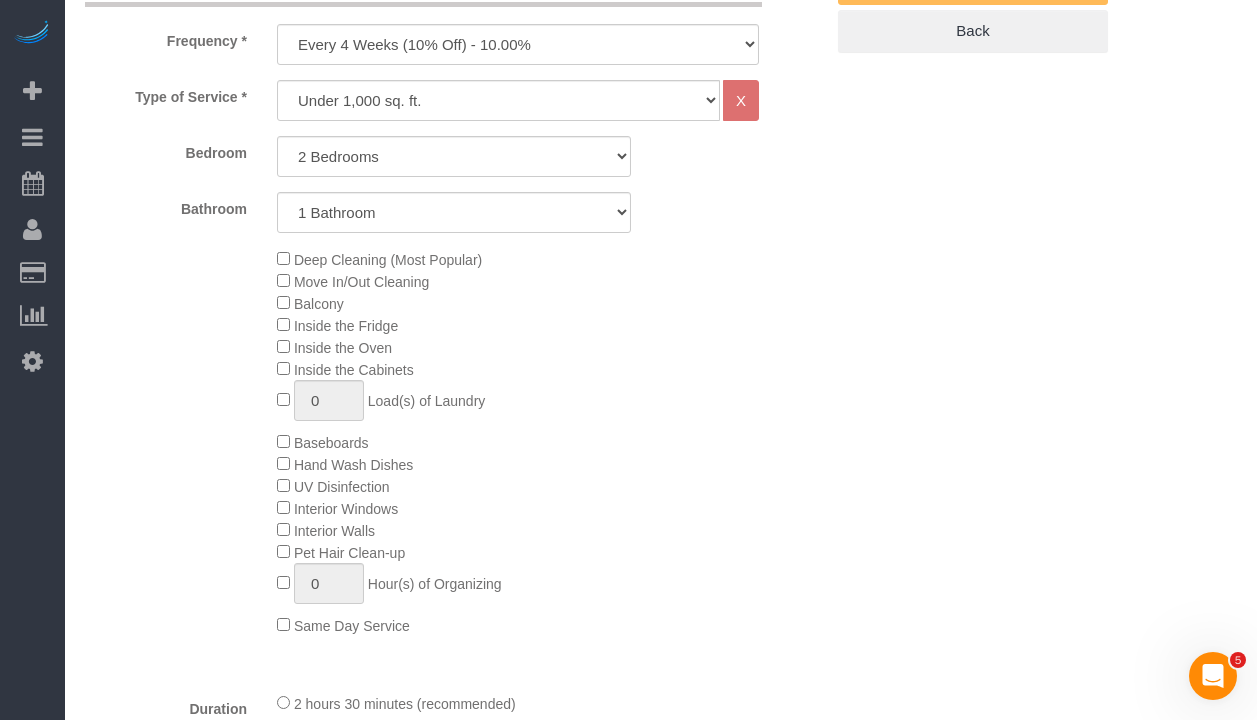 scroll, scrollTop: 0, scrollLeft: 0, axis: both 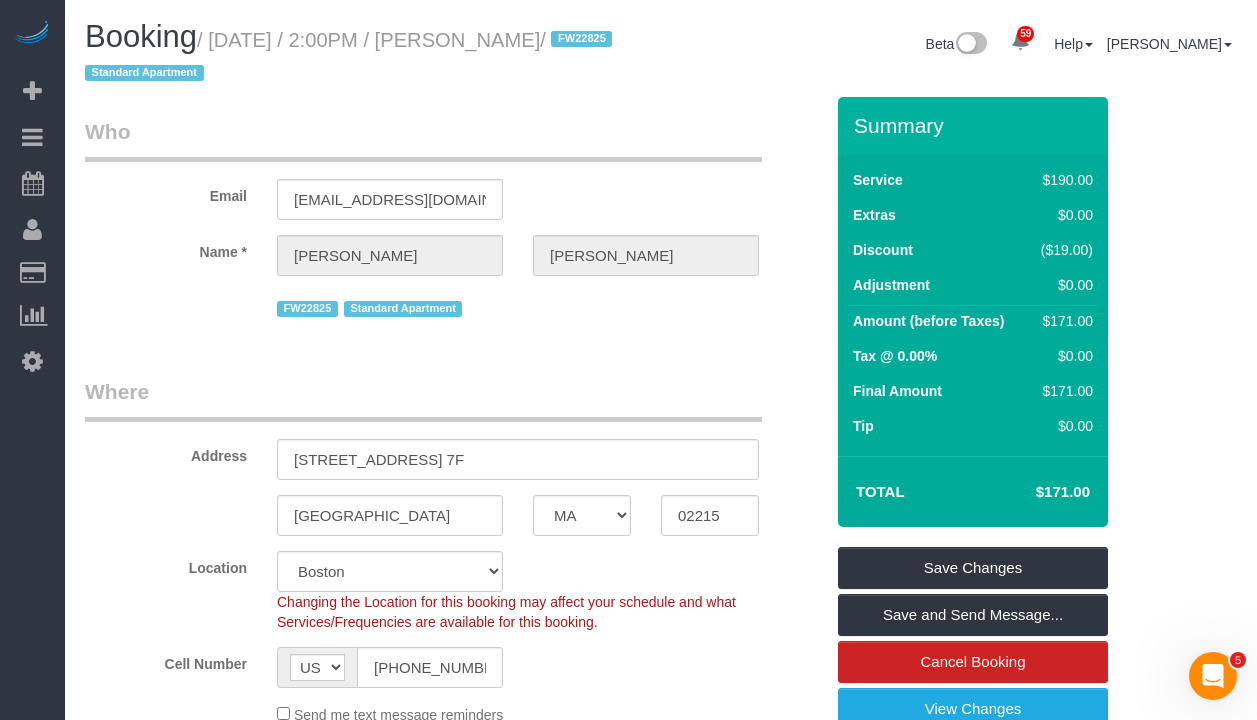 click on "Who
Email
lozano8500@yahoo.com
Name *
Rachel
Lozano
FW22825
Standard Apartment
Where
Address
108 Peterborough Street, Apt. 7F
Boston
AK
AL
AR
AZ
CA
CO
CT
DC
DE
FL
GA
HI
IA
ID
IL
IN
KS
KY
LA
MA
MD
ME
MI
MN
MO
MS
MT" at bounding box center [454, 1809] 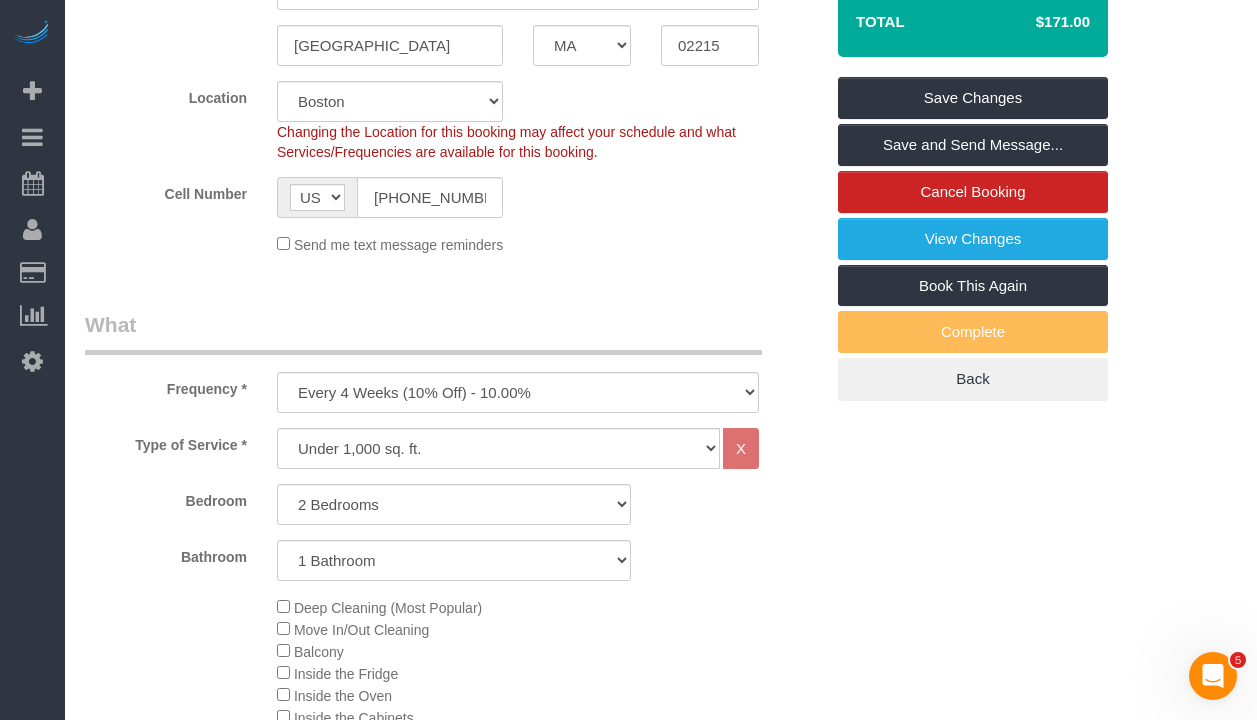 scroll, scrollTop: 569, scrollLeft: 0, axis: vertical 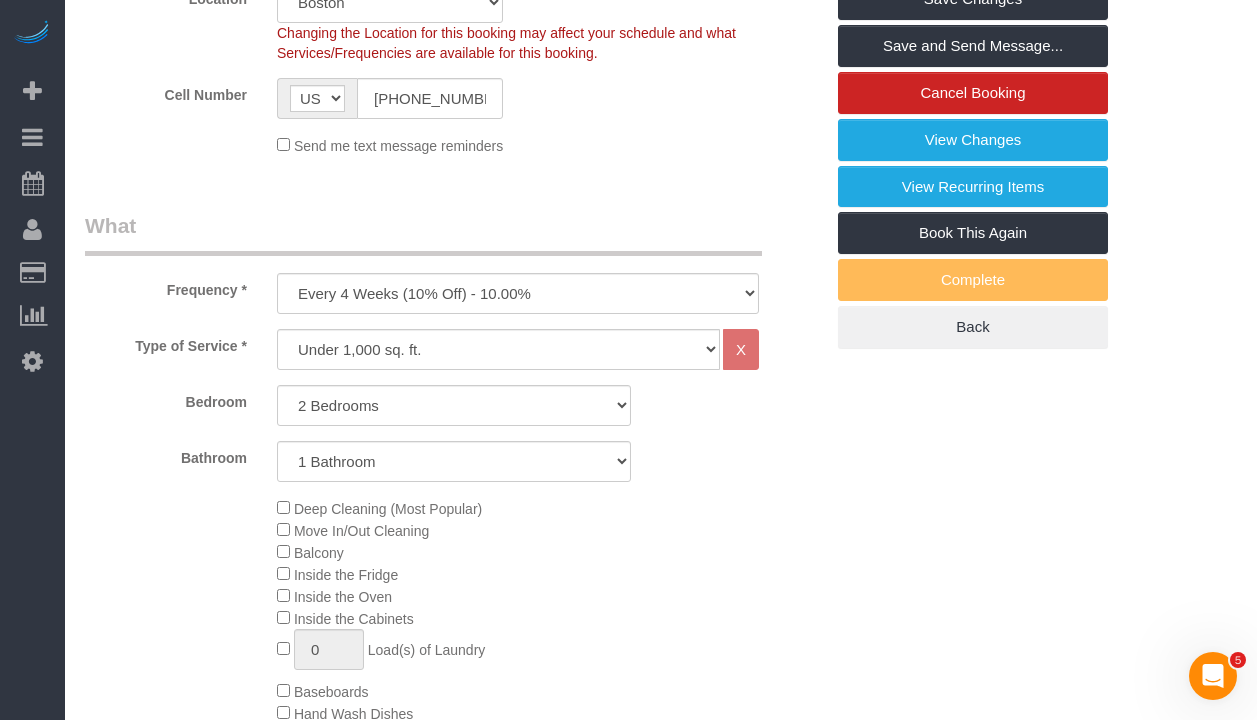 click on "Deep Cleaning (Most Popular)
Move In/Out Cleaning
Balcony
Inside the Fridge
Inside the Oven
Inside the Cabinets
0
Load(s) of Laundry
Baseboards
Hand Wash Dishes
0" 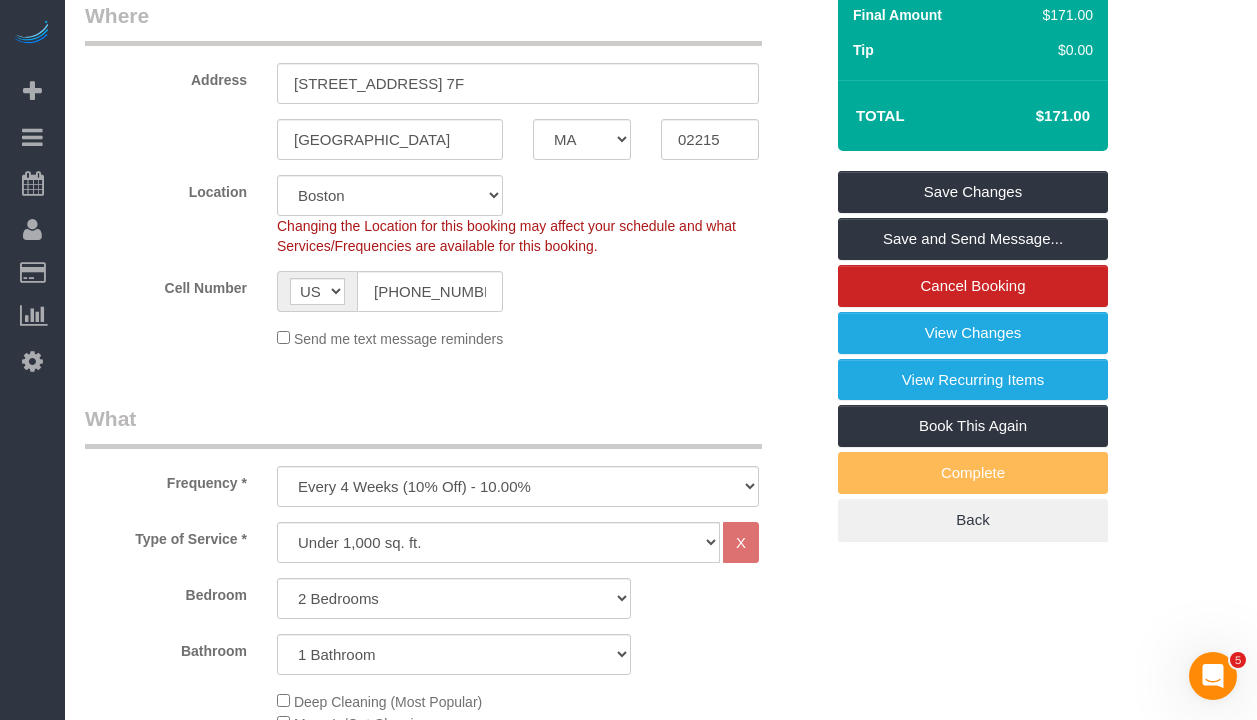 scroll, scrollTop: 0, scrollLeft: 0, axis: both 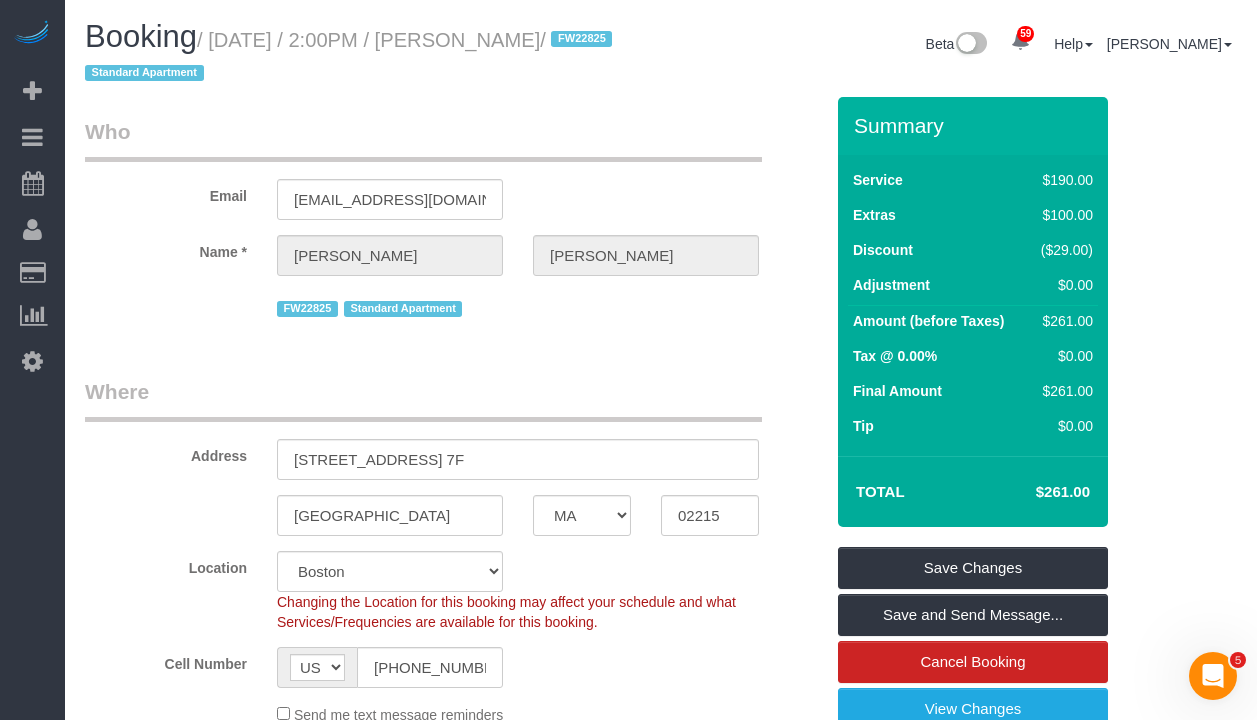 click on "Where" at bounding box center [423, 399] 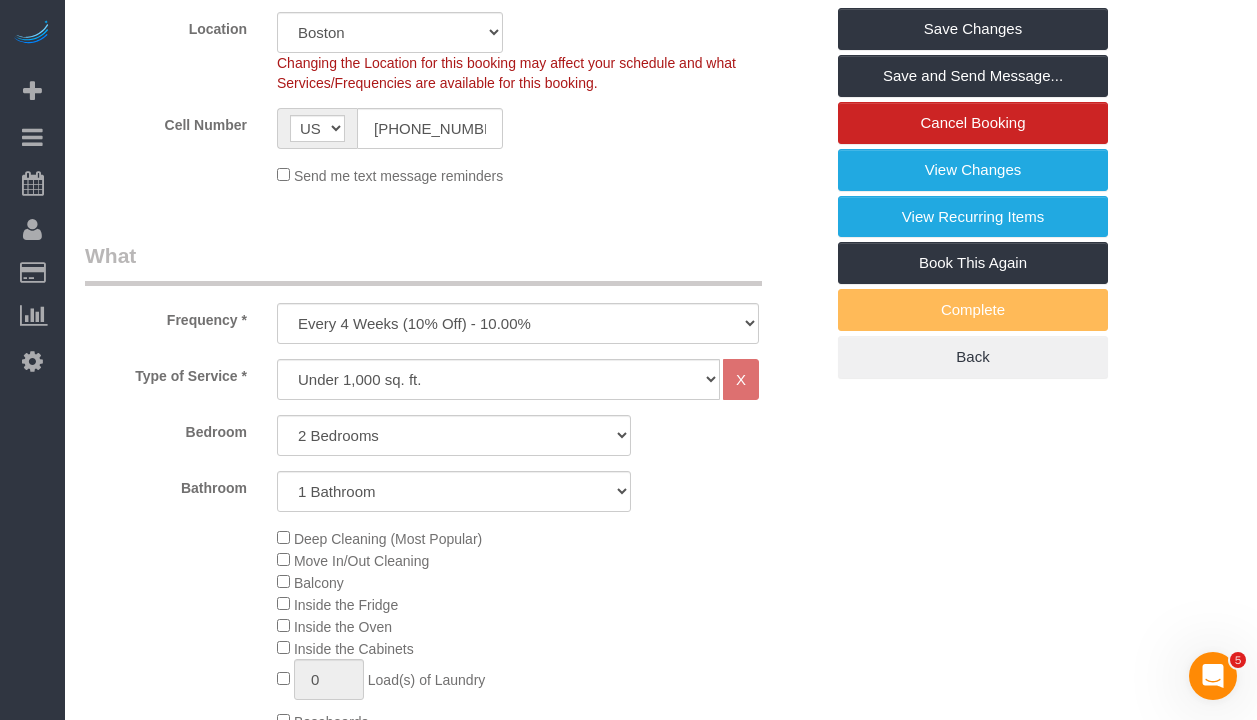 scroll, scrollTop: 533, scrollLeft: 0, axis: vertical 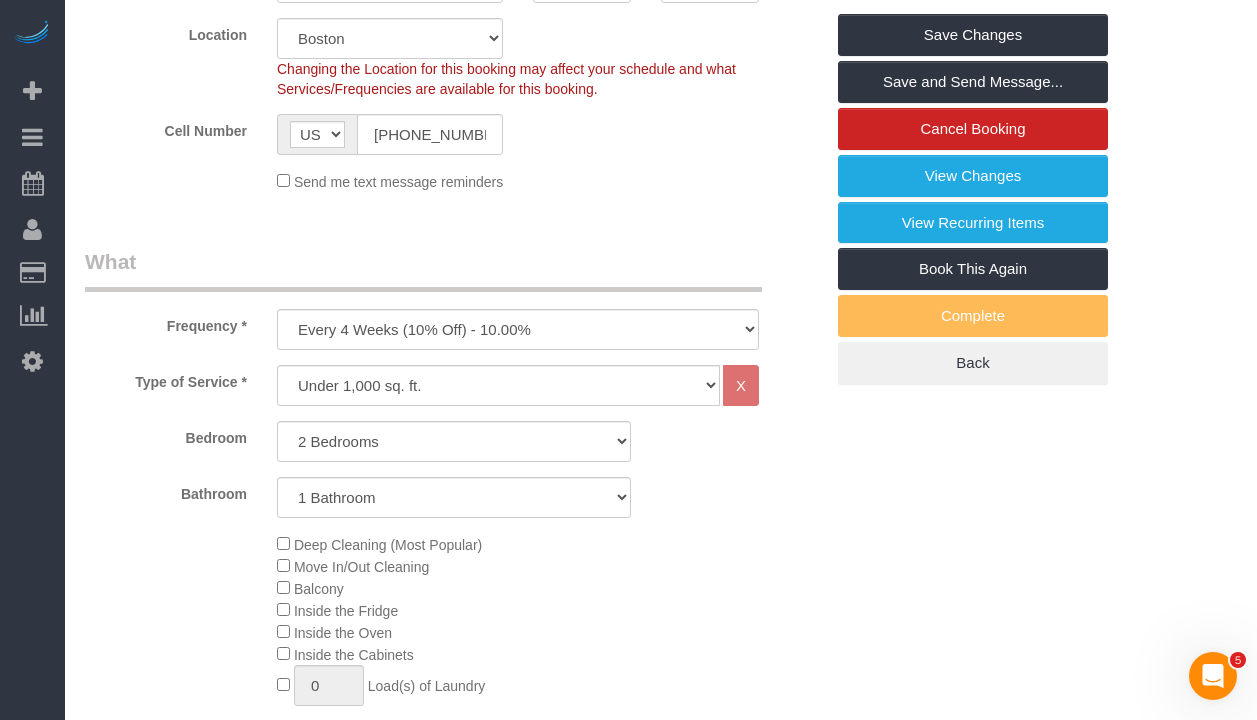 click on "Where
Address
108 Peterborough Street, Apt. 7F
Boston
AK
AL
AR
AZ
CA
CO
CT
DC
DE
FL
GA
HI
IA
ID
IL
IN
KS
KY
LA
MA
MD
ME
MI
MN
MO
MS
MT
NC
ND
NE
NH
NJ
NM
NV
NY
OH
OK
OR
PA
RI
SC
SD
TN
TX" at bounding box center (454, 25) 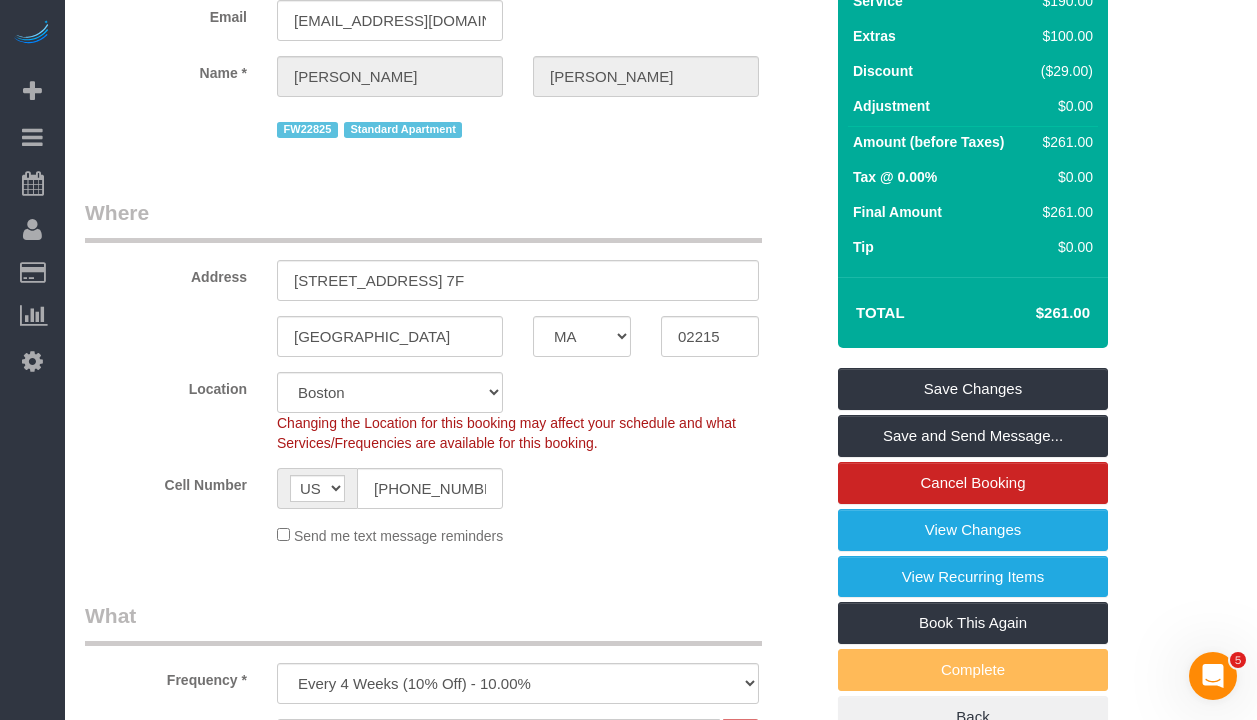 scroll, scrollTop: 0, scrollLeft: 0, axis: both 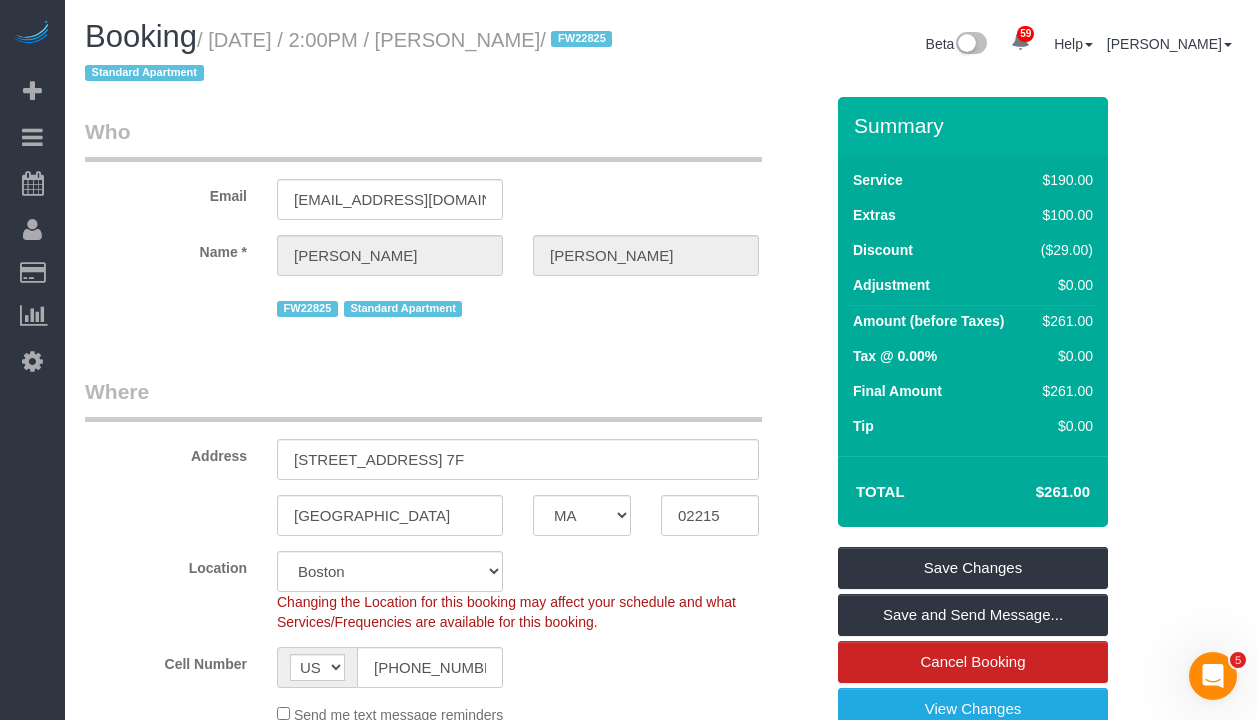 click on "Who" at bounding box center [423, 139] 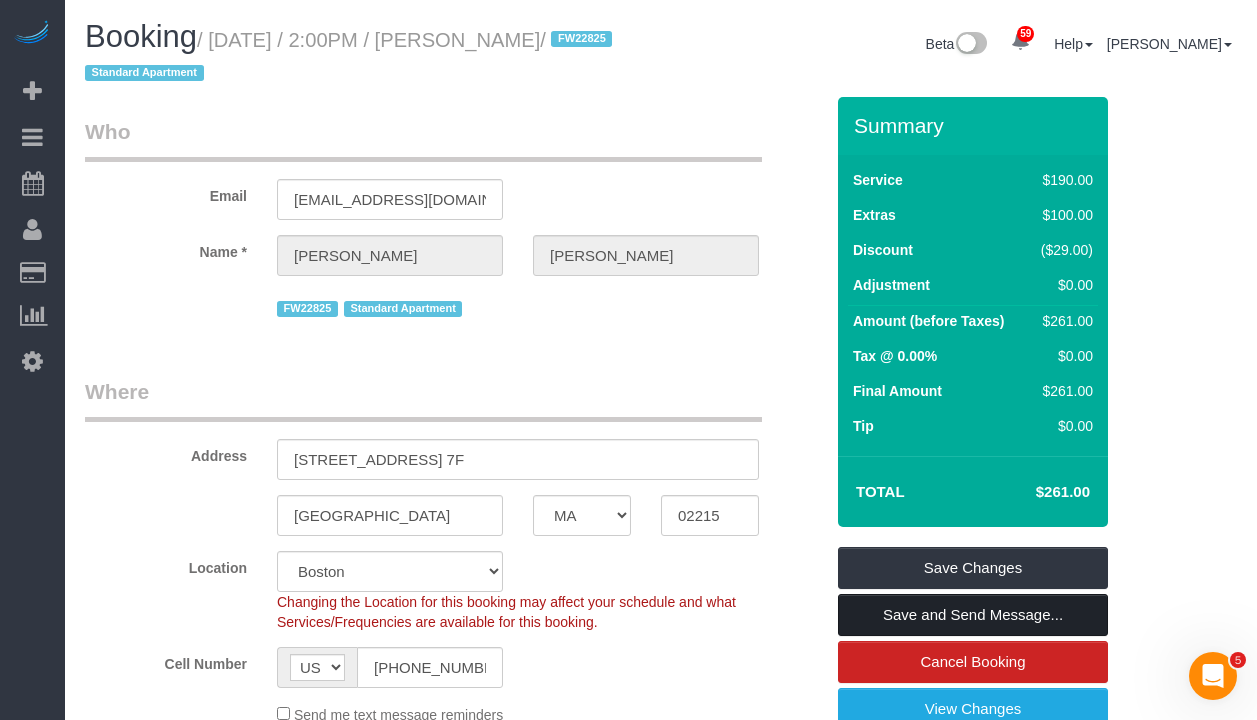 click on "Save and Send Message..." at bounding box center (973, 615) 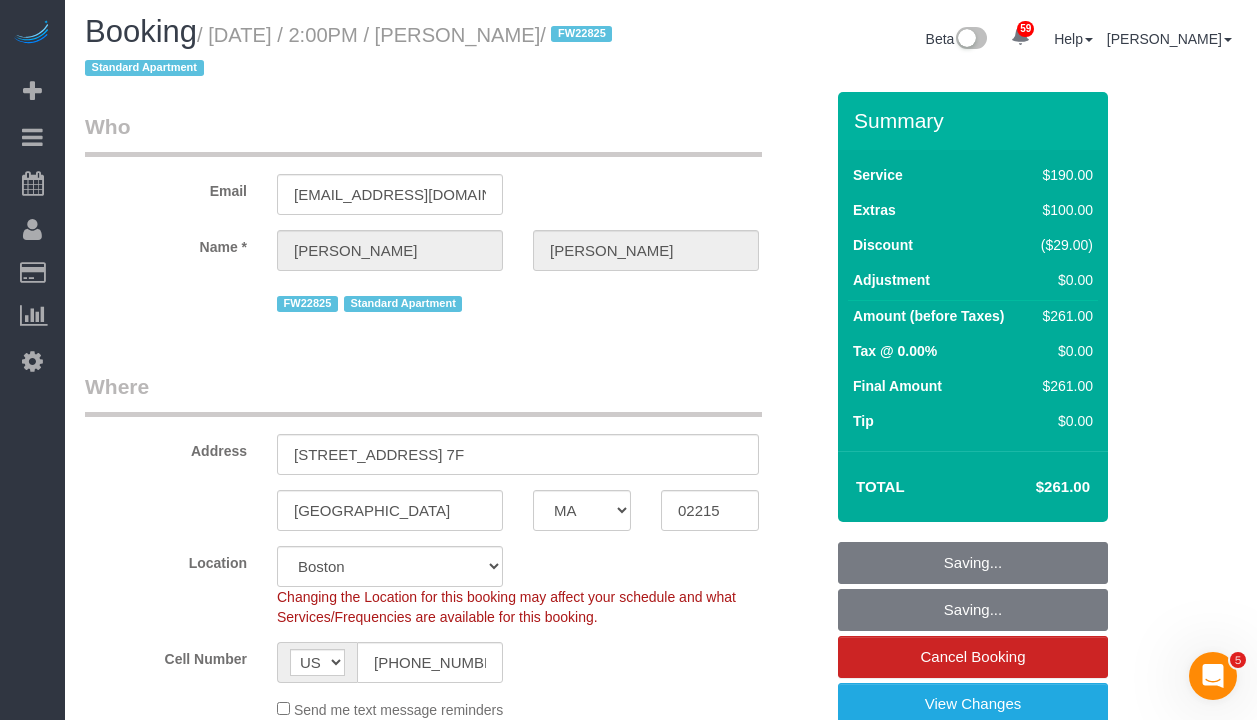 scroll, scrollTop: 8, scrollLeft: 0, axis: vertical 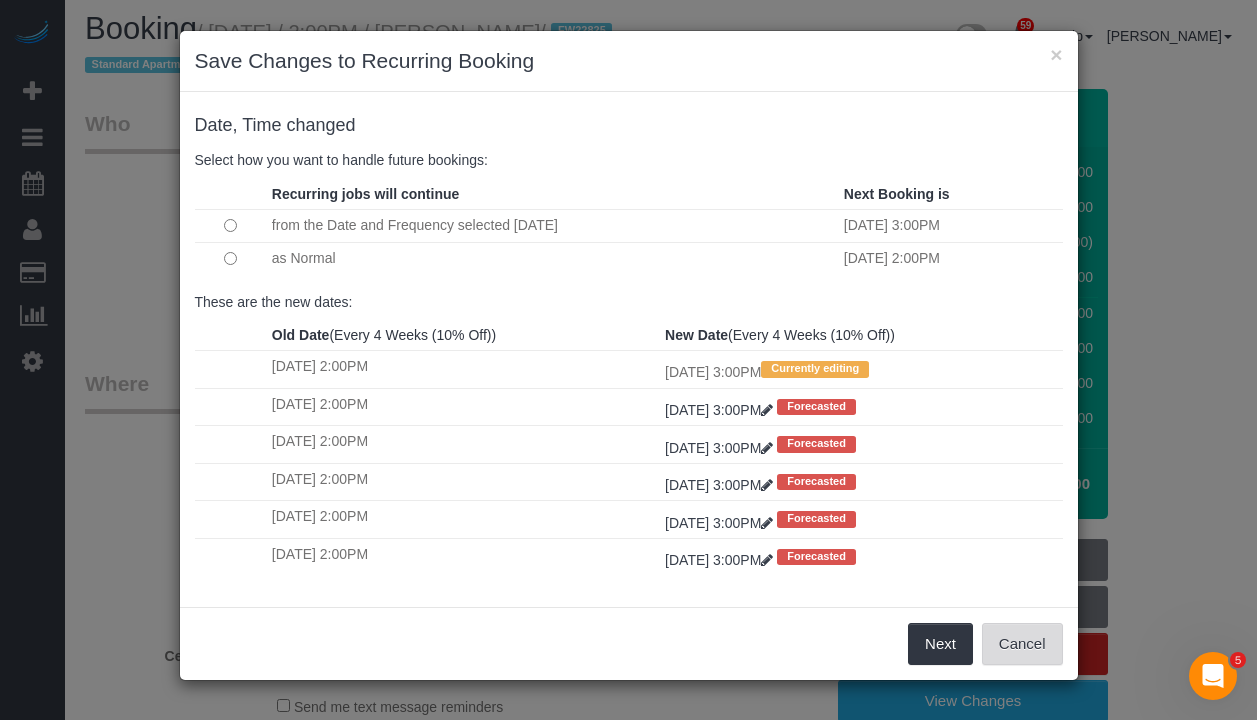 click on "Cancel" at bounding box center (1022, 644) 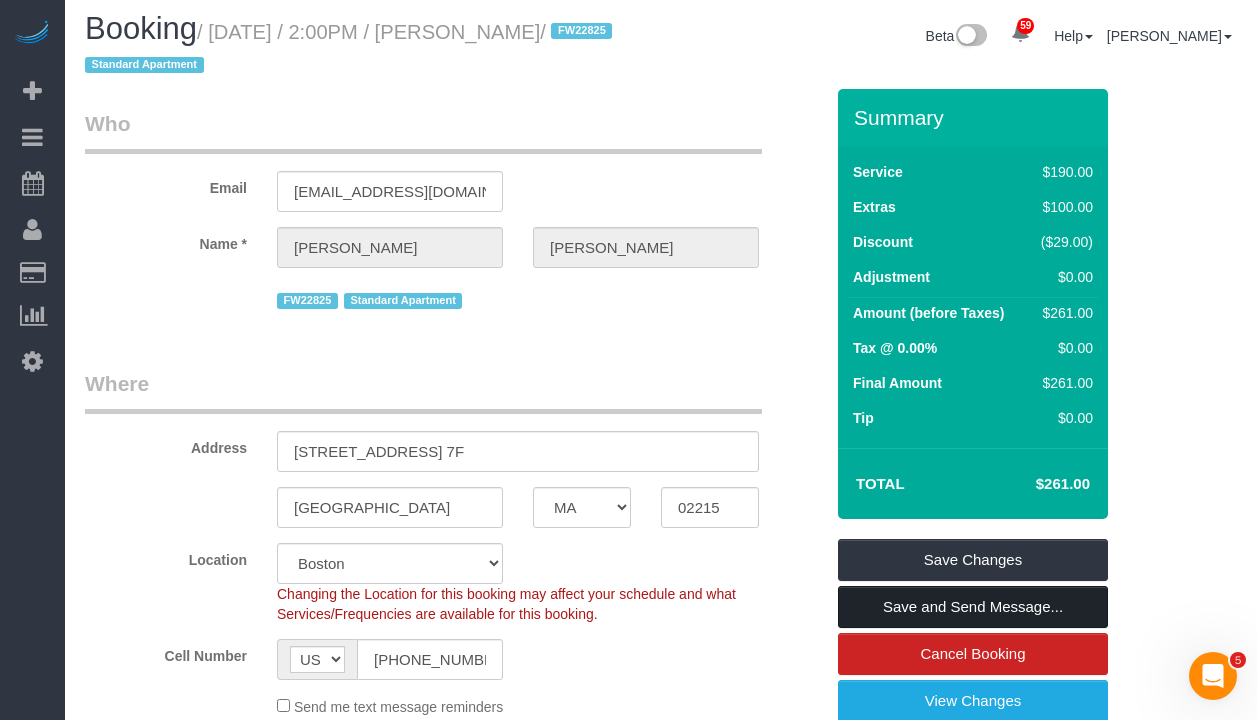 scroll, scrollTop: 10, scrollLeft: 0, axis: vertical 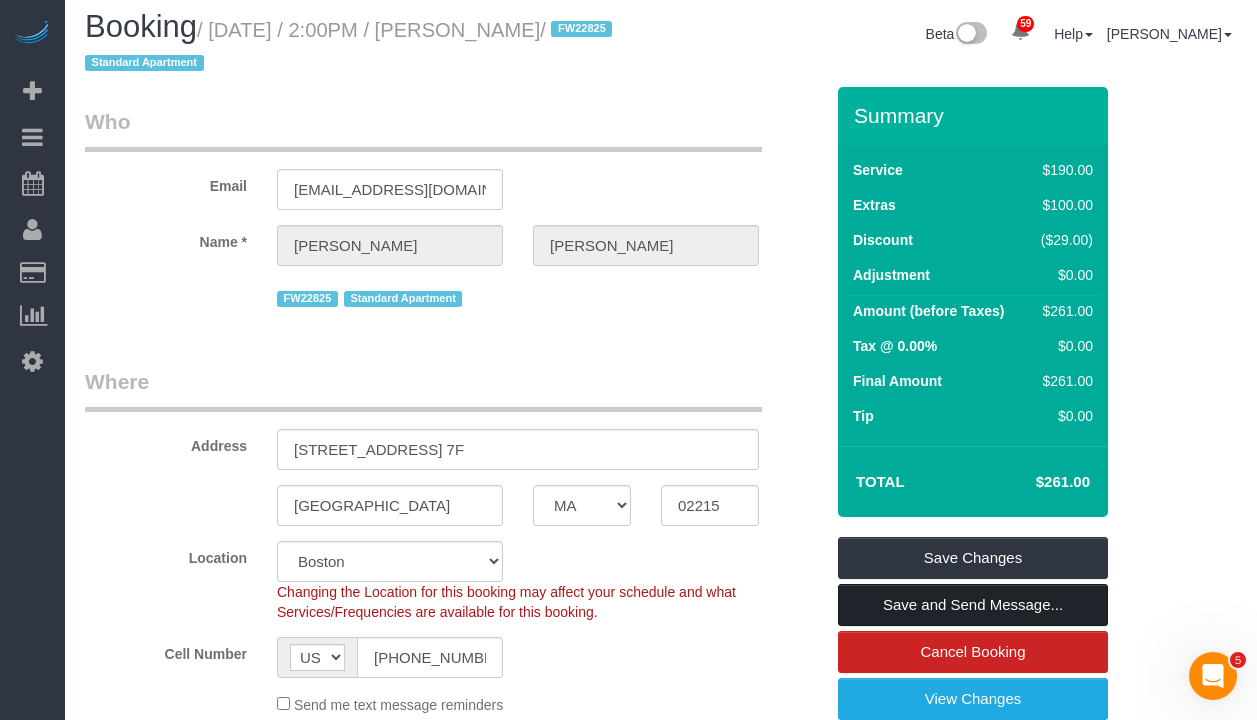 click on "Save and Send Message..." at bounding box center (973, 605) 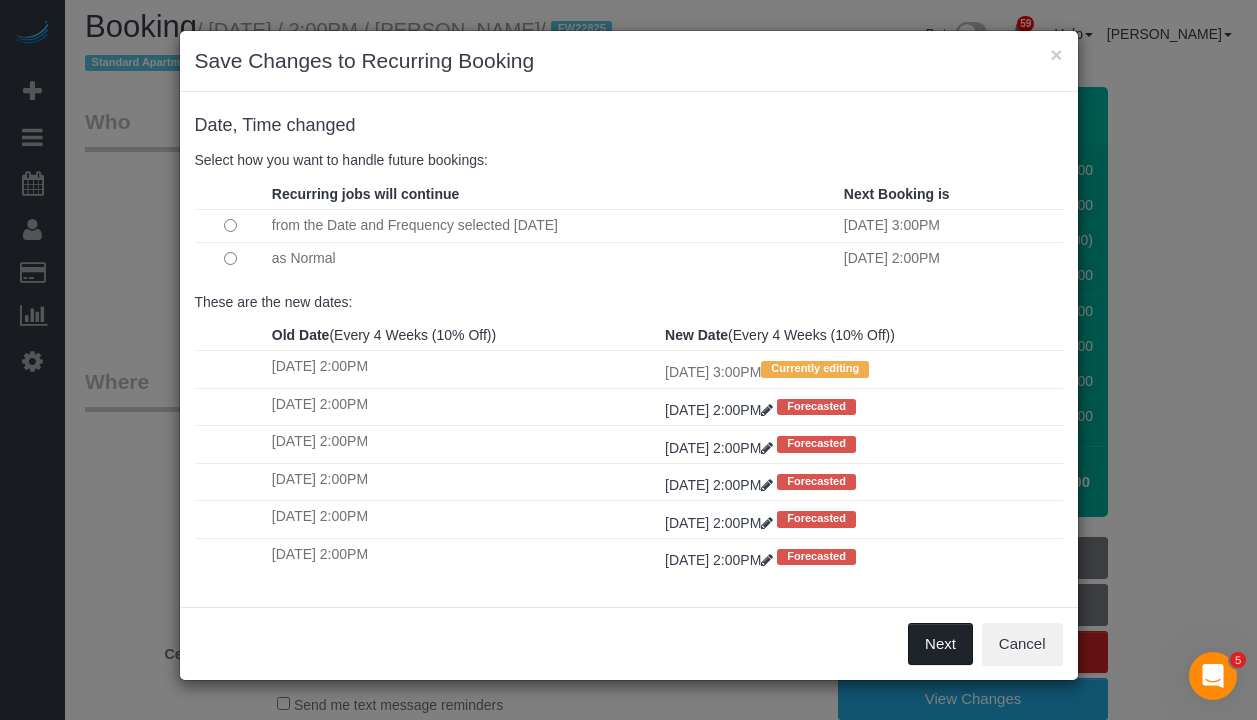click on "Next" at bounding box center (940, 644) 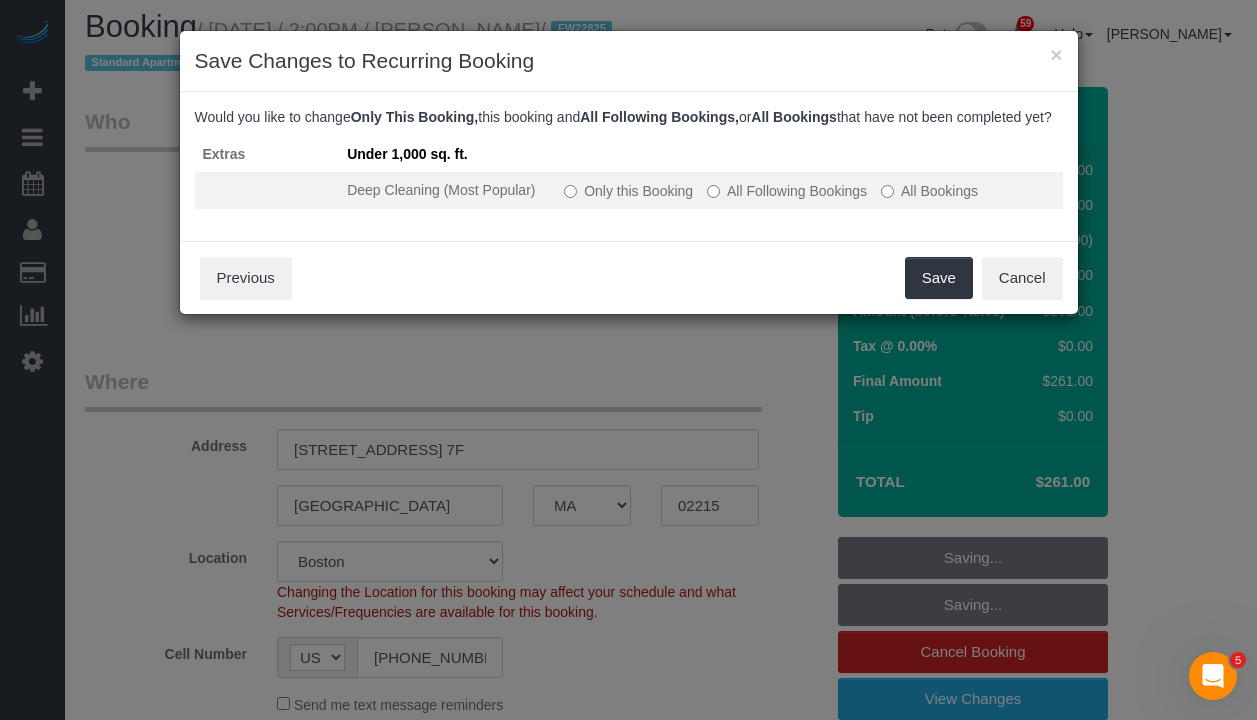 click on "Only this Booking" at bounding box center (628, 191) 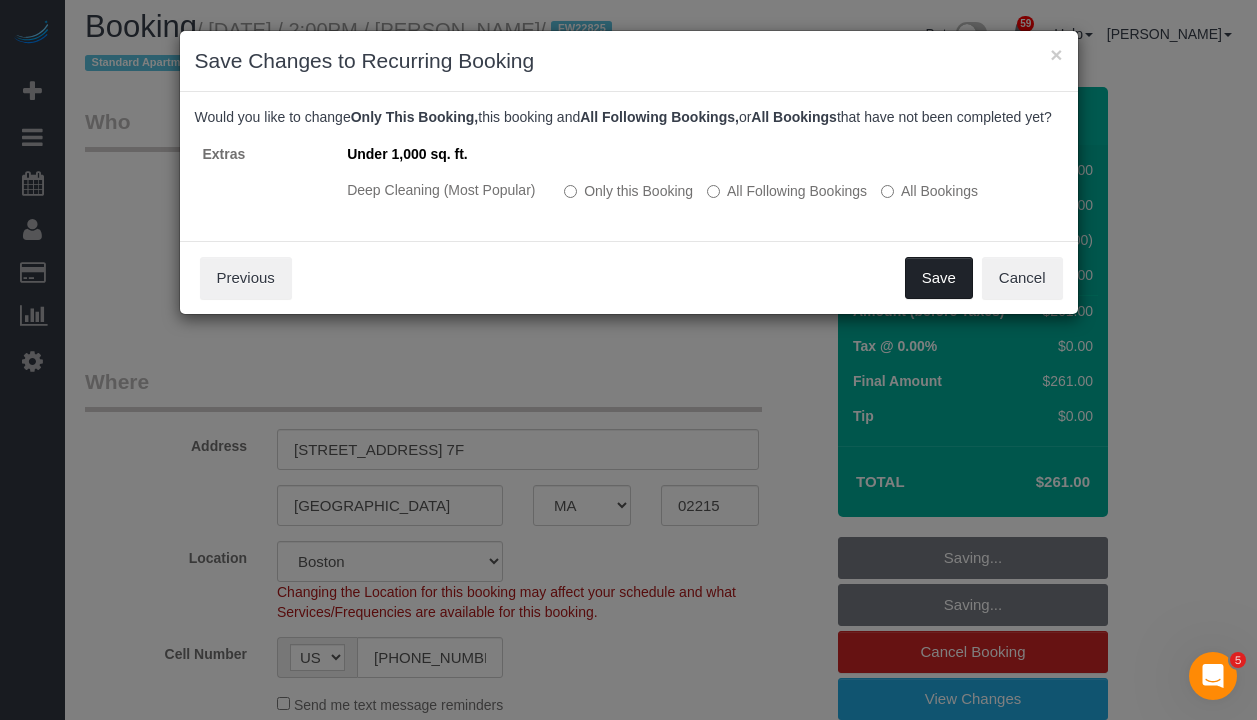click on "Save" at bounding box center (939, 278) 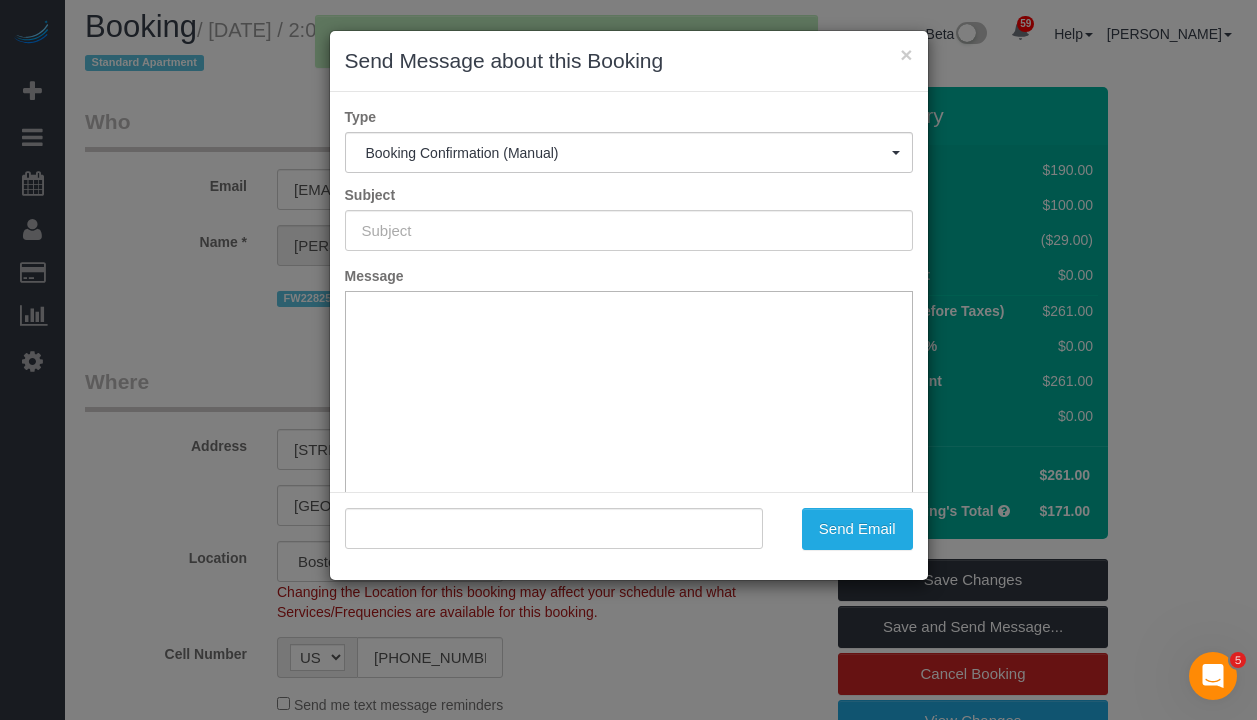 type on "Cleaning Confirmed for 07/07/2025 at 3:00pm" 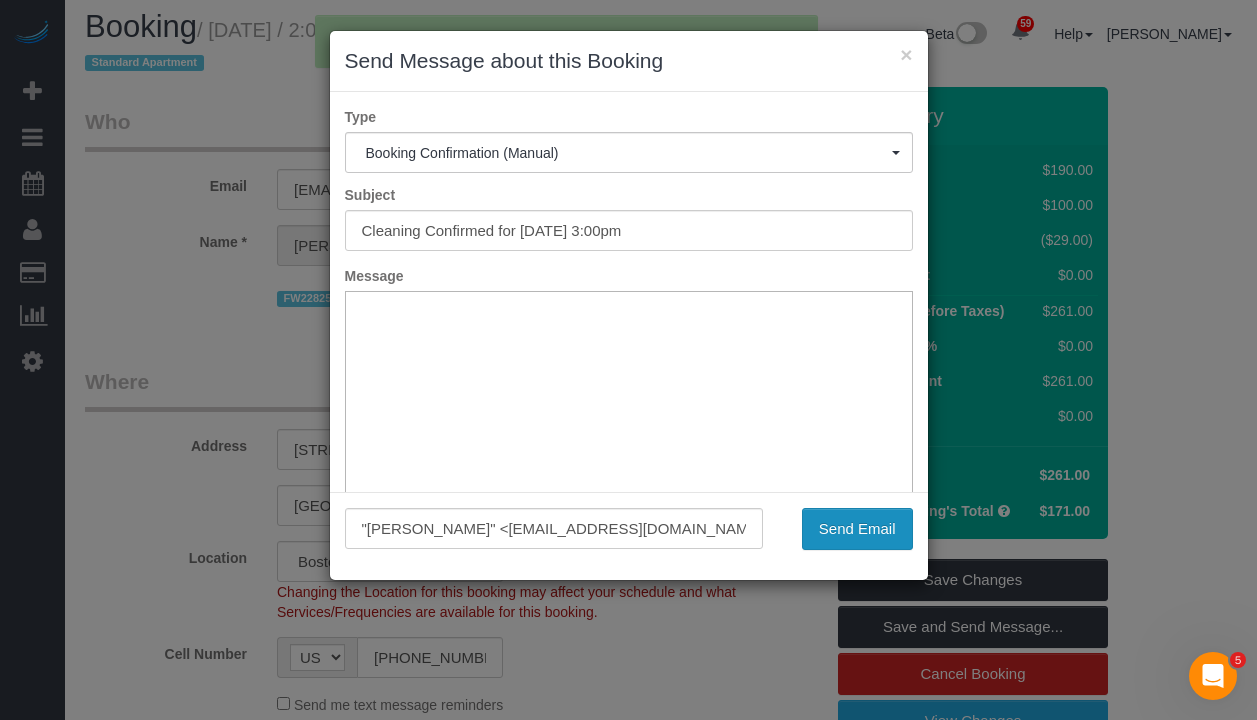 scroll, scrollTop: 0, scrollLeft: 0, axis: both 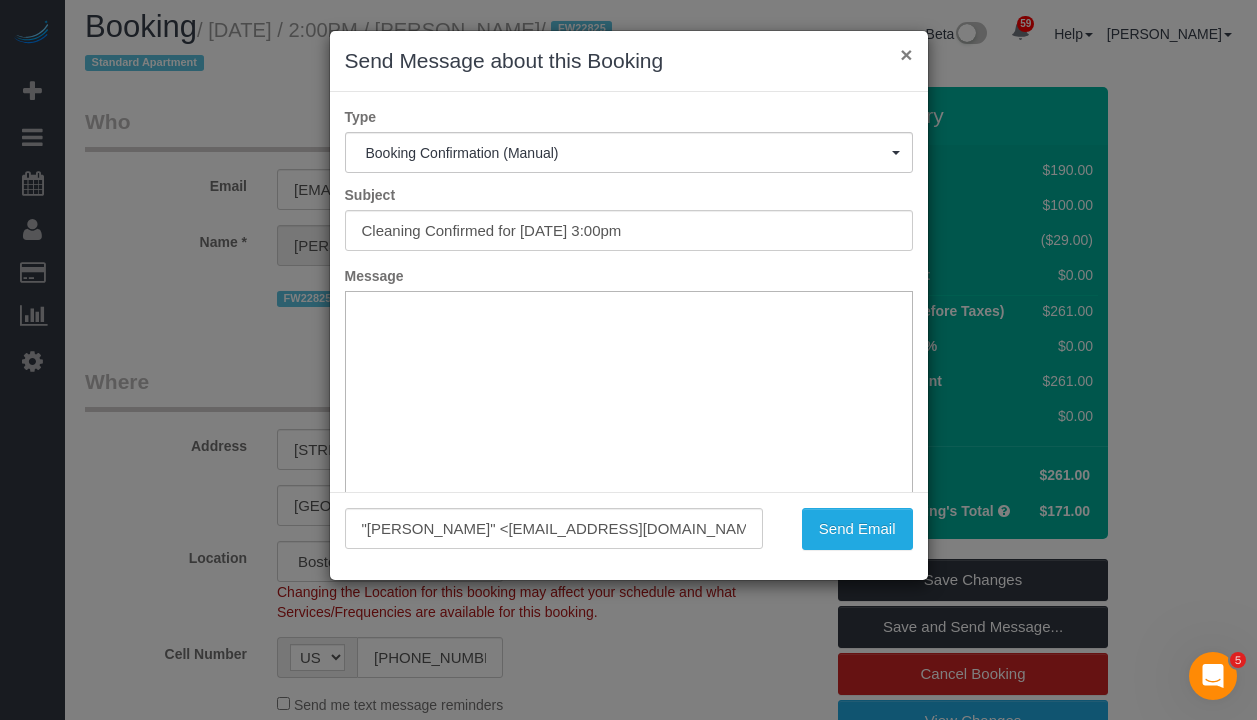 click on "×" at bounding box center (906, 54) 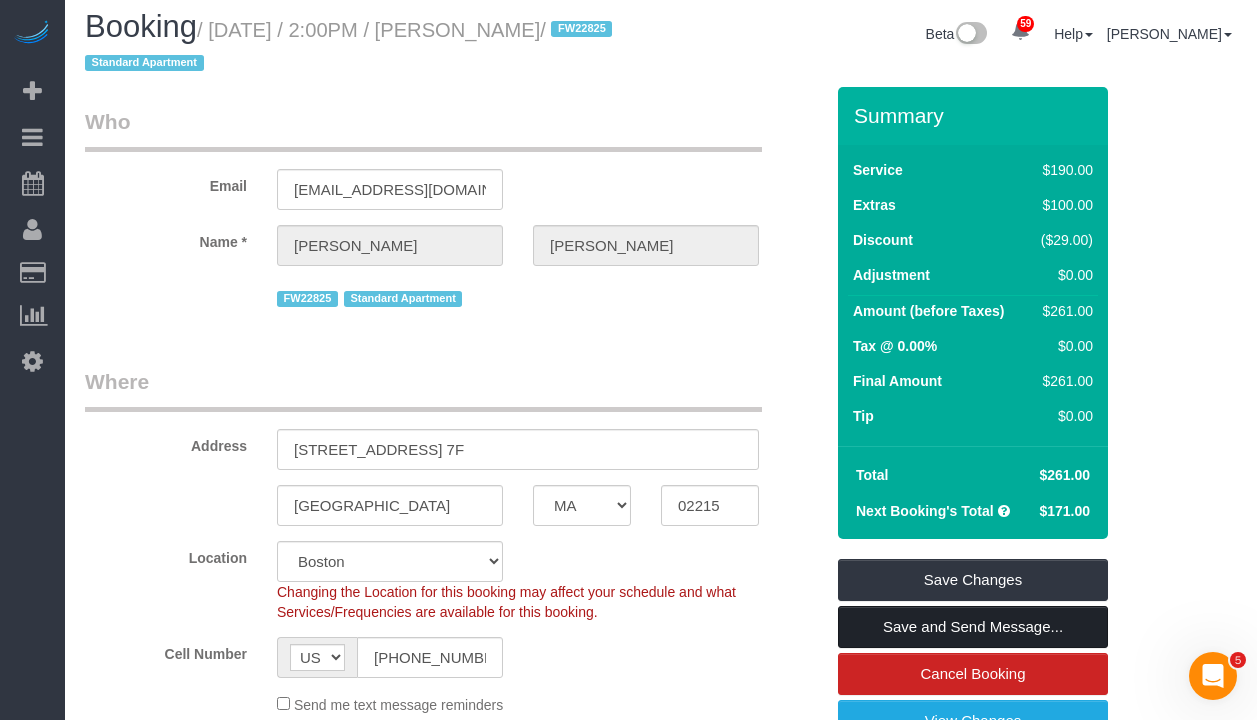 click on "Save and Send Message..." at bounding box center (973, 627) 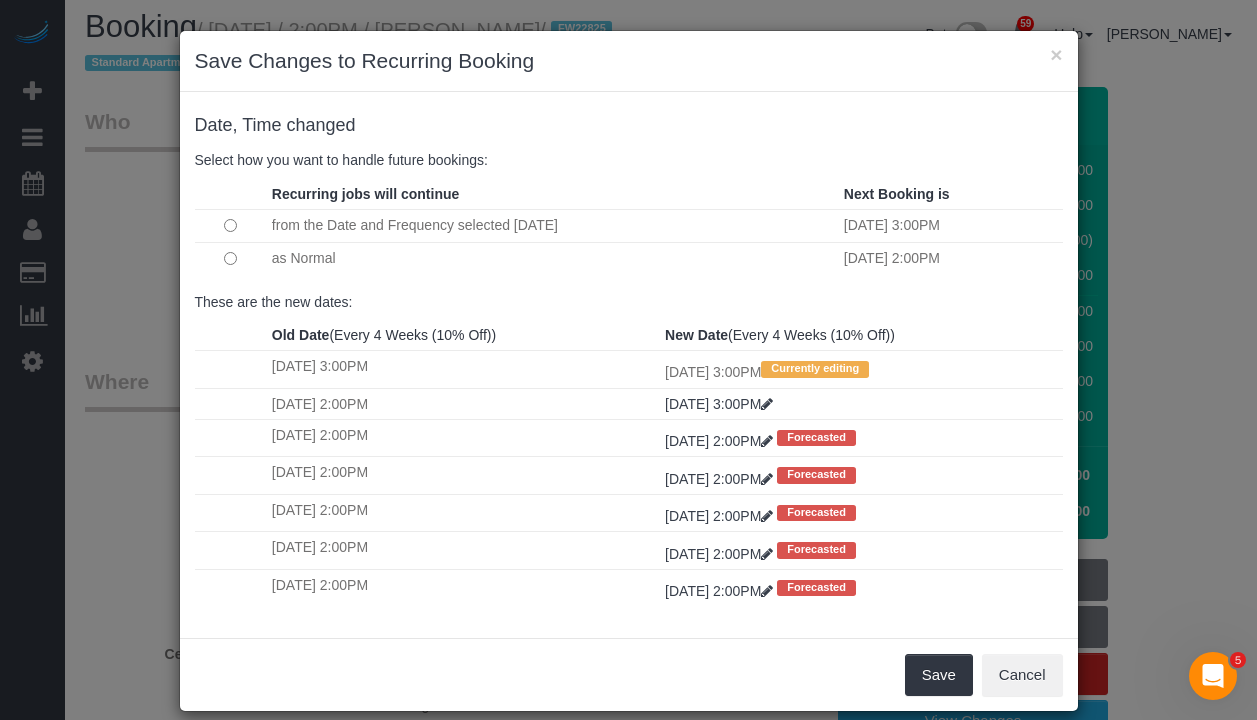 click at bounding box center (231, 258) 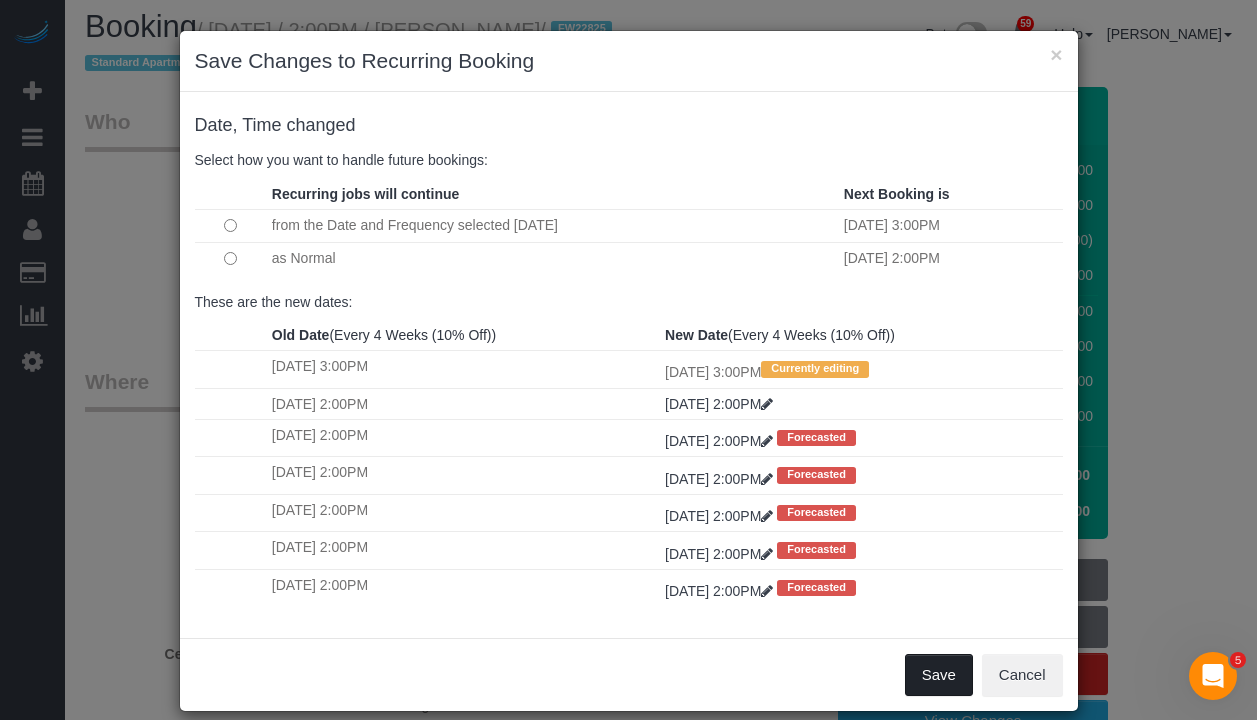 click on "Save" at bounding box center (939, 675) 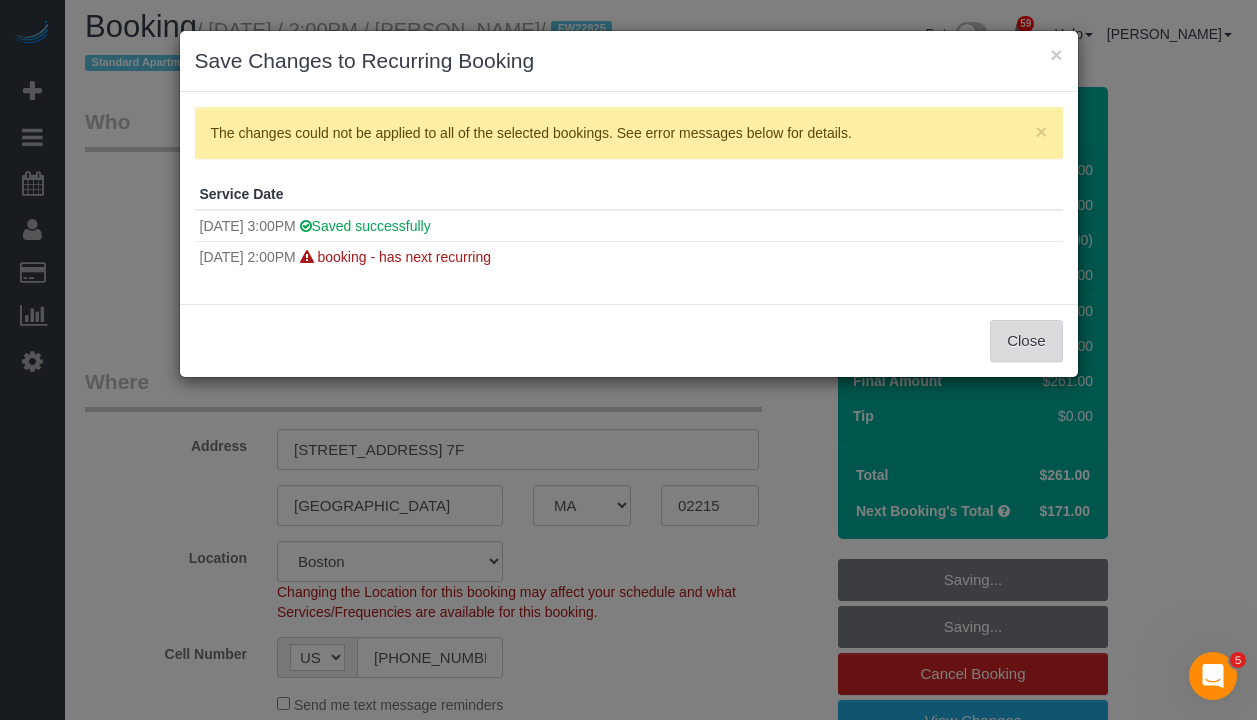 click on "Close" at bounding box center [1026, 341] 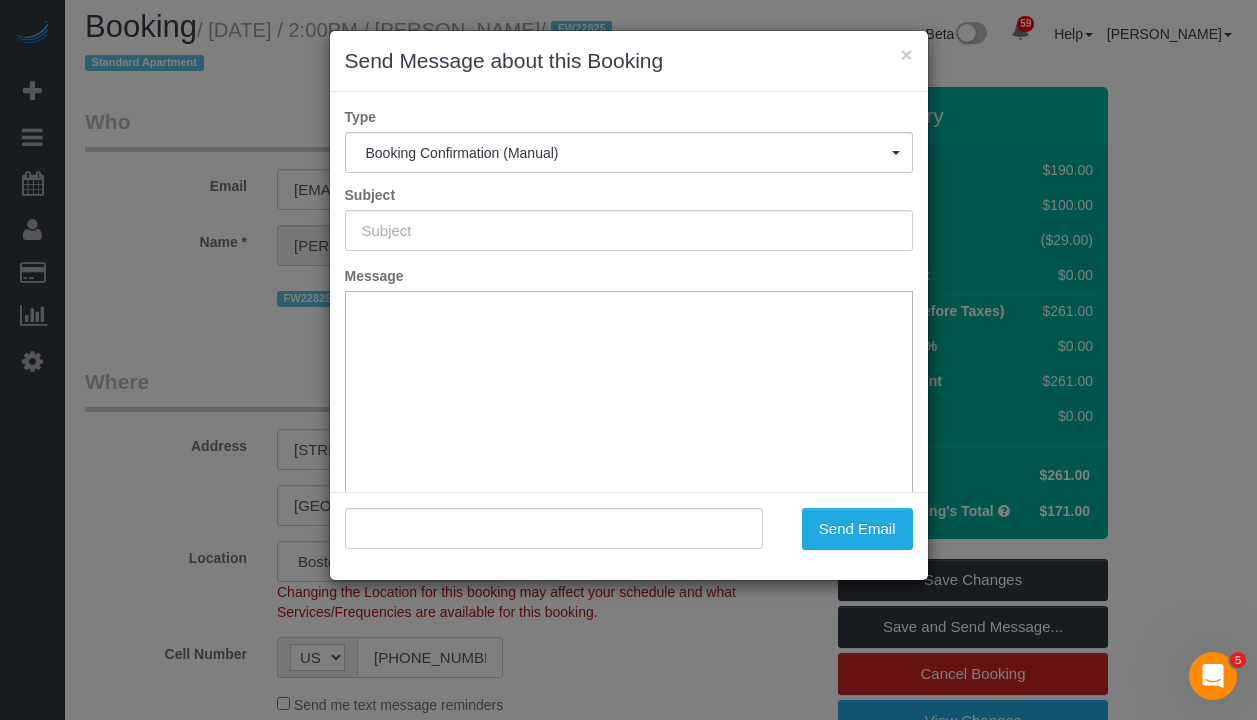 type on "Cleaning Confirmed for 07/07/2025 at 3:00pm" 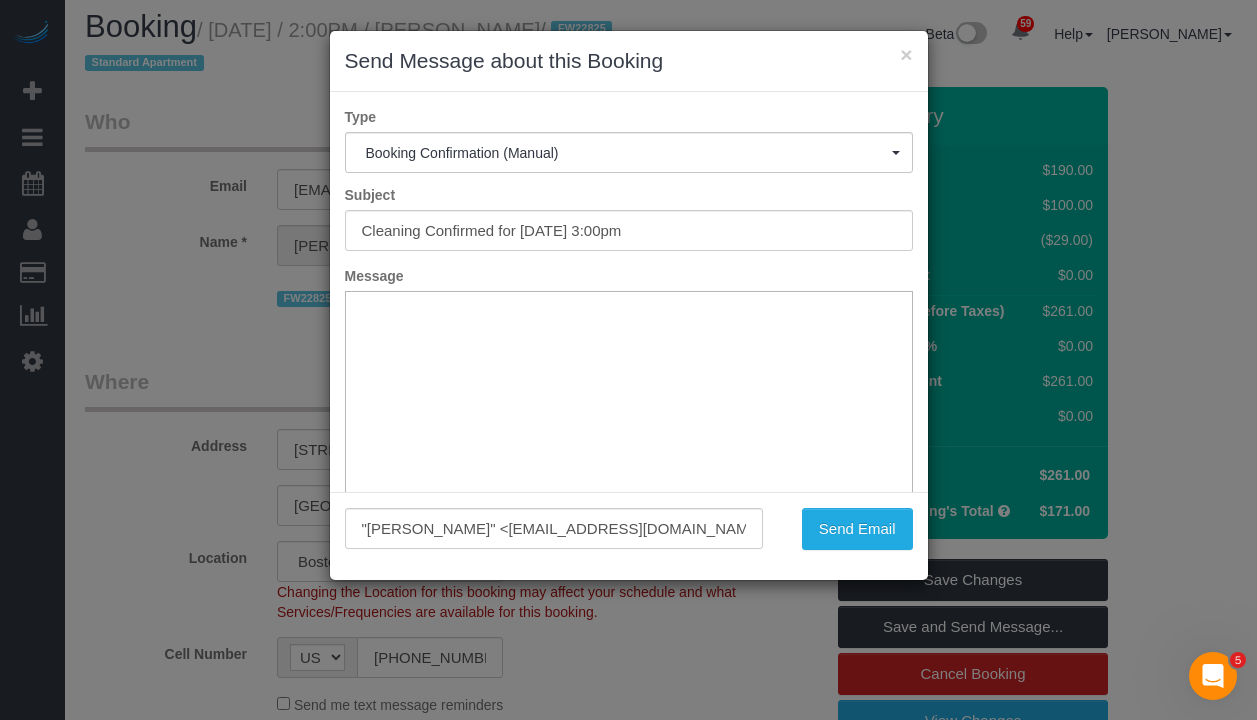 scroll, scrollTop: 0, scrollLeft: 0, axis: both 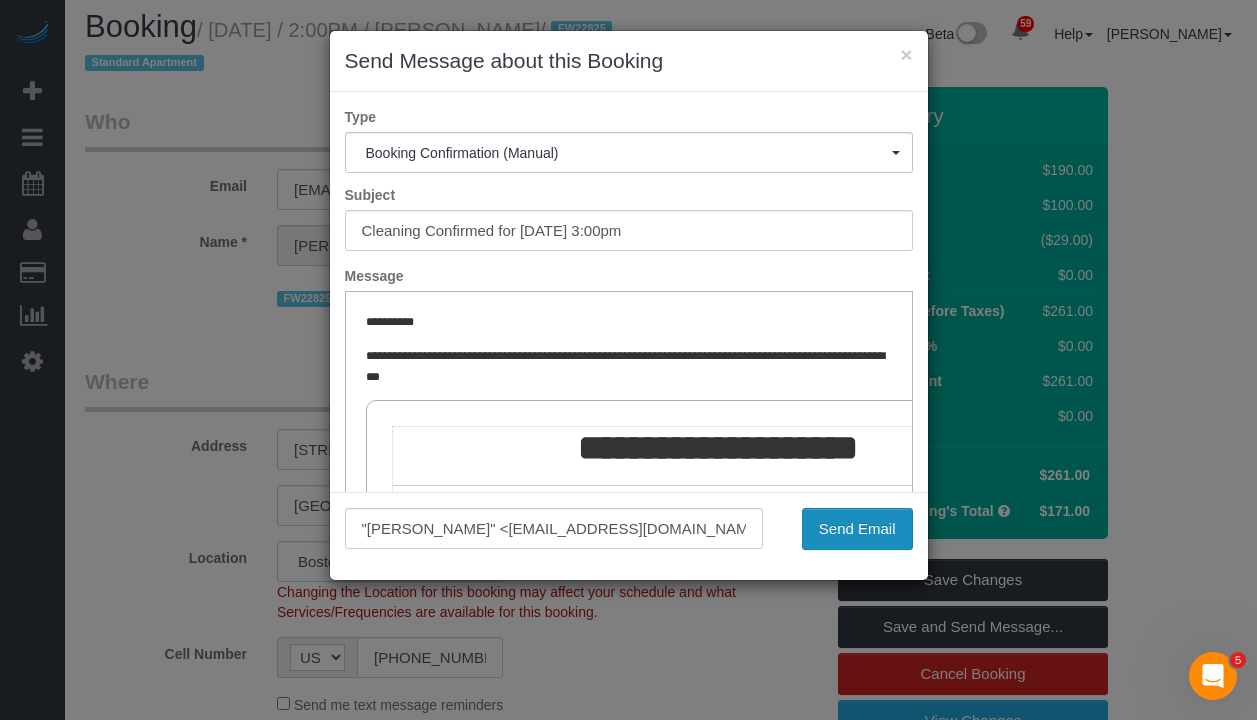 click on "Send Email" at bounding box center (857, 529) 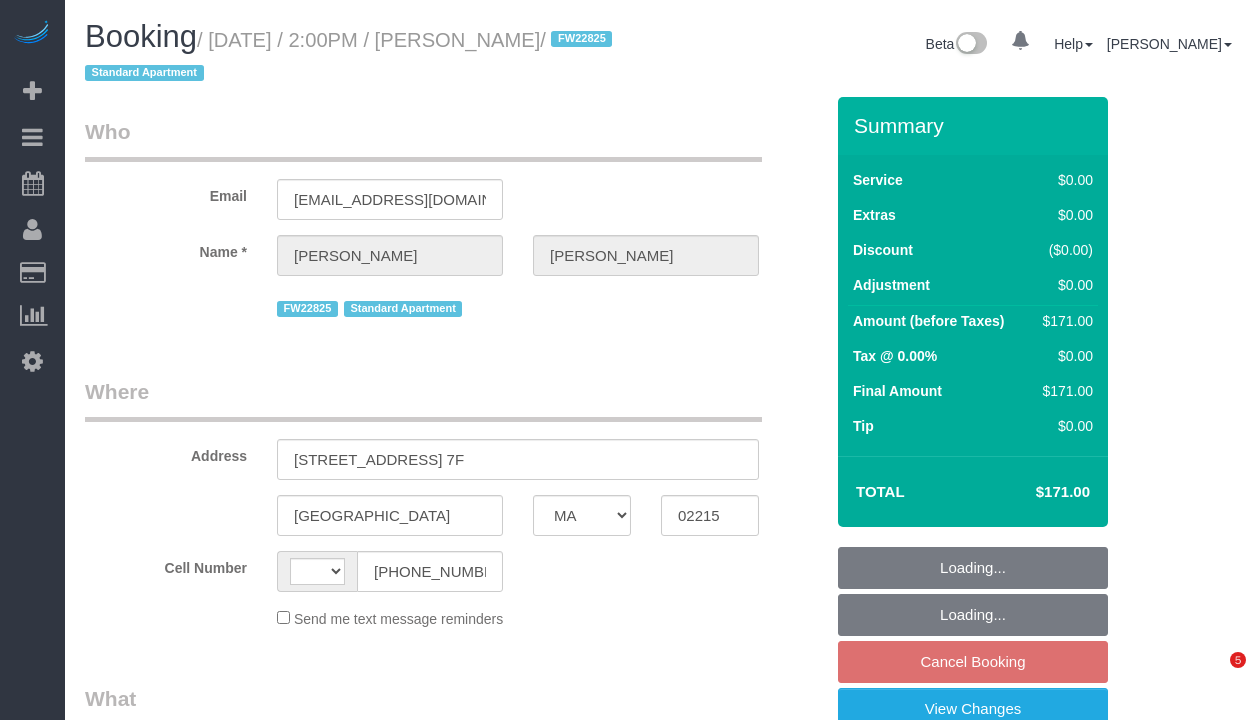select on "MA" 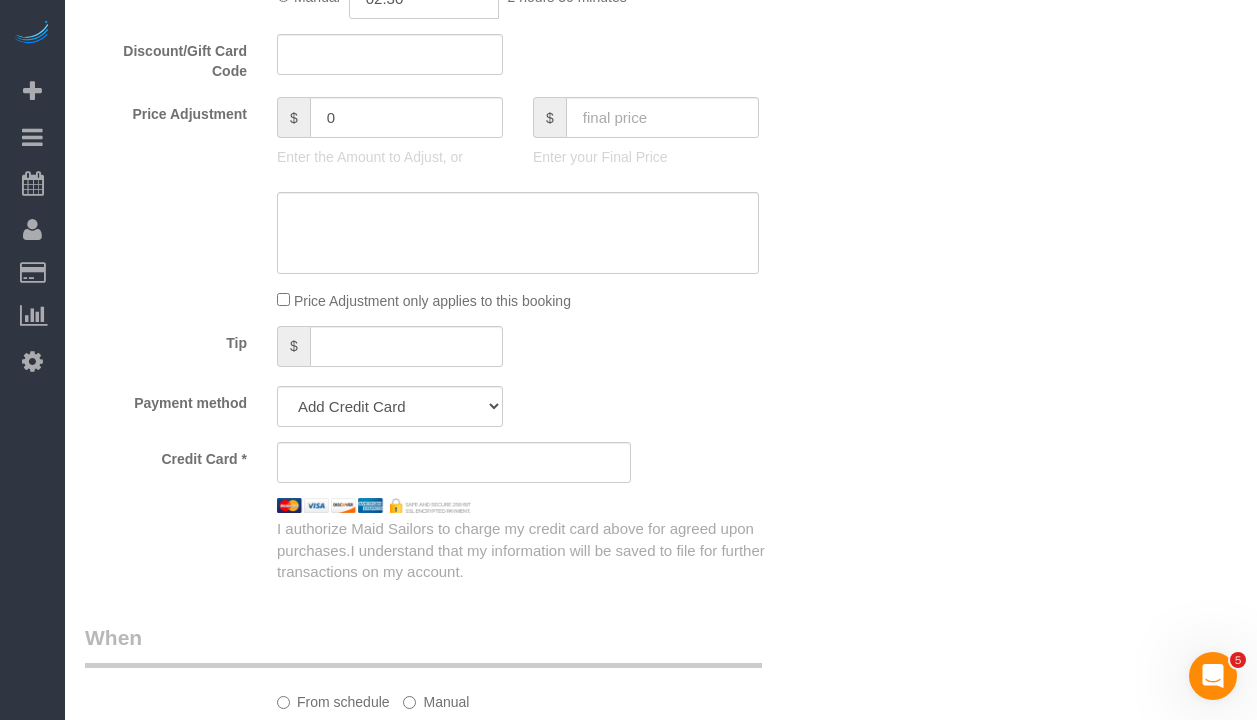 scroll, scrollTop: 0, scrollLeft: 0, axis: both 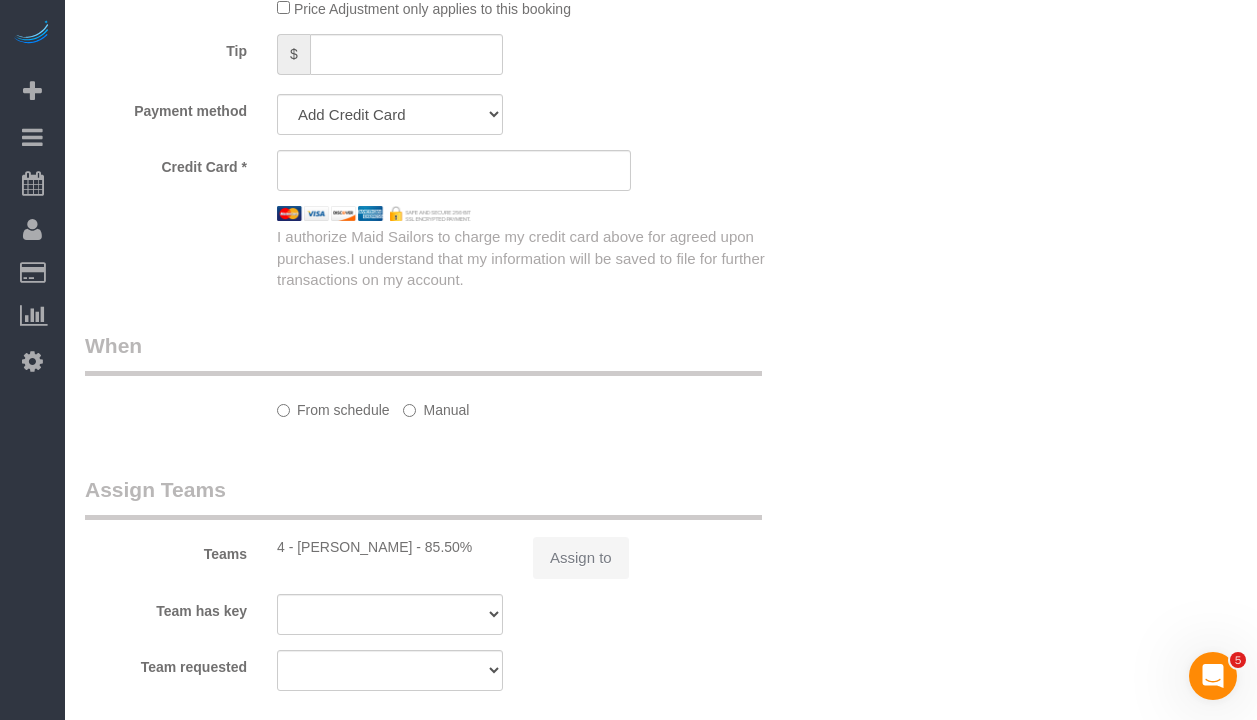 select on "string:[GEOGRAPHIC_DATA]" 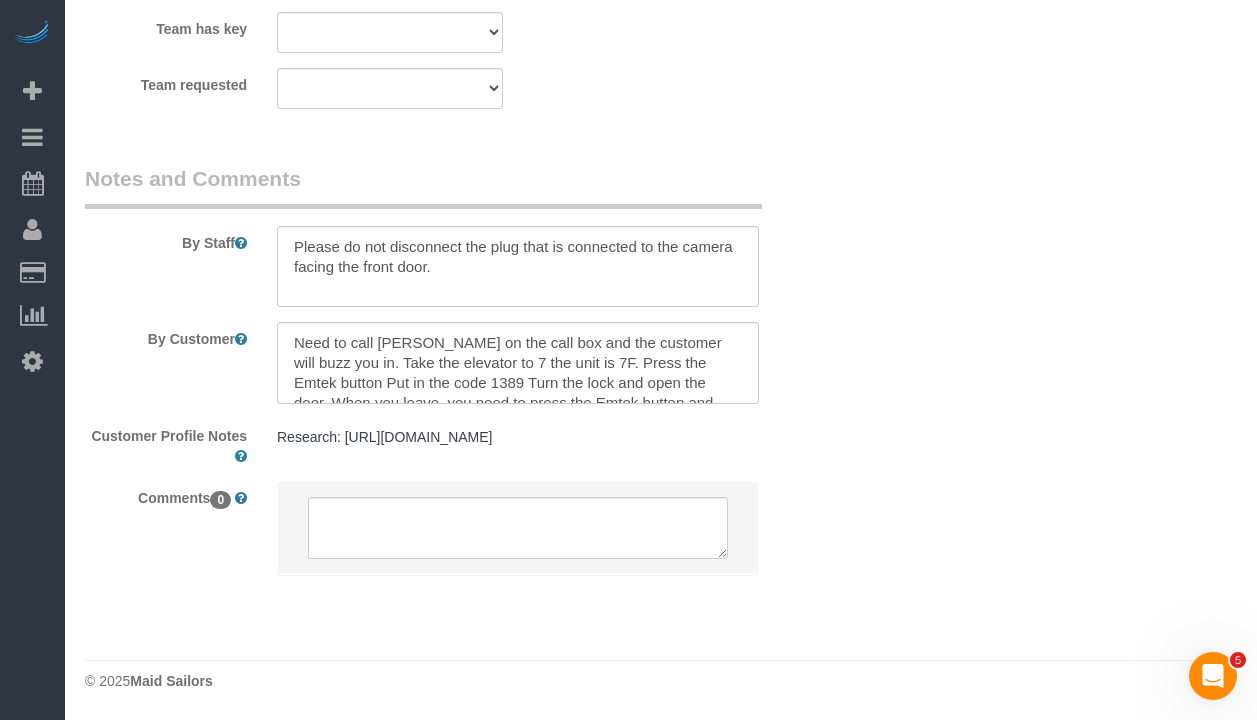 select on "2" 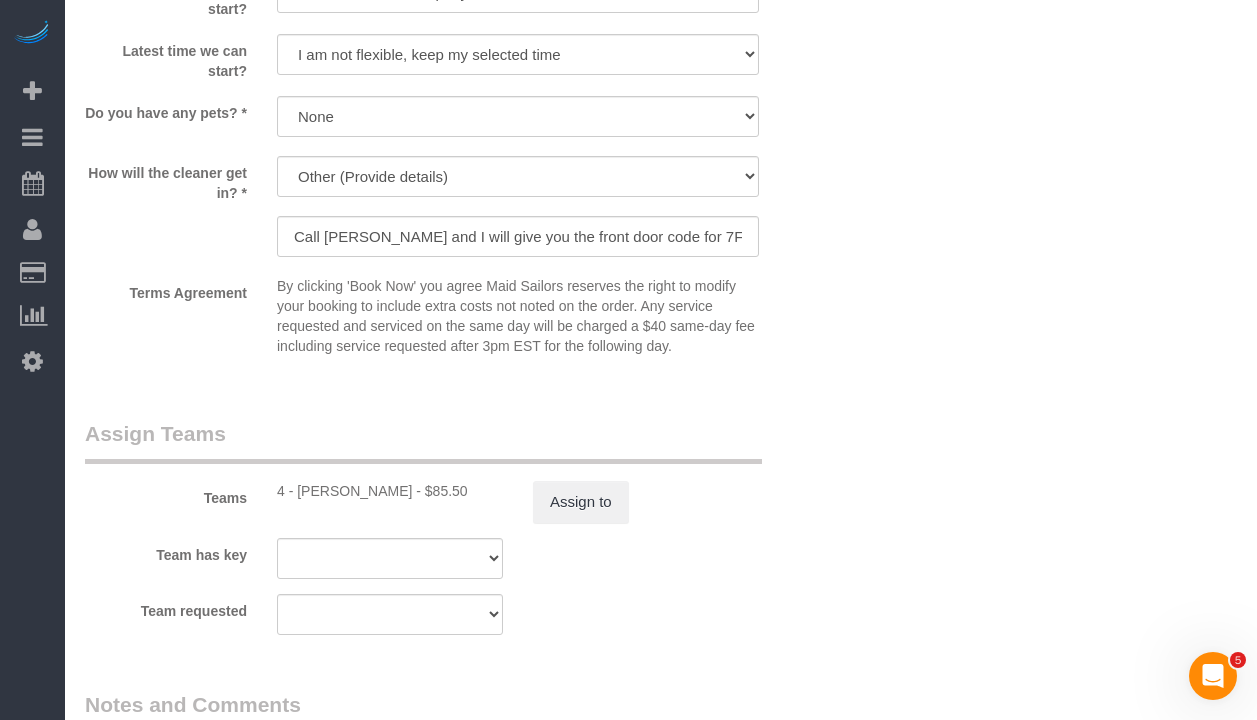 select on "object:1131" 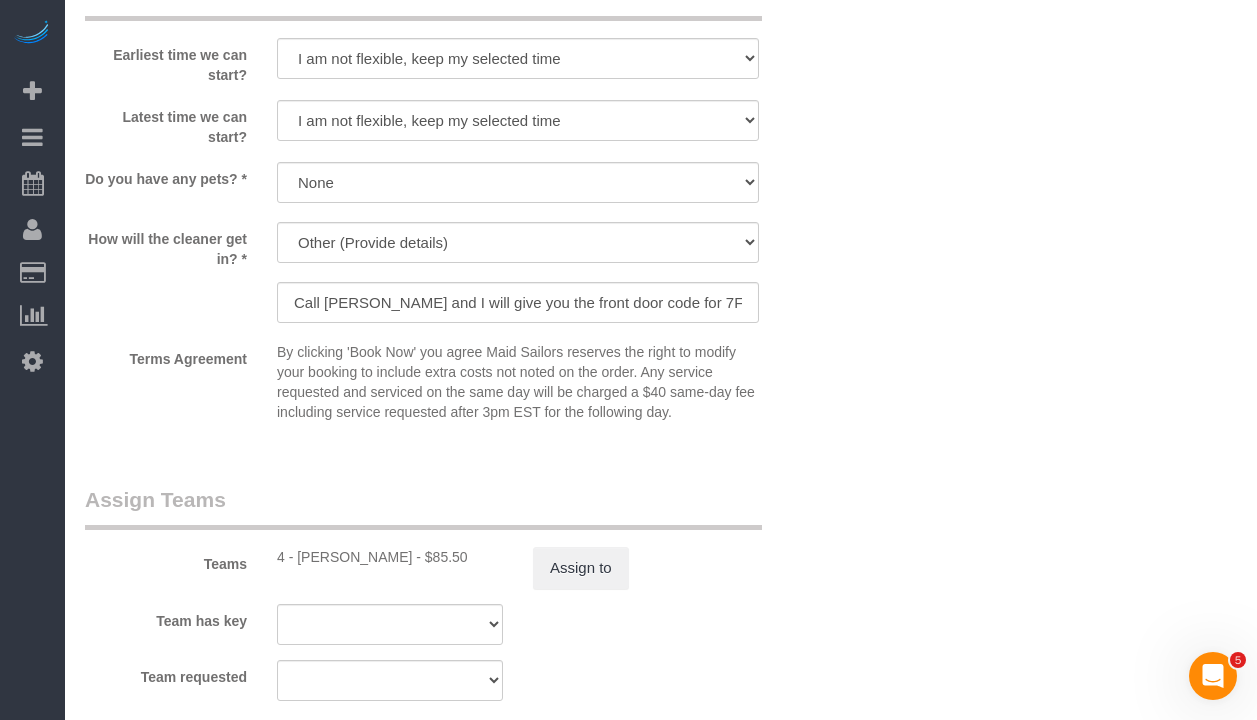 select on "string:stripe-pm_1LLqfT4VGloSiKo7sQ6Wqa8m" 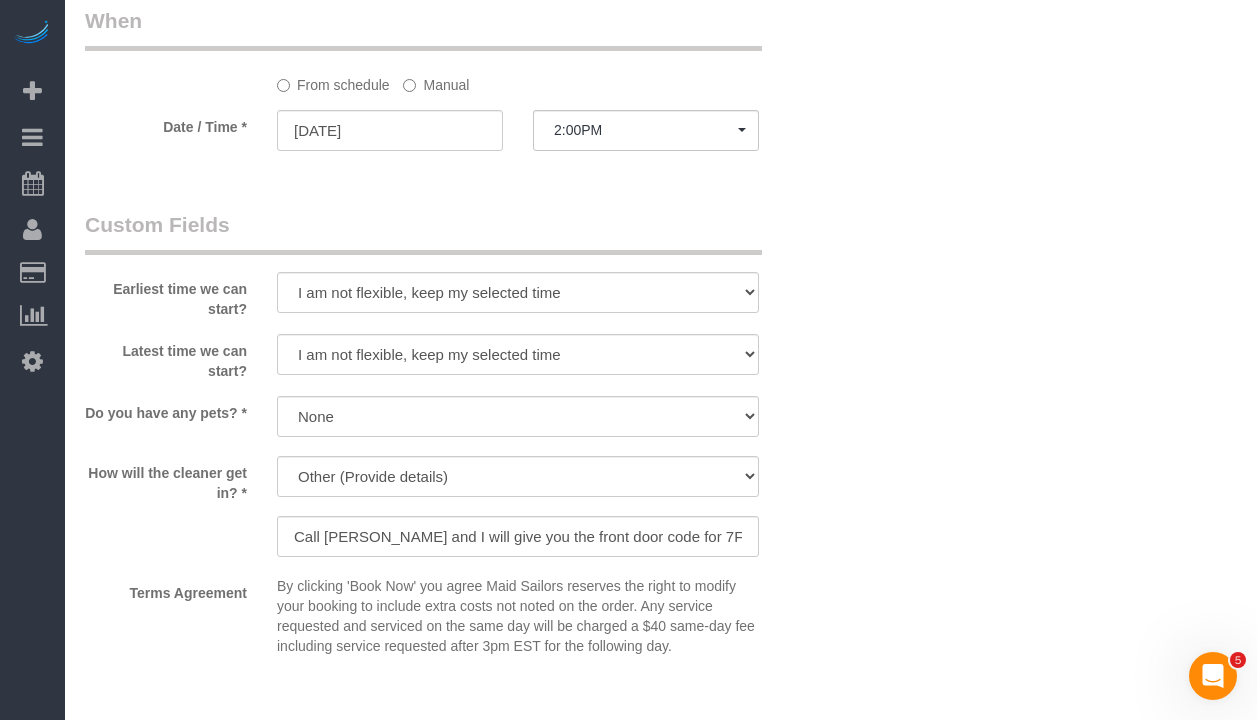 select on "2" 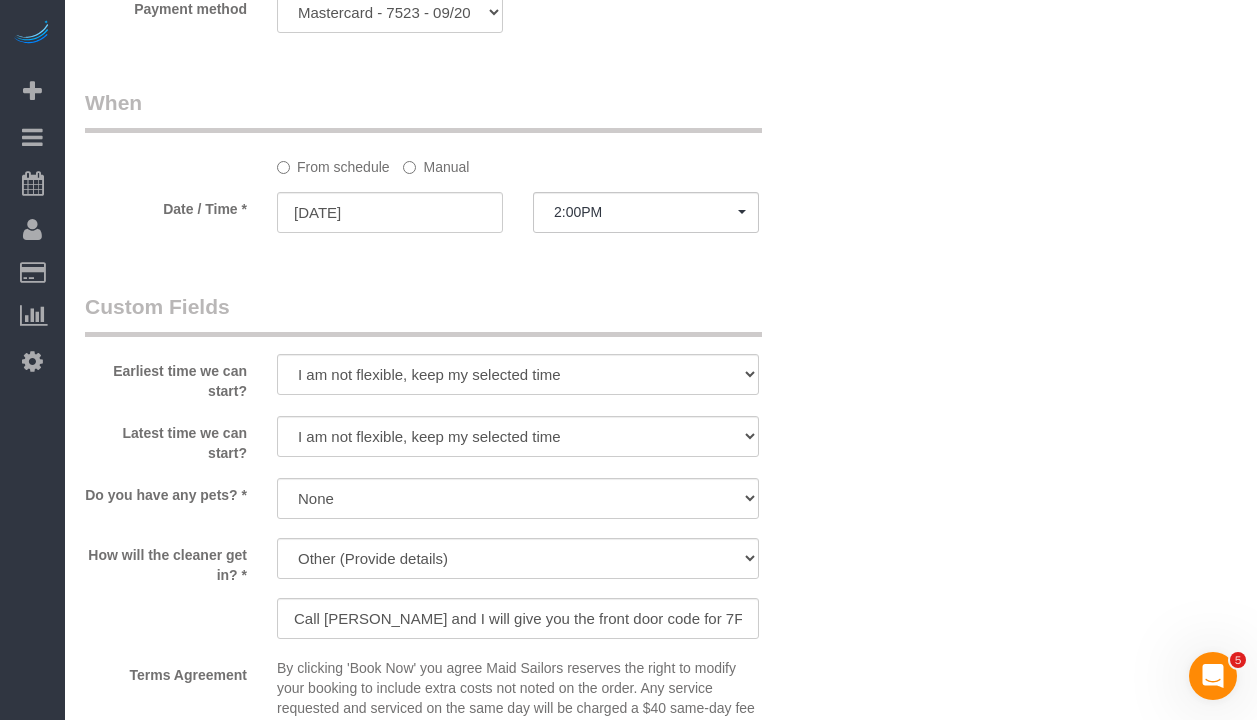 scroll, scrollTop: 1870, scrollLeft: 0, axis: vertical 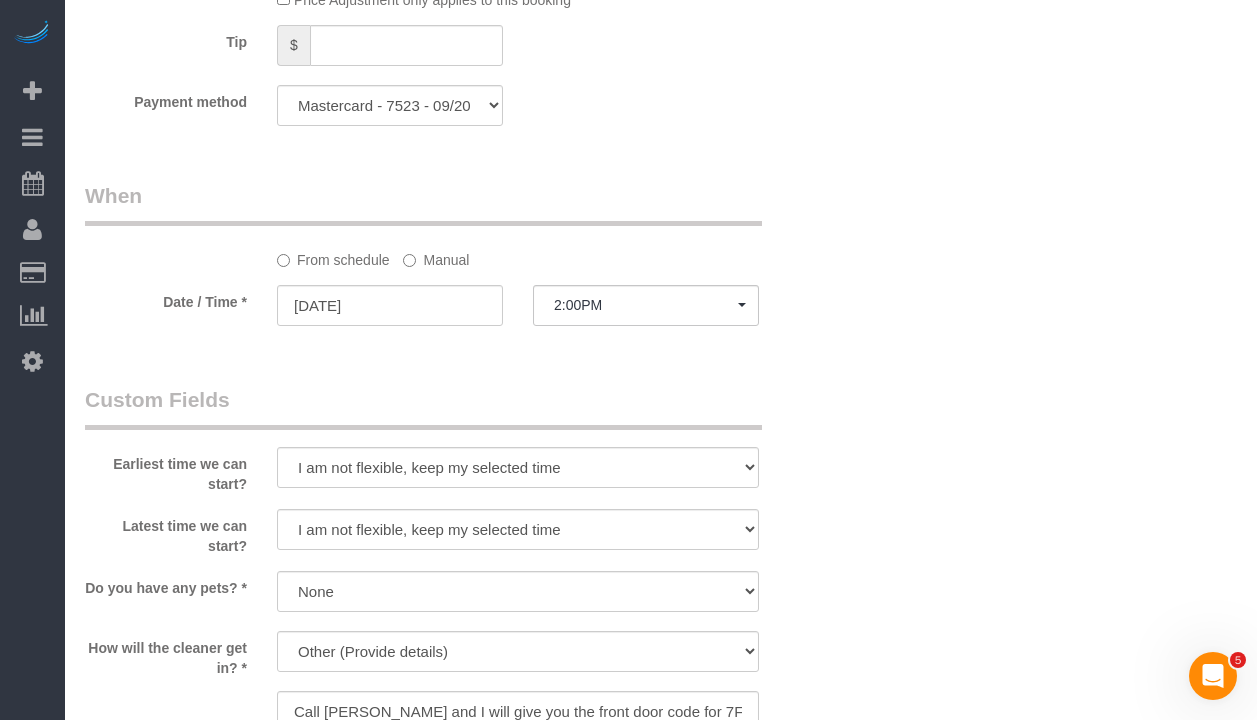 click on "From schedule
Manual
Date / Time *
[DATE]
2:00PM   [DATE] 8:00AM 9:00AM 10:00AM 11:00AM 12:00PM 1:00PM 2:00PM 3:00PM 4:00PM 5:00PM 6:00PM 7:00PM [DATE] 8:00AM 9:00AM 10:00AM 11:00AM 12:00PM 1:00PM 2:00PM 3:00PM 4:00PM 5:00PM 6:00PM 7:00PM [DATE] 8:00AM 9:00AM 10:00AM 11:00AM 12:00PM 1:00PM 2:00PM 3:00PM 4:00PM 5:00PM 6:00PM 7:00PM [DATE] 8:00AM 9:00AM 10:00AM 11:00AM 12:00PM 1:00PM 2:00PM 3:00PM [DATE] 8:00AM 9:00AM 10:00AM 11:00AM 12:00PM 1:00PM 2:00PM 3:00PM --:-- 8:00AM 9:00AM 10:00AM 11:00AM 12:00PM 1:00PM 2:00PM 3:00PM 4:00PM 5:00PM 6:00PM 7:00PM 8:00AM 9:00AM 10:00AM 11:00AM 12:00PM 1:00PM 2:00PM 3:00PM 4:00PM 5:00PM 6:00PM 7:00PM 8:00AM 9:00AM 10:00AM 11:00AM 12:00PM 1:00PM 2:00PM 3:00PM 4:00PM 5:00PM 6:00PM 7:00PM 8:00AM 9:00AM 10:00AM 11:00AM 12:00PM 1:00PM 2:00PM 3:00PM 8:00AM 9:00AM 10:00AM 11:00AM 12:00PM 1:00PM 2:00PM" 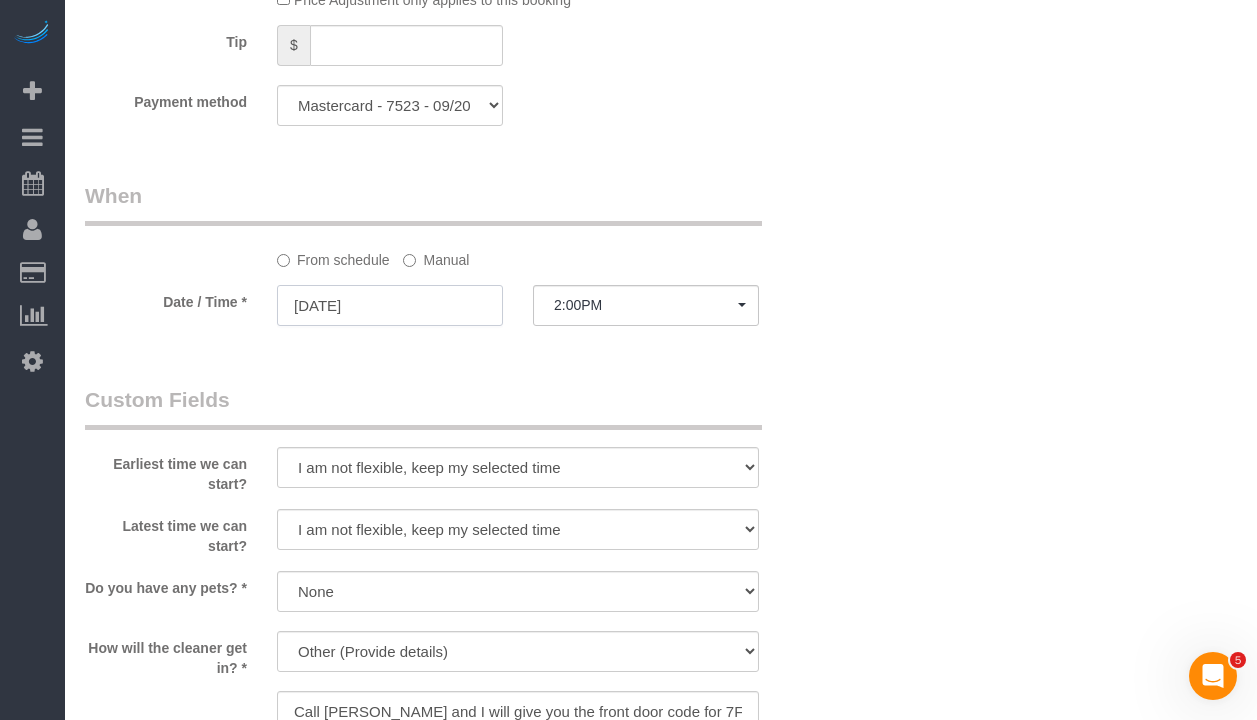 click on "[DATE]" at bounding box center (390, 305) 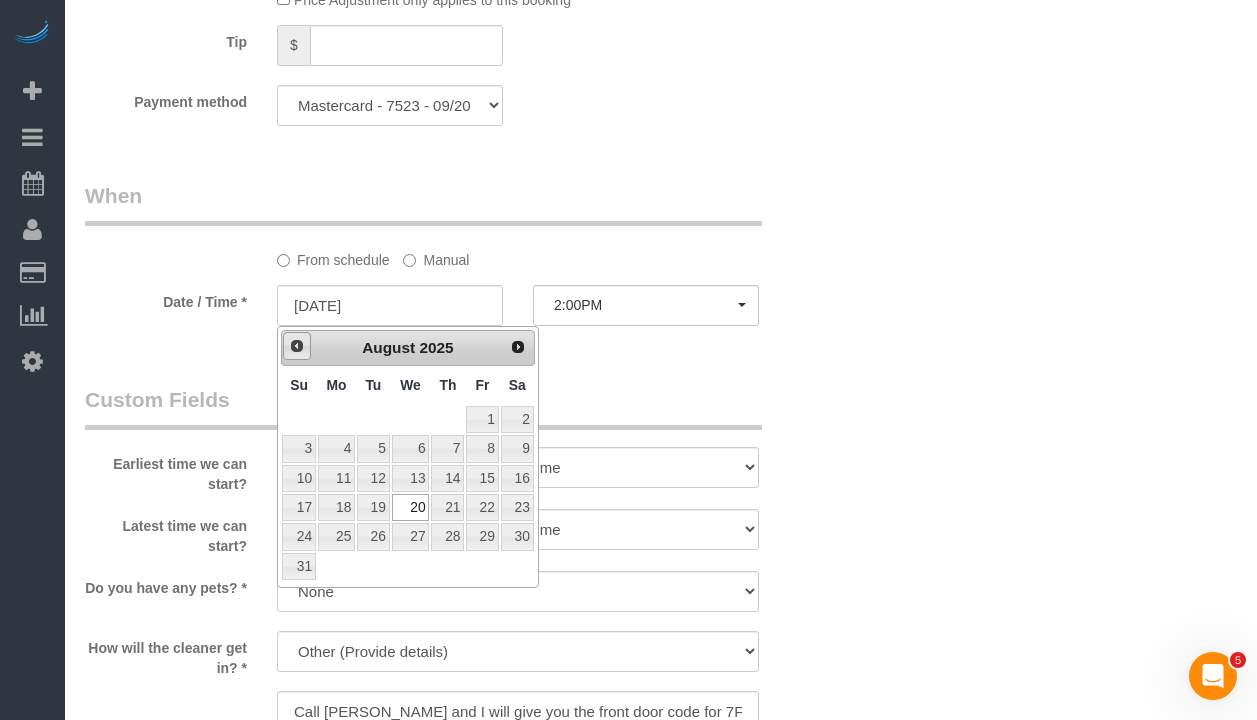 click on "Prev" at bounding box center (297, 346) 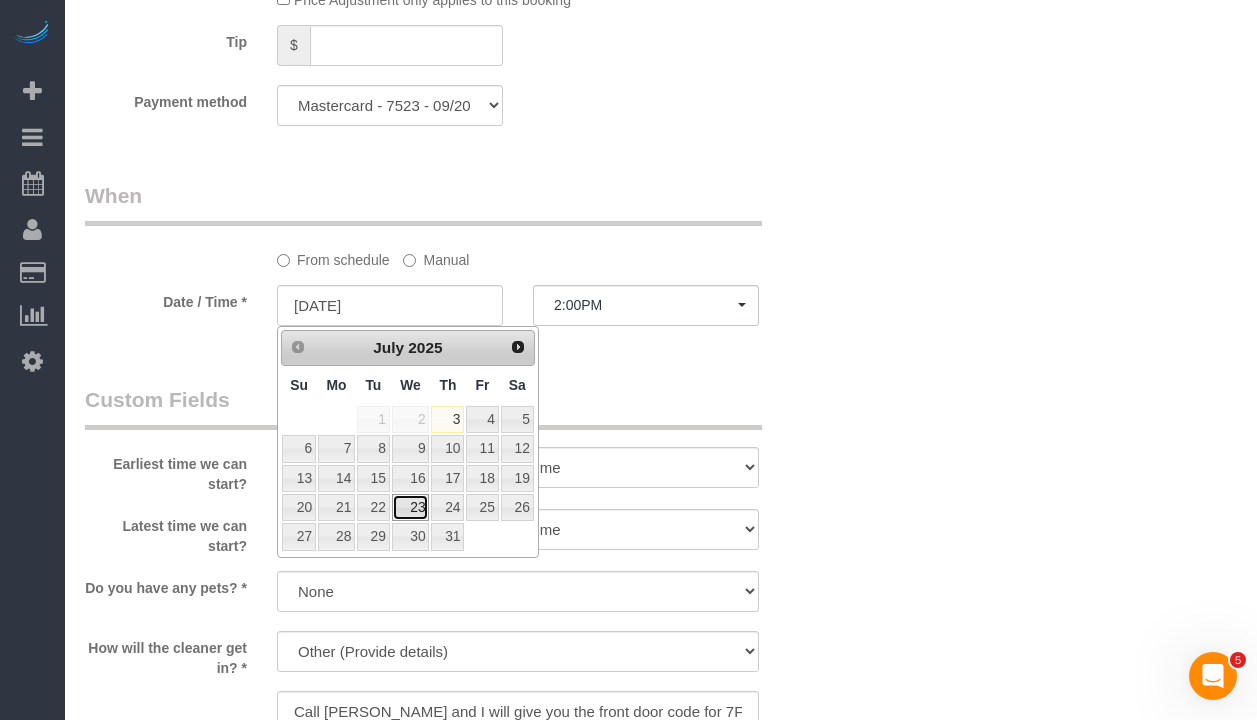 click on "23" at bounding box center [411, 507] 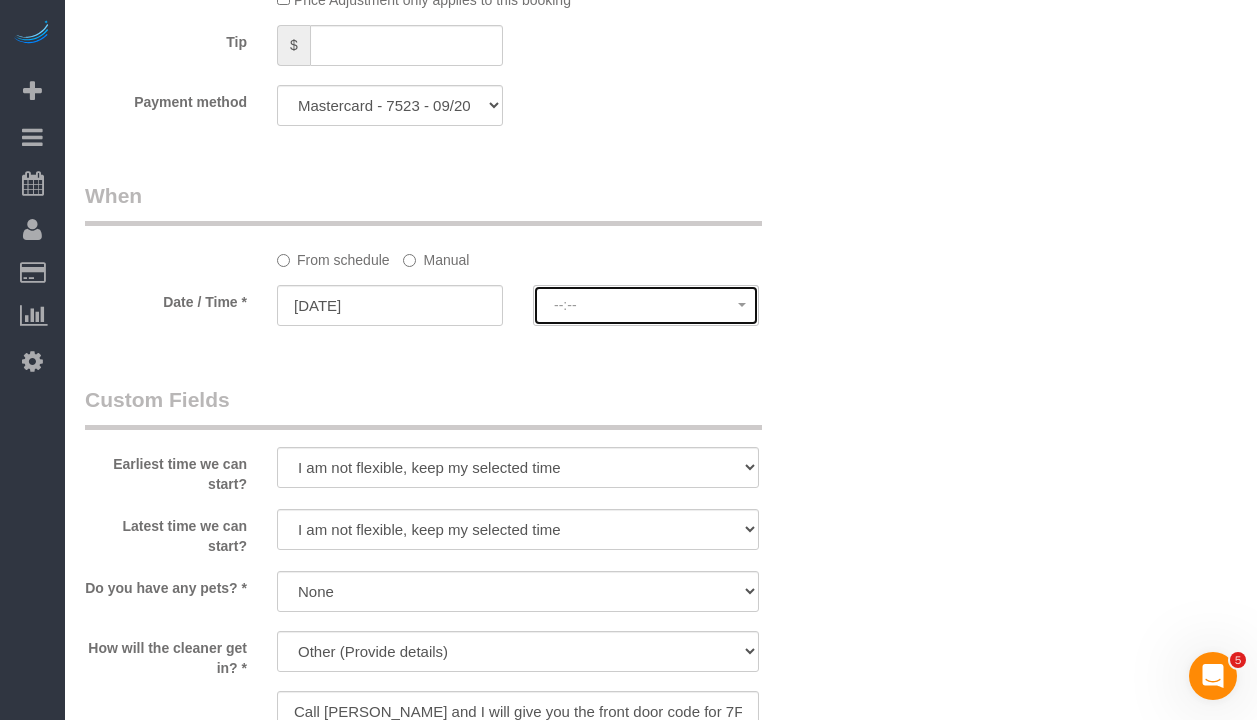 click on "--:--" 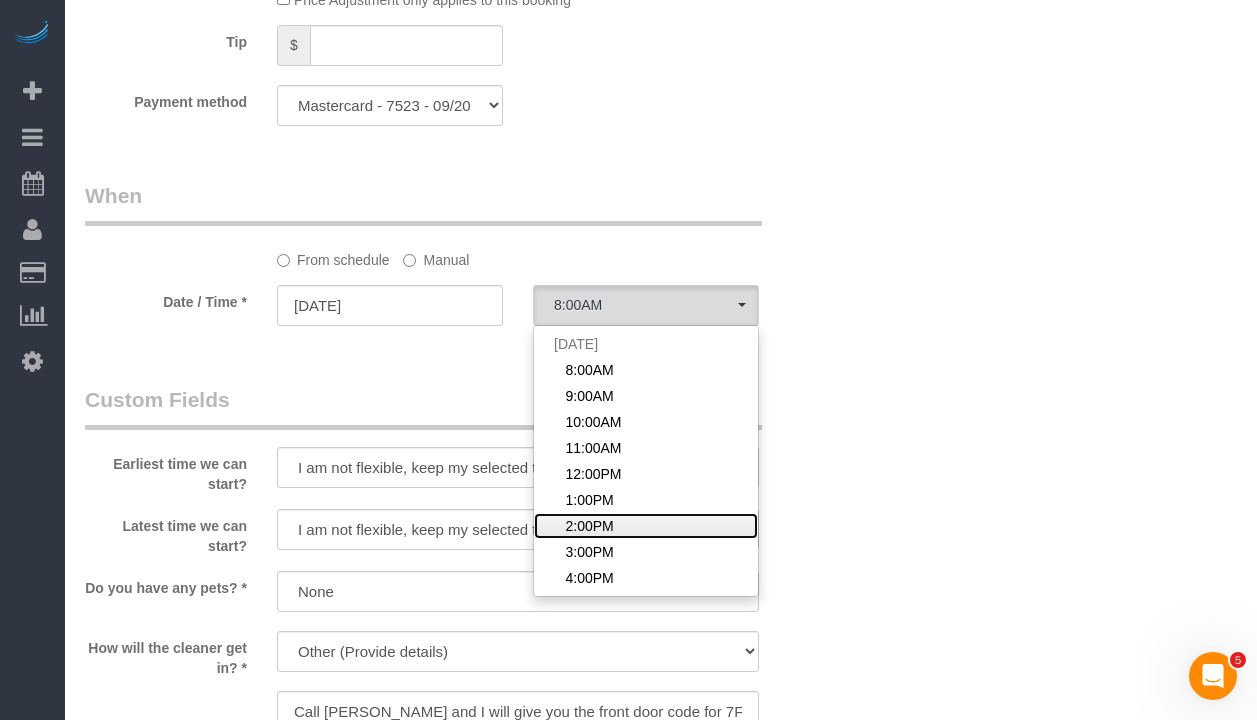 click on "2:00PM" 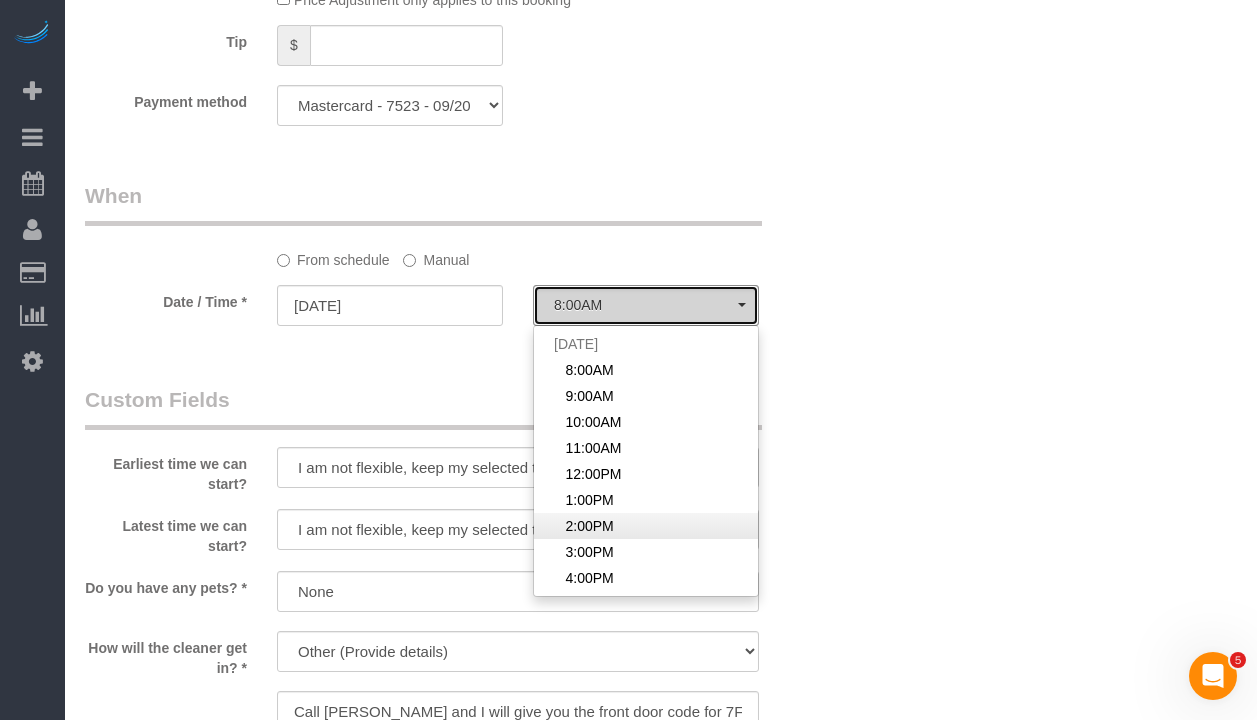 select on "spot59" 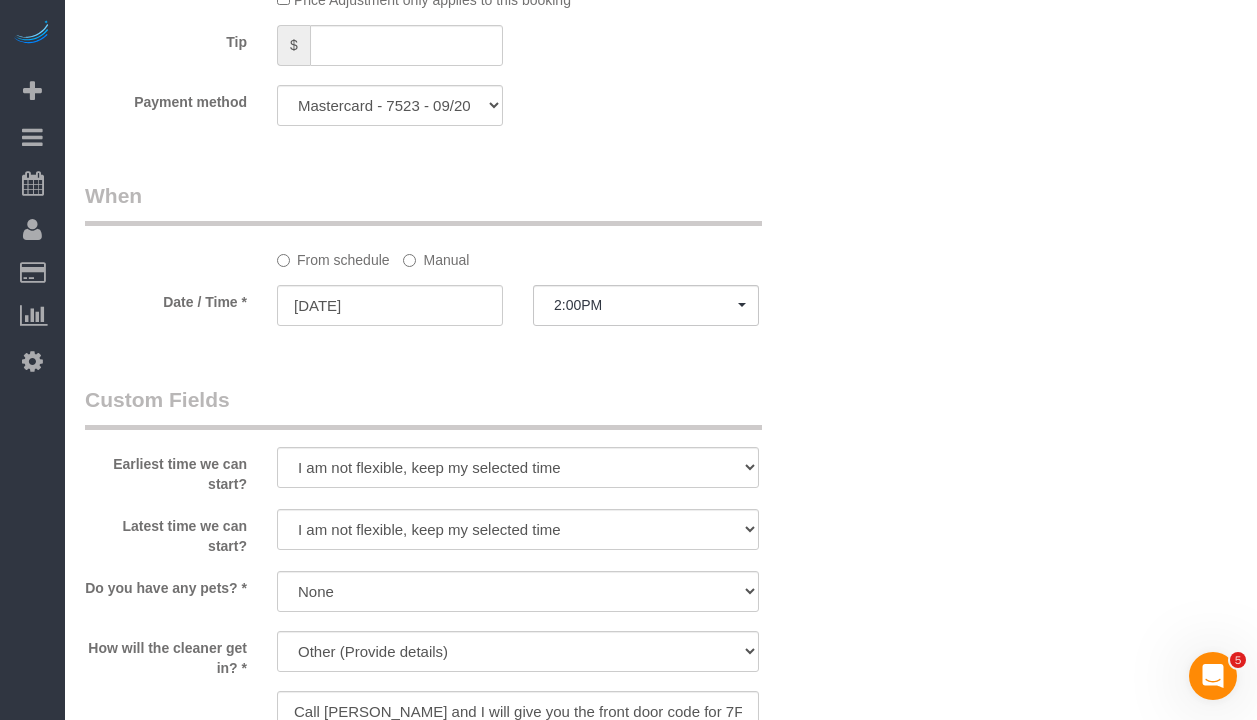 click on "Who
Email
lozano8500@yahoo.com
Name *
Rachel
Lozano
FW22825
Standard Apartment
Where
Address
108 Peterborough Street, Apt. 7F
Boston
AK
AL
AR
AZ
CA
CO
CT
DC
DE
FL
GA
HI
IA
ID
IL
IN
KS
KY
LA
MA
MD
ME
MI
MN
MO
MS
MT" at bounding box center (661, -61) 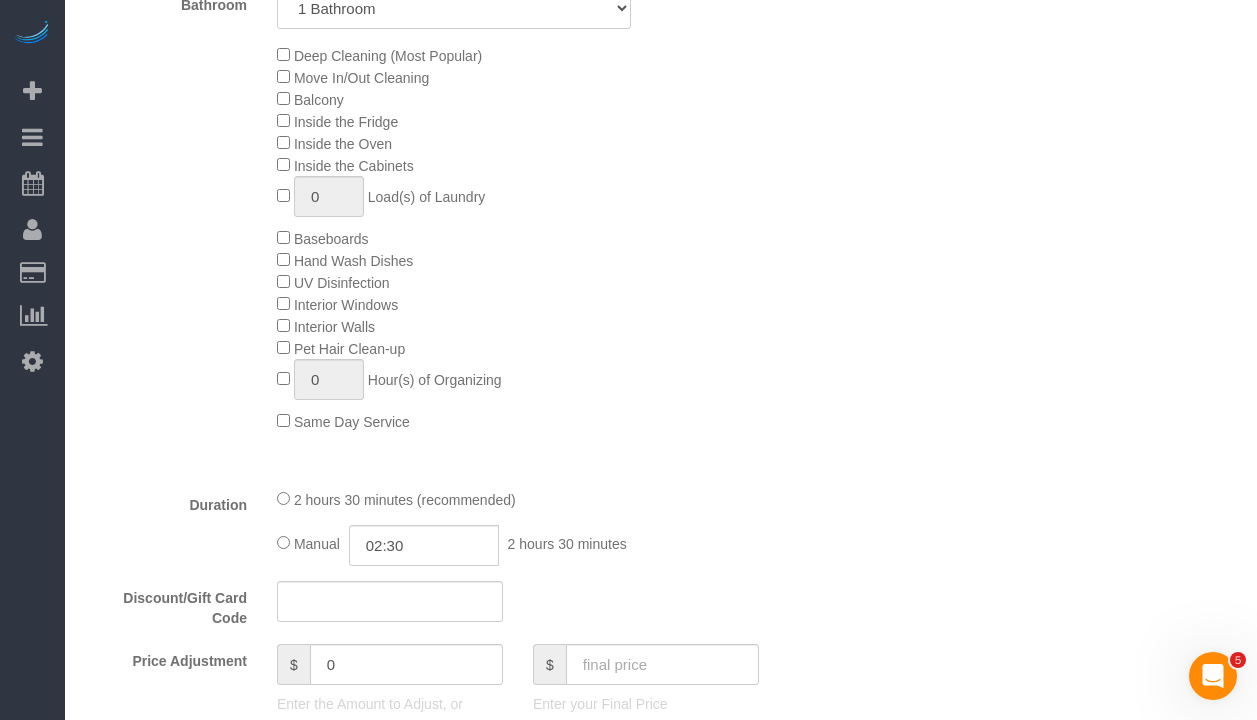 scroll, scrollTop: 0, scrollLeft: 0, axis: both 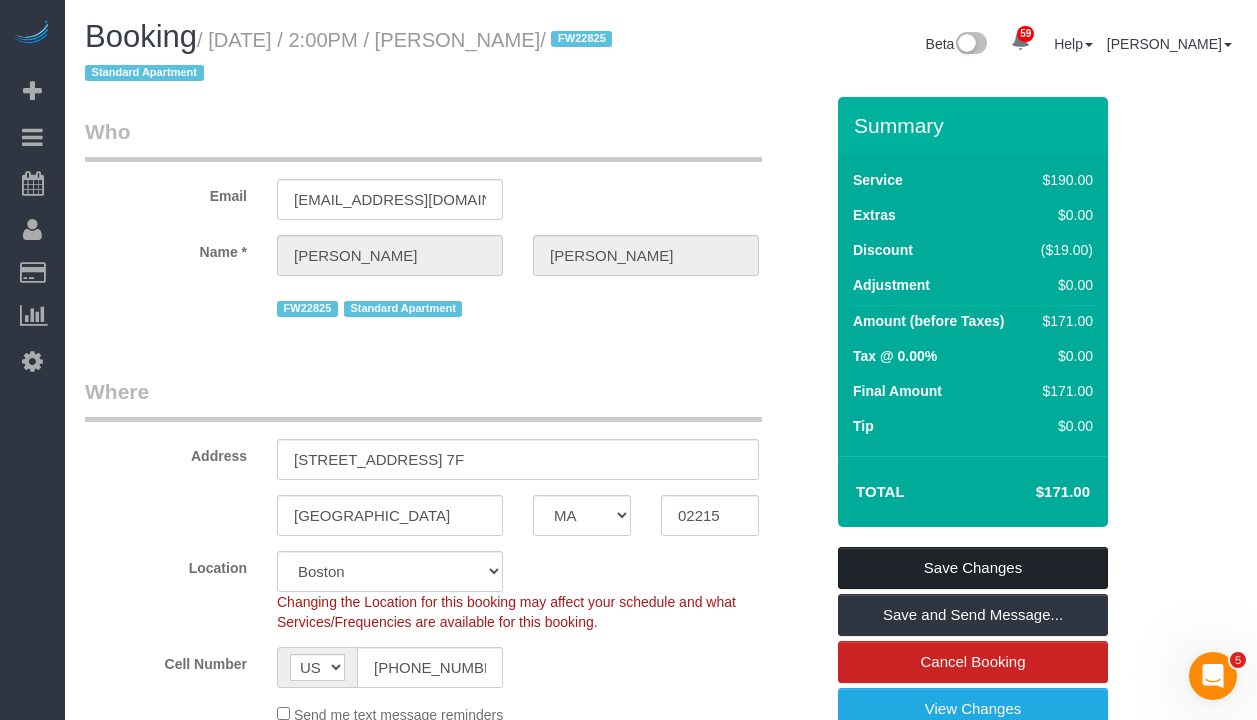 click on "Save Changes" at bounding box center (973, 568) 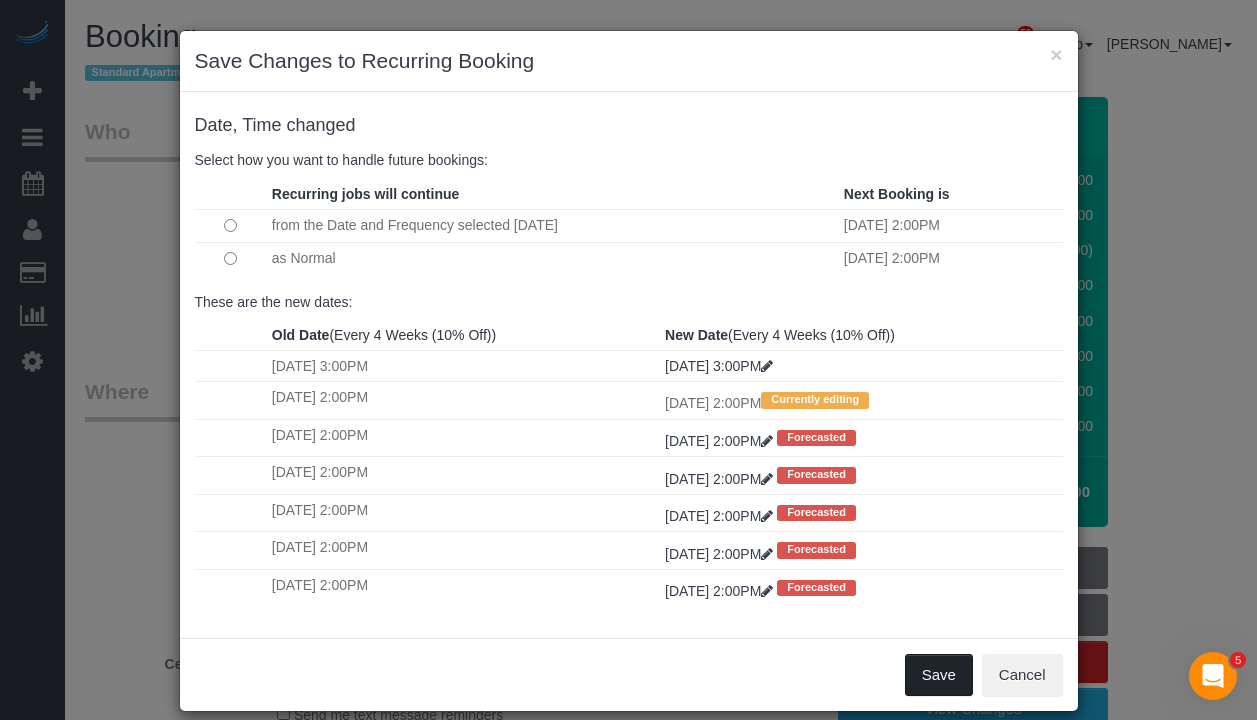 click on "Save" at bounding box center (939, 675) 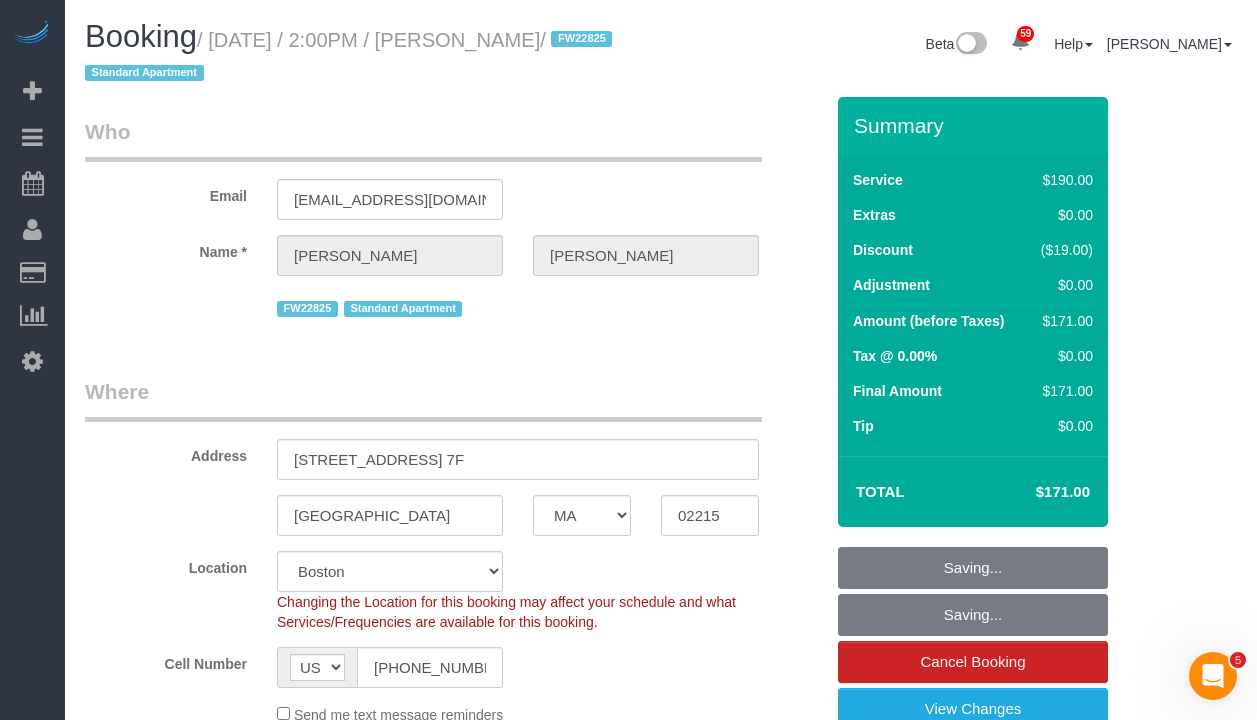 click on "Who
Email
lozano8500@yahoo.com
Name *
Rachel
Lozano
FW22825
Standard Apartment
Where
Address
108 Peterborough Street, Apt. 7F
Boston
AK
AL
AR
AZ
CA
CO
CT
DC
DE
FL
GA
HI
IA
ID
IL
IN
KS
KY
LA
MA
MD
ME
MI
MN
MO
MS
MT" at bounding box center (454, 1809) 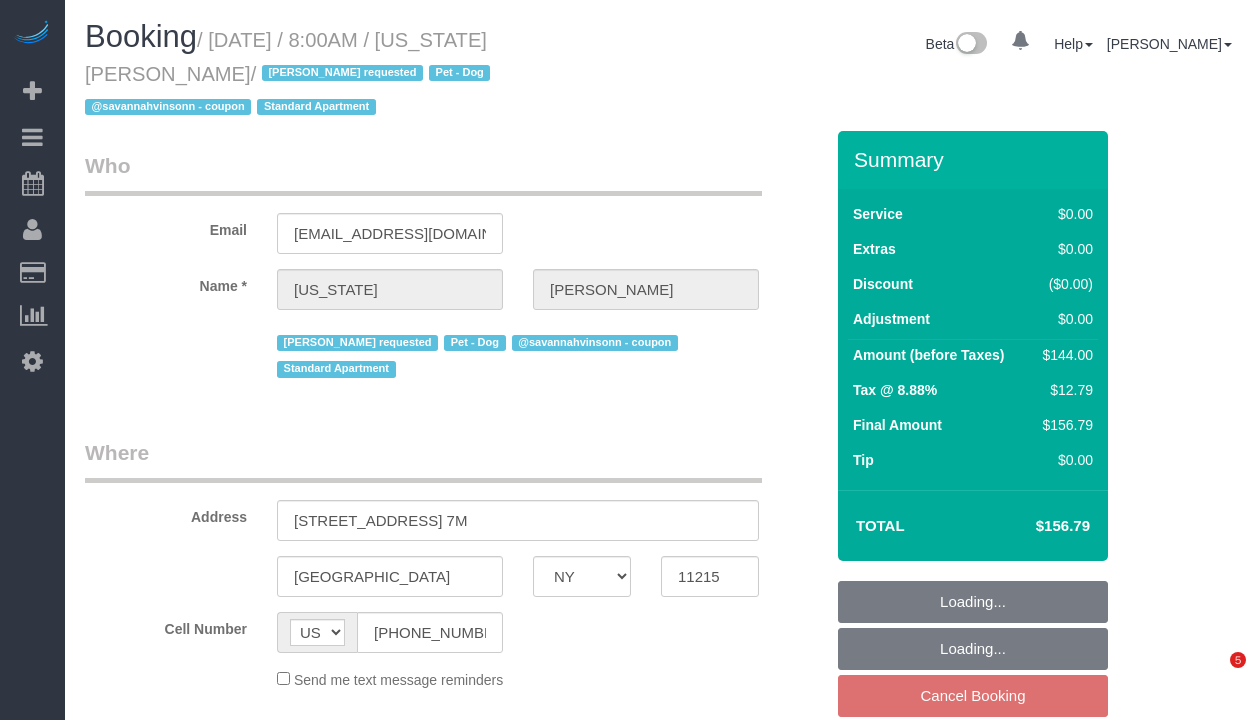 select on "NY" 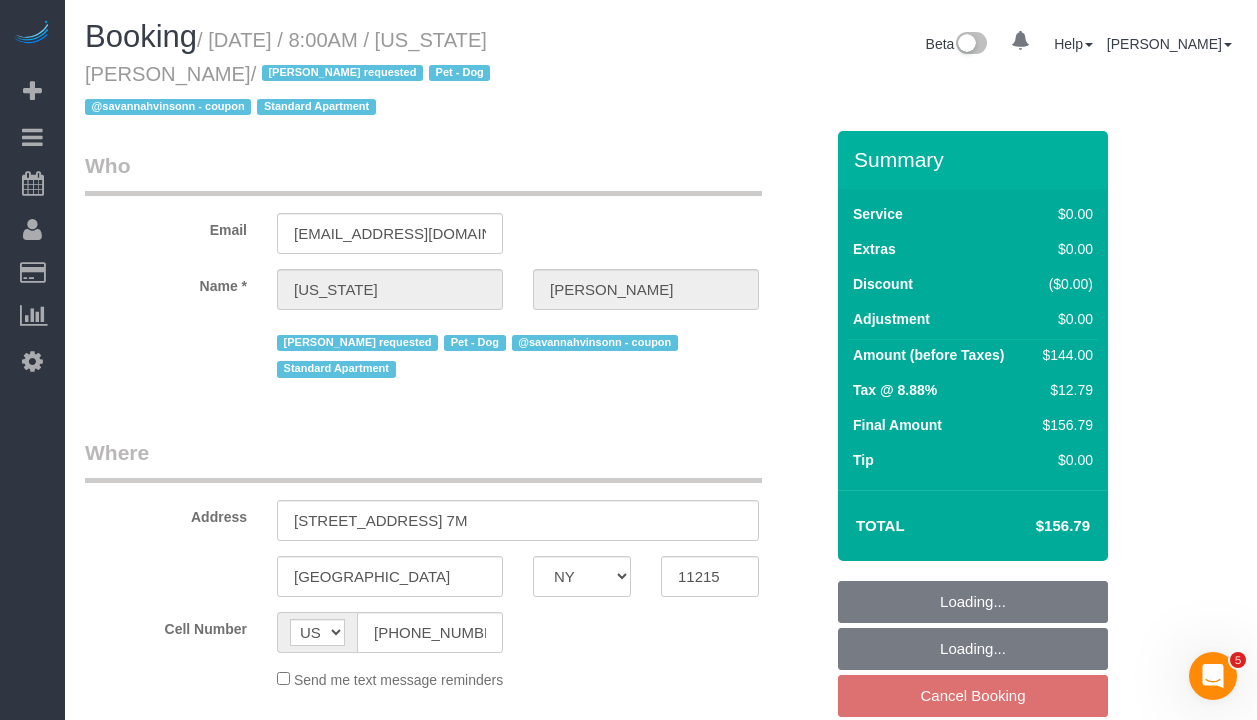 scroll, scrollTop: 0, scrollLeft: 0, axis: both 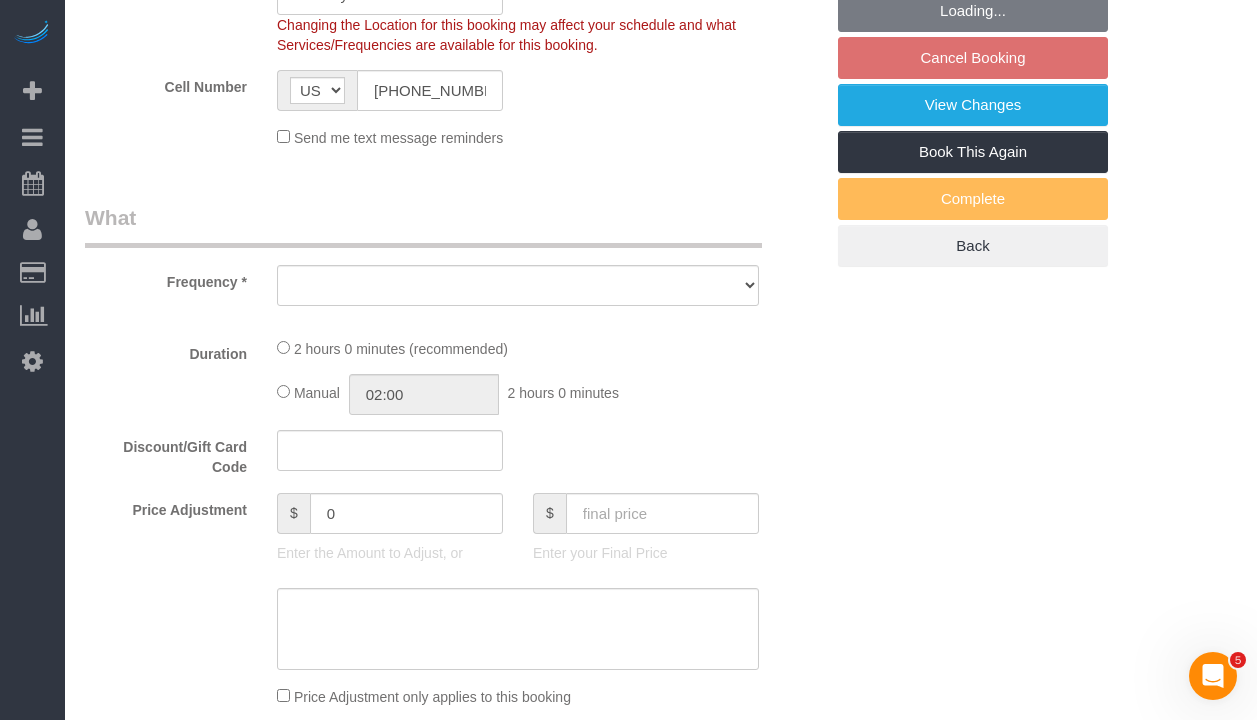 select on "object:1077" 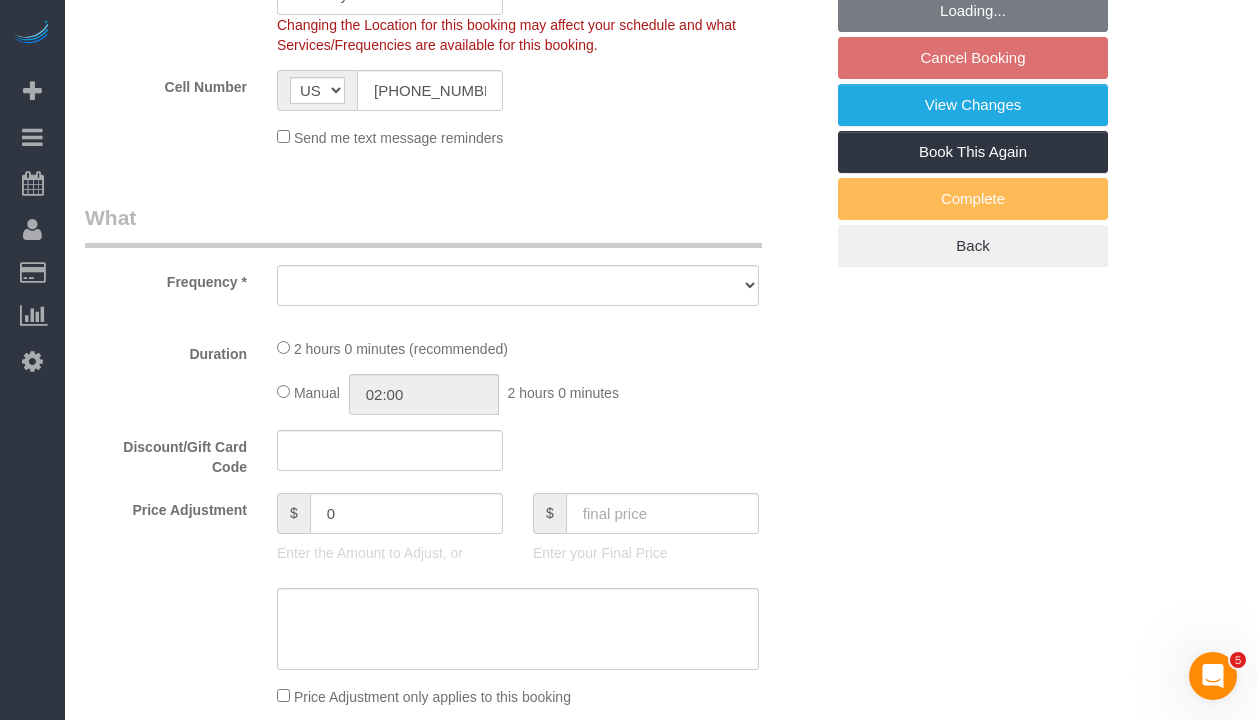 select on "1" 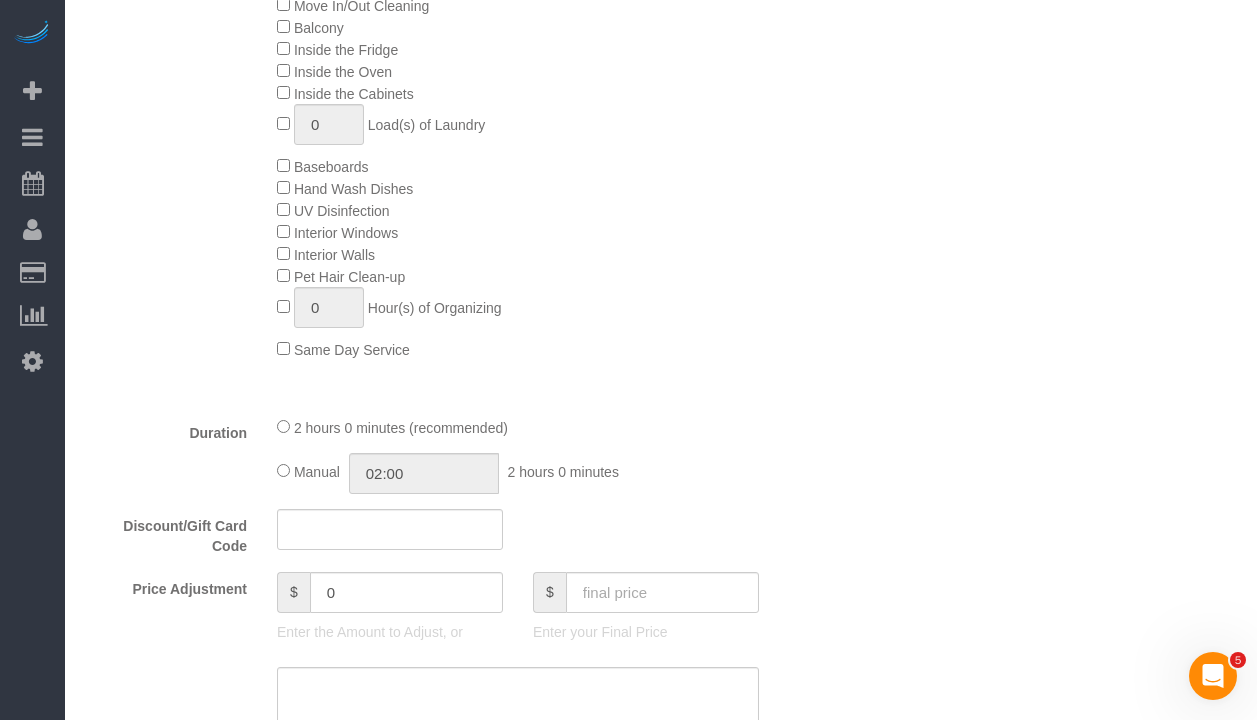 select on "spot1" 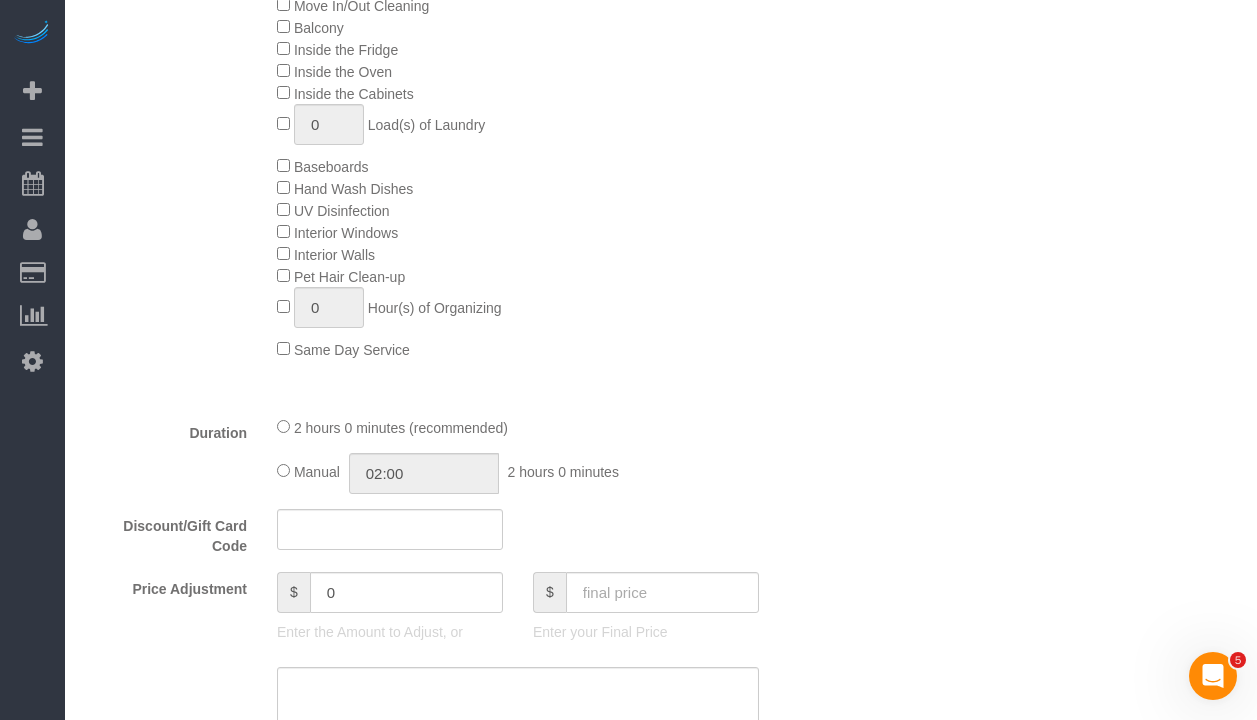 select on "1" 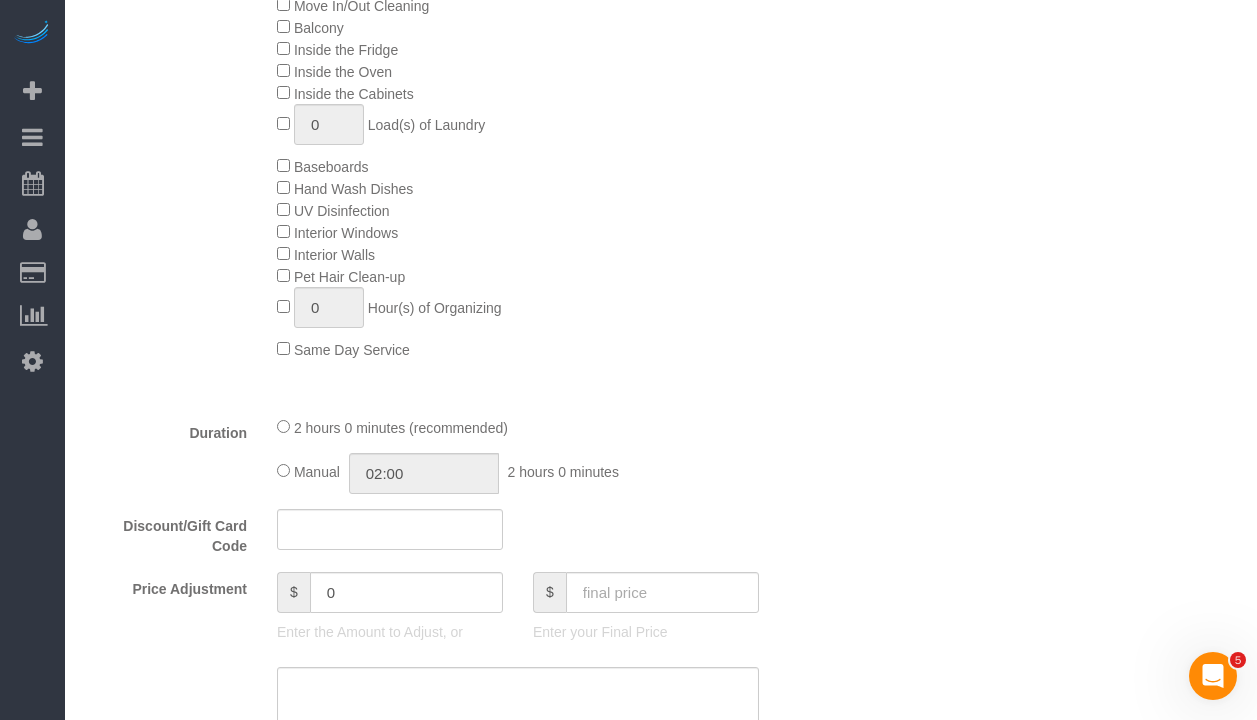 select on "object:1455" 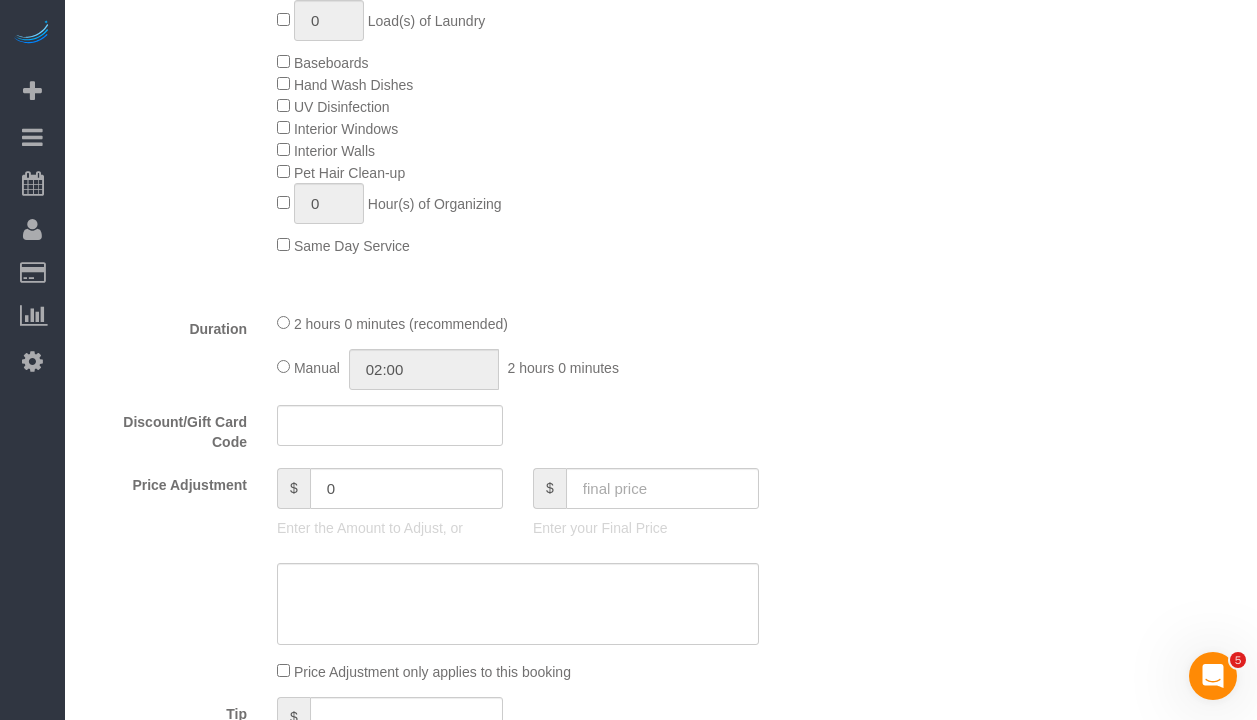 select on "string:stripe-pm_1R8R544VGloSiKo771RbQQGf" 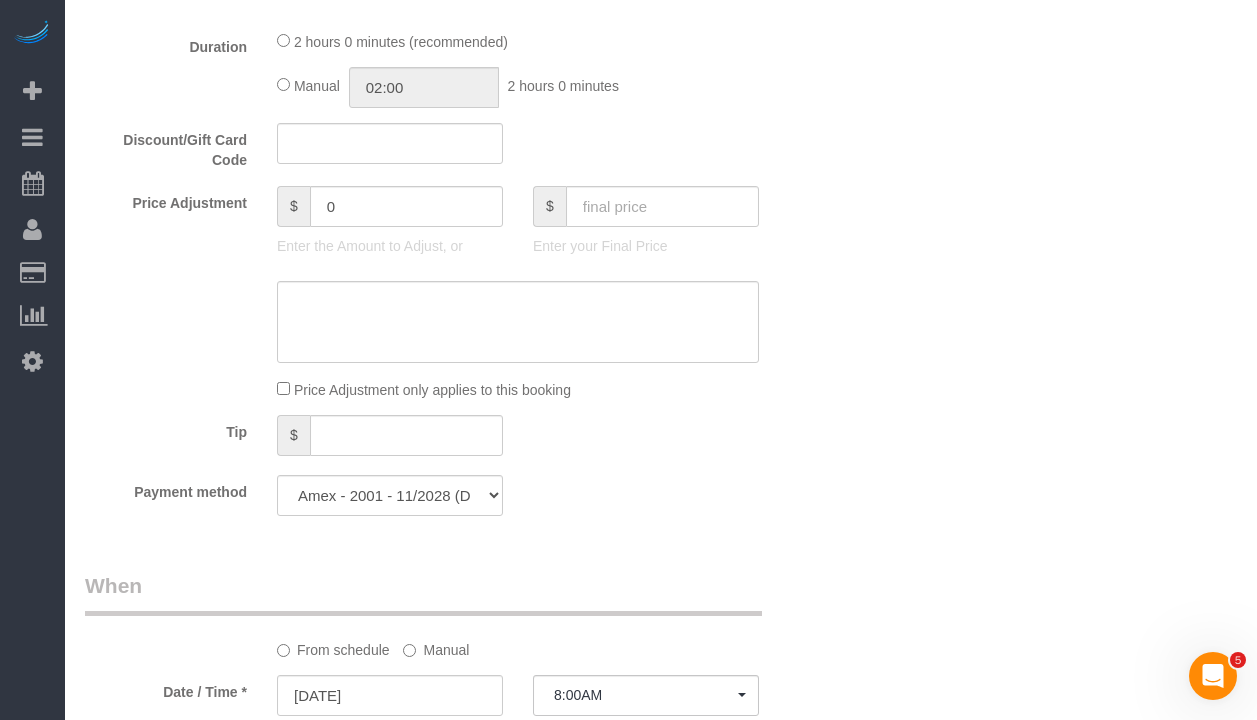 scroll, scrollTop: 1691, scrollLeft: 0, axis: vertical 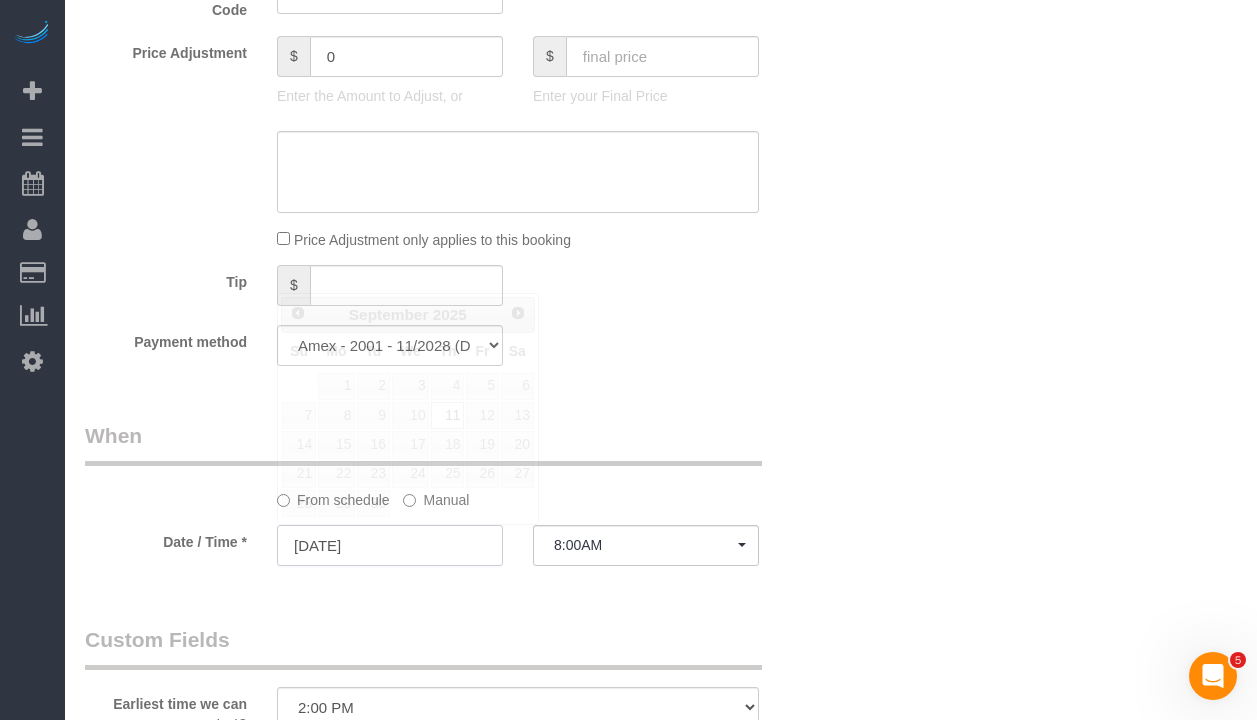 click on "[DATE]" at bounding box center [390, 545] 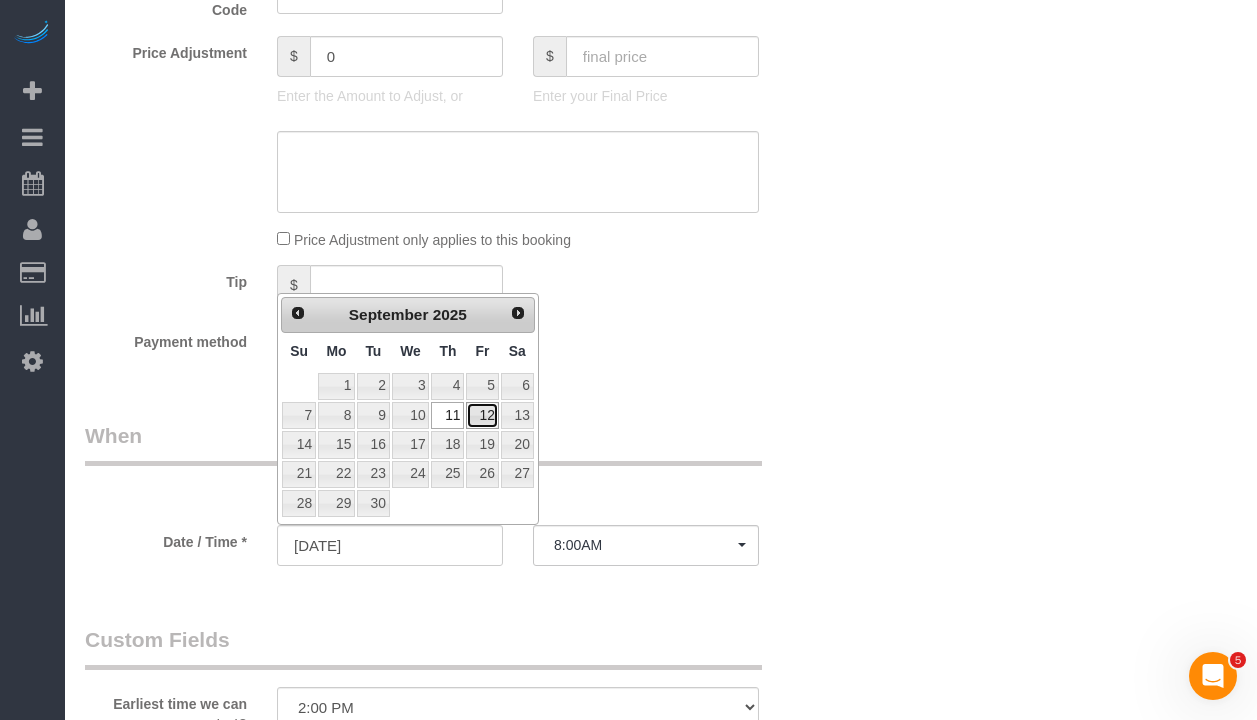 click on "12" at bounding box center (482, 415) 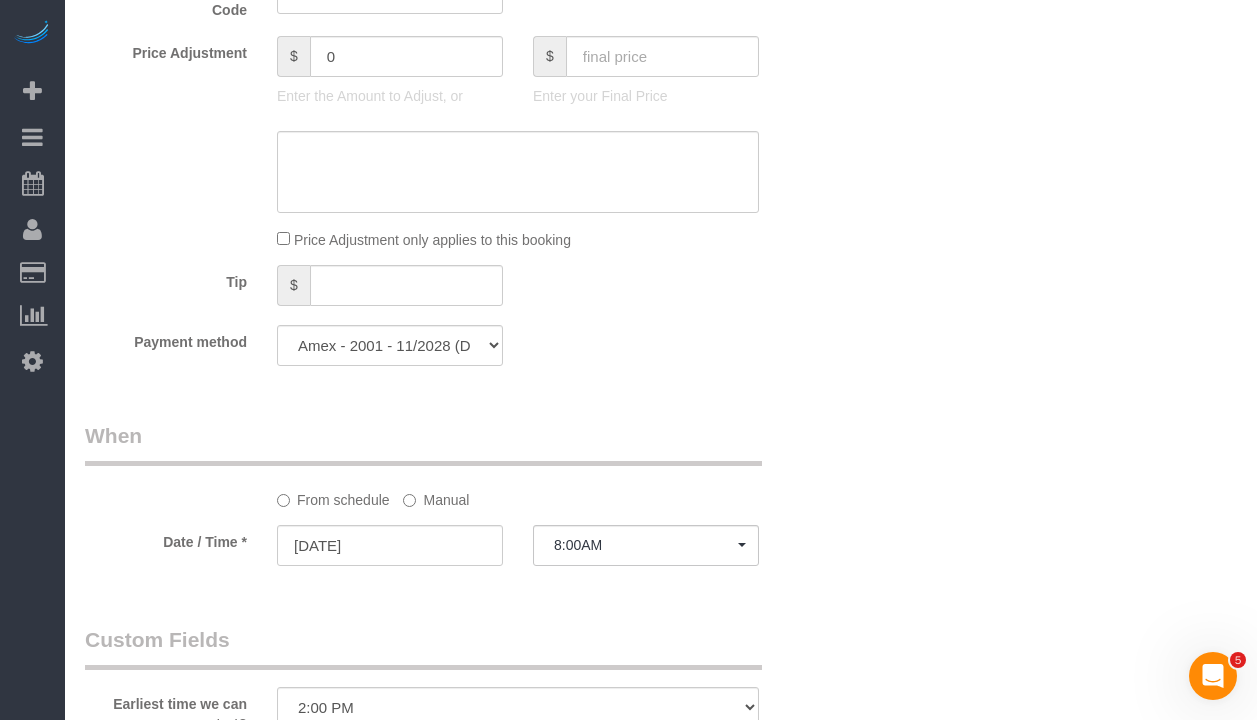 click on "Who
Email
vvnewsome@gmail.com
Name *
Virginia
Newsome
Diana Gonzalez requested
Pet - Dog
@savannahvinsonn - coupon
Standard Apartment
Where
Address
655 Union Street, Apt. 7M
Brooklyn
AK
AL
AR
AZ
CA
CO
CT
DC
DE
FL
GA
HI
IA
ID
IL
IN
KS
KY
LA
MA
MD
ME
MI" at bounding box center [454, 142] 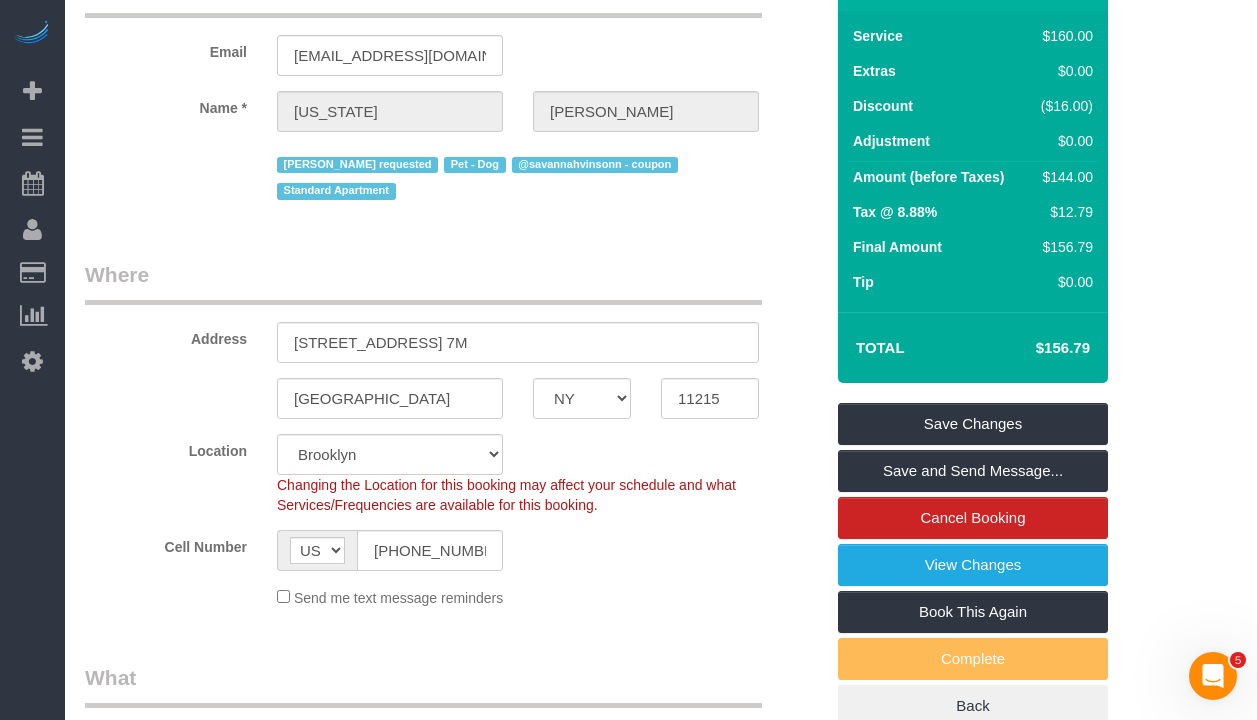 scroll, scrollTop: 112, scrollLeft: 0, axis: vertical 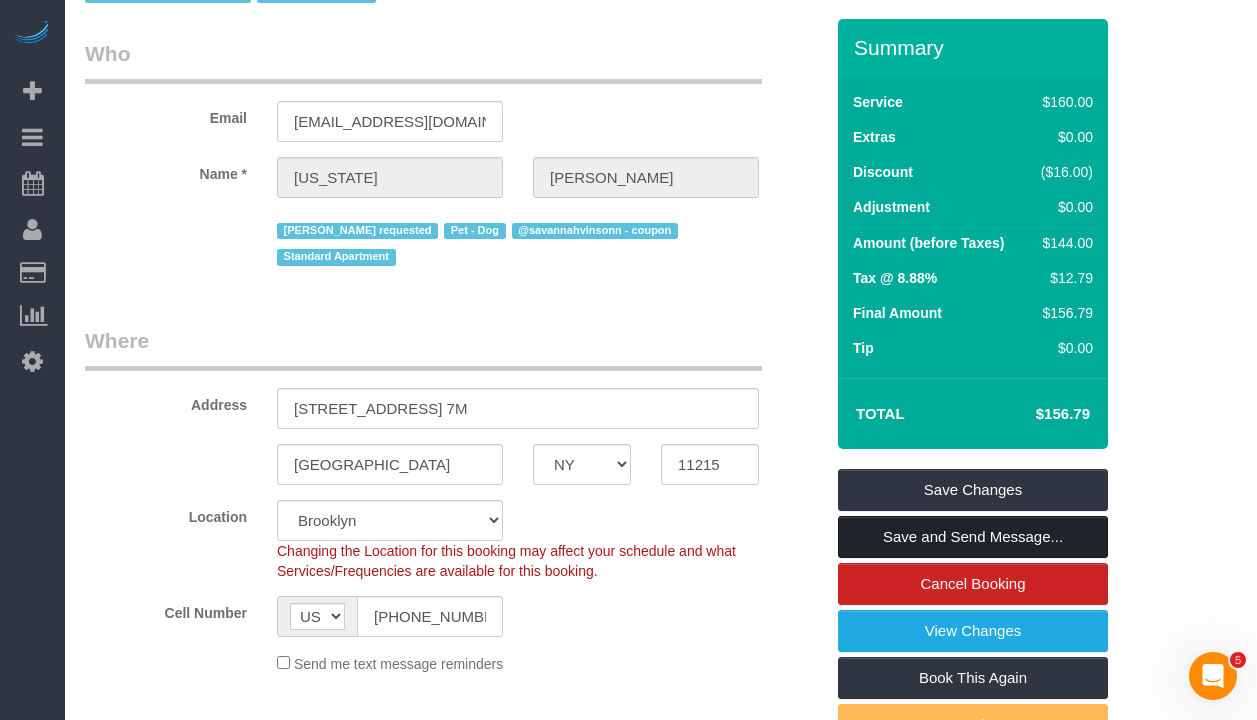 click on "Save and Send Message..." at bounding box center [973, 537] 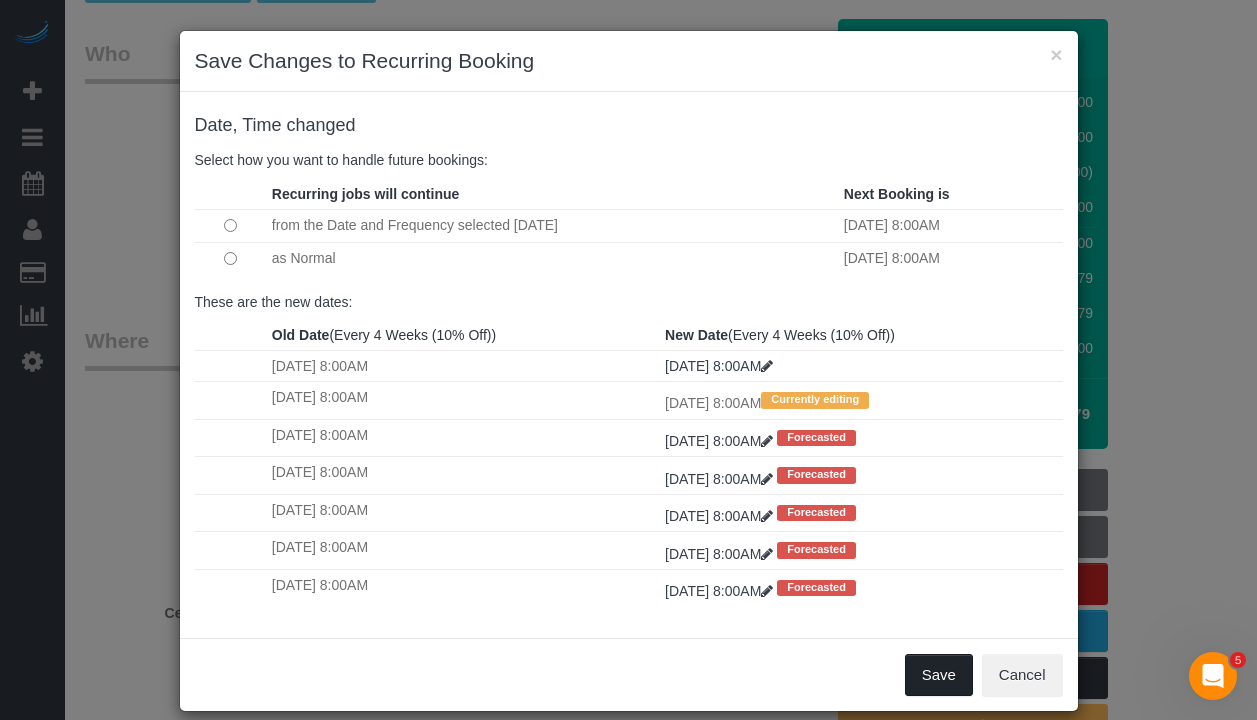 click on "Save" at bounding box center [939, 675] 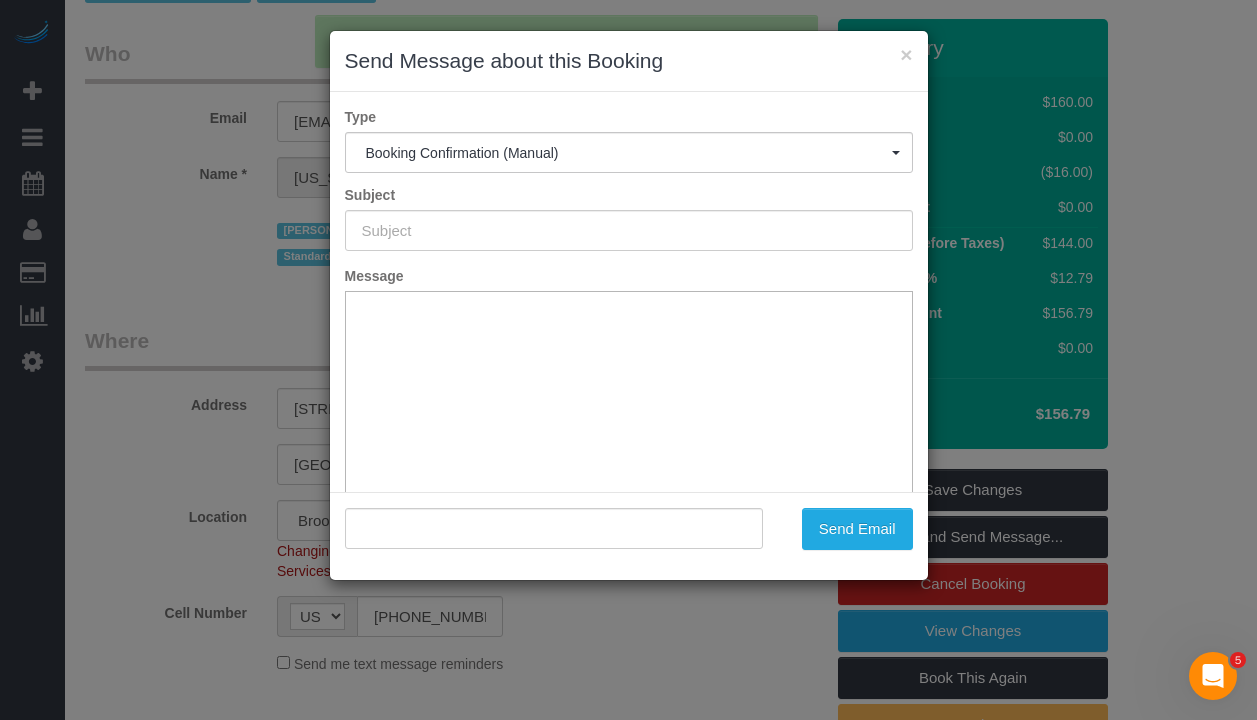 type on "Cleaning Confirmed for 09/12/2025 at 8:00am" 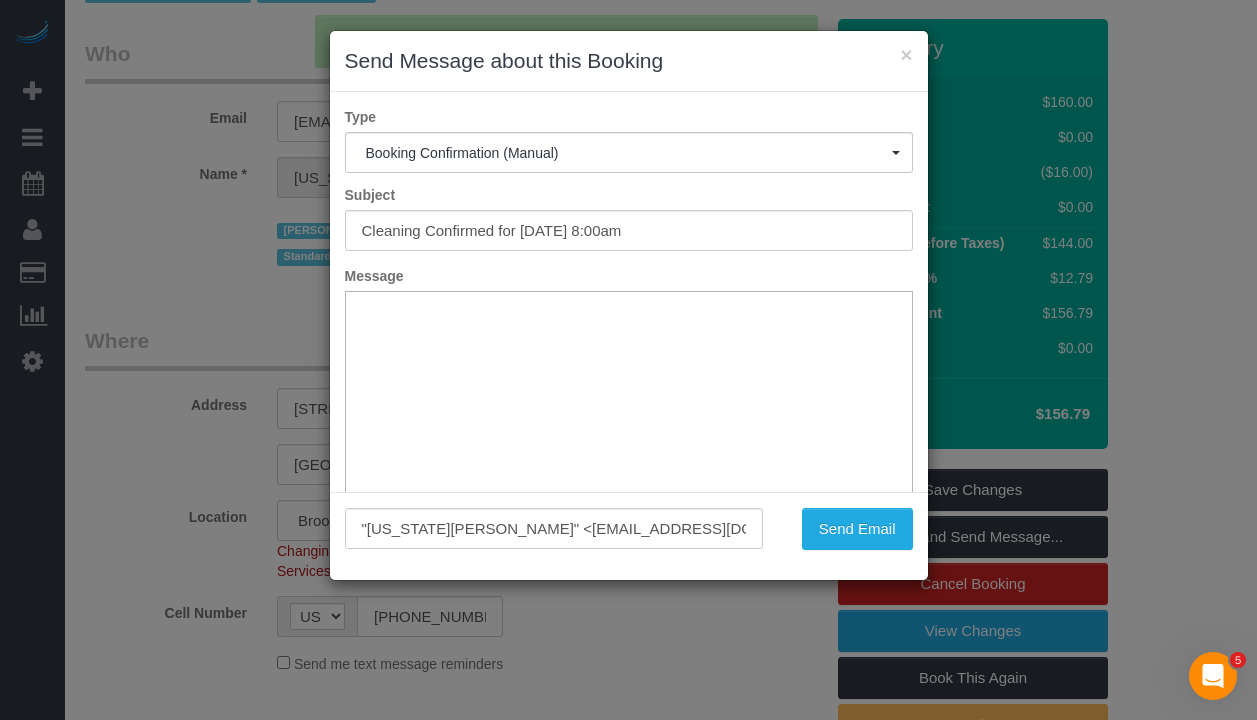scroll, scrollTop: 0, scrollLeft: 0, axis: both 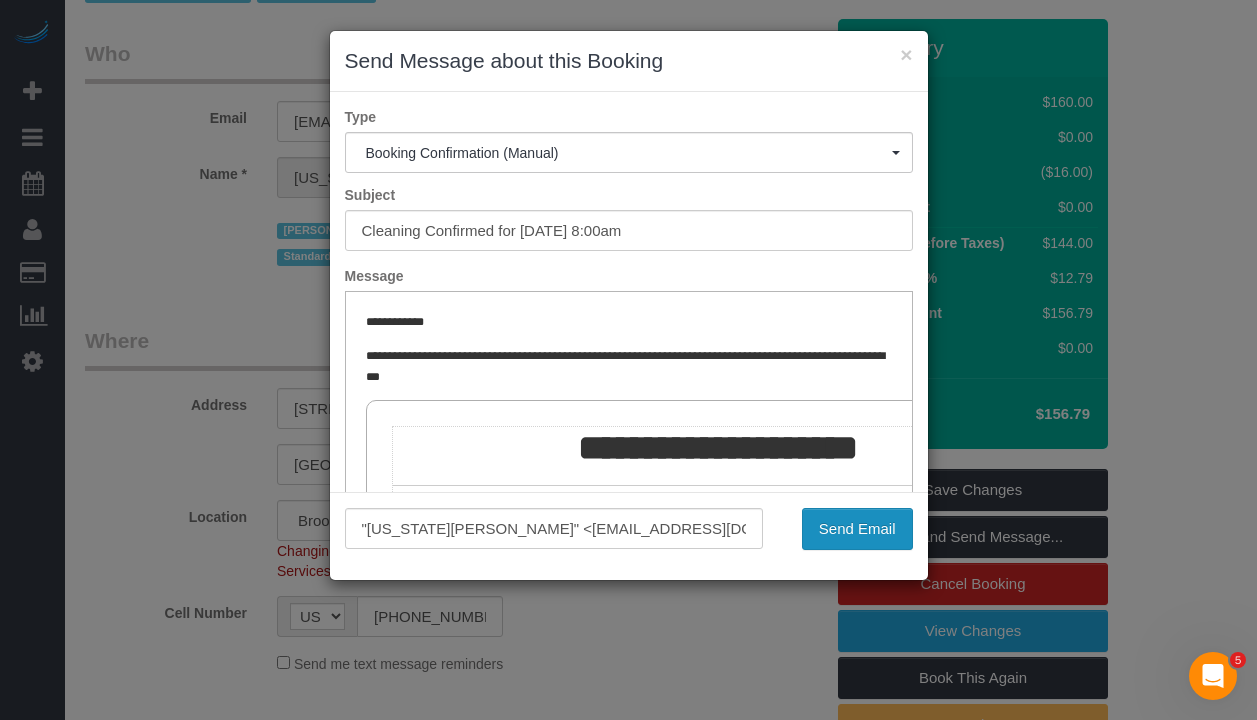 click on "Send Email" at bounding box center [857, 529] 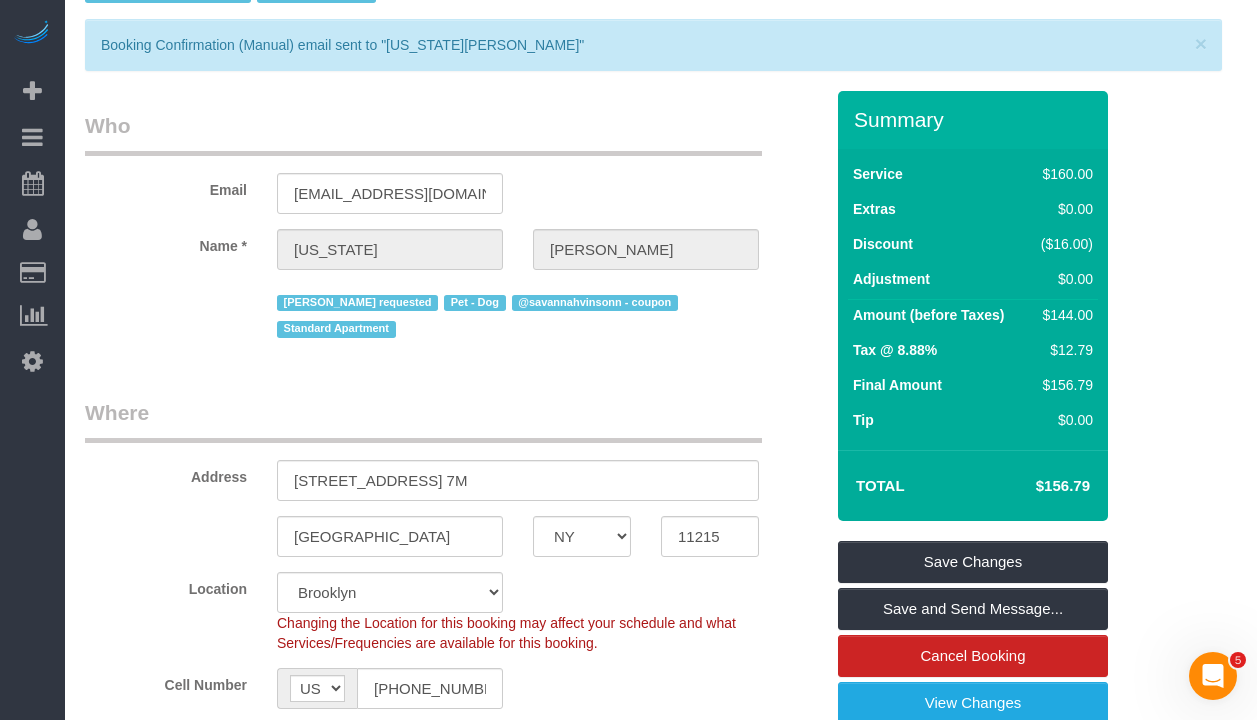 click on "Who" at bounding box center (423, 133) 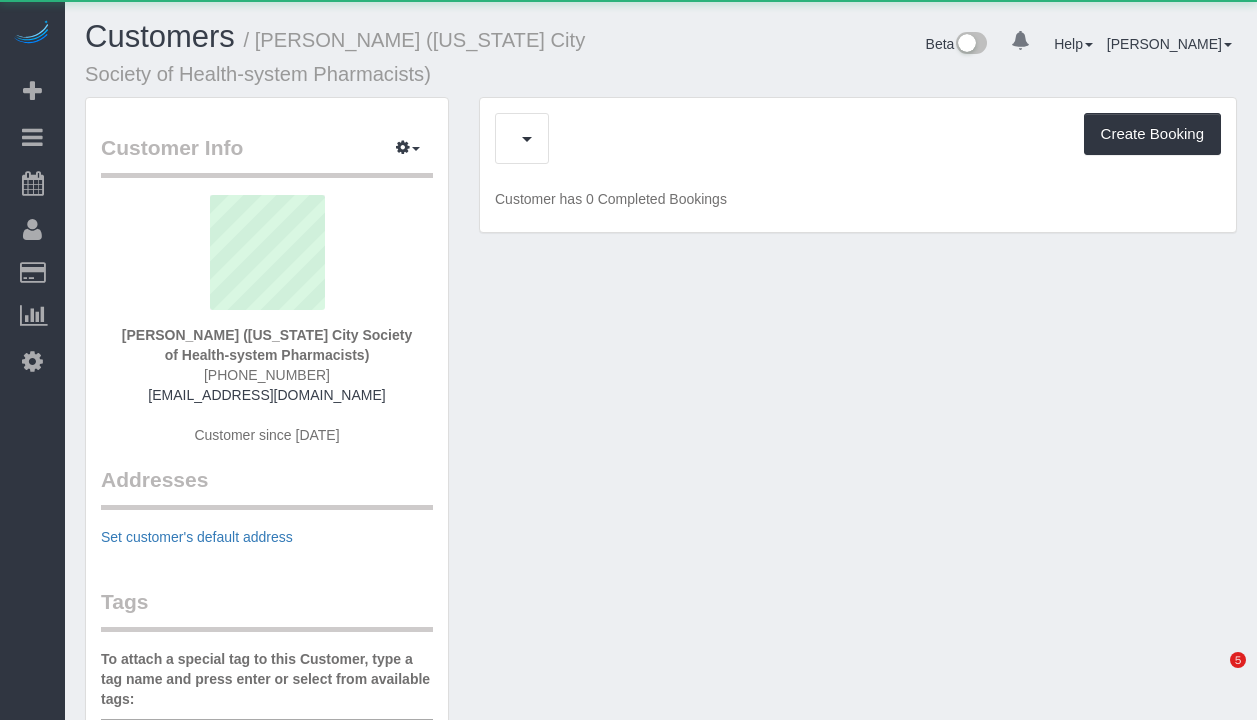scroll, scrollTop: 0, scrollLeft: 0, axis: both 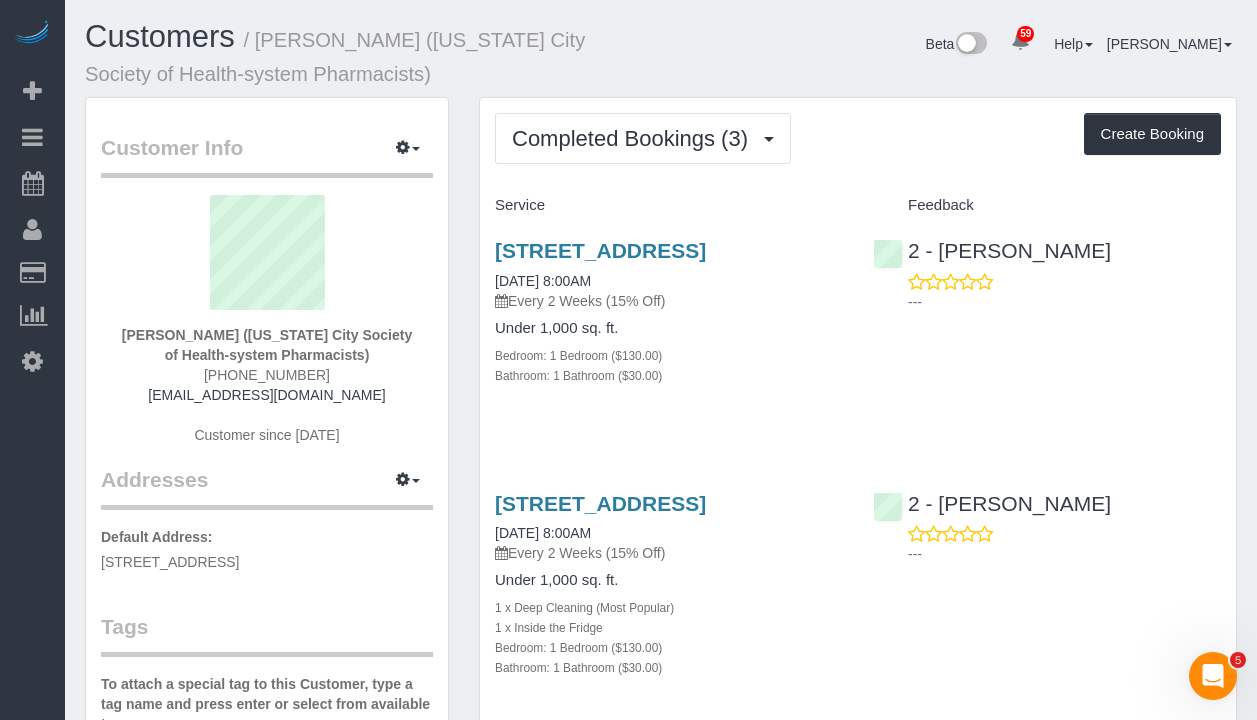 click on "[STREET_ADDRESS]
[DATE] 8:00AM
Every 2 Weeks (15% Off)" at bounding box center (669, 275) 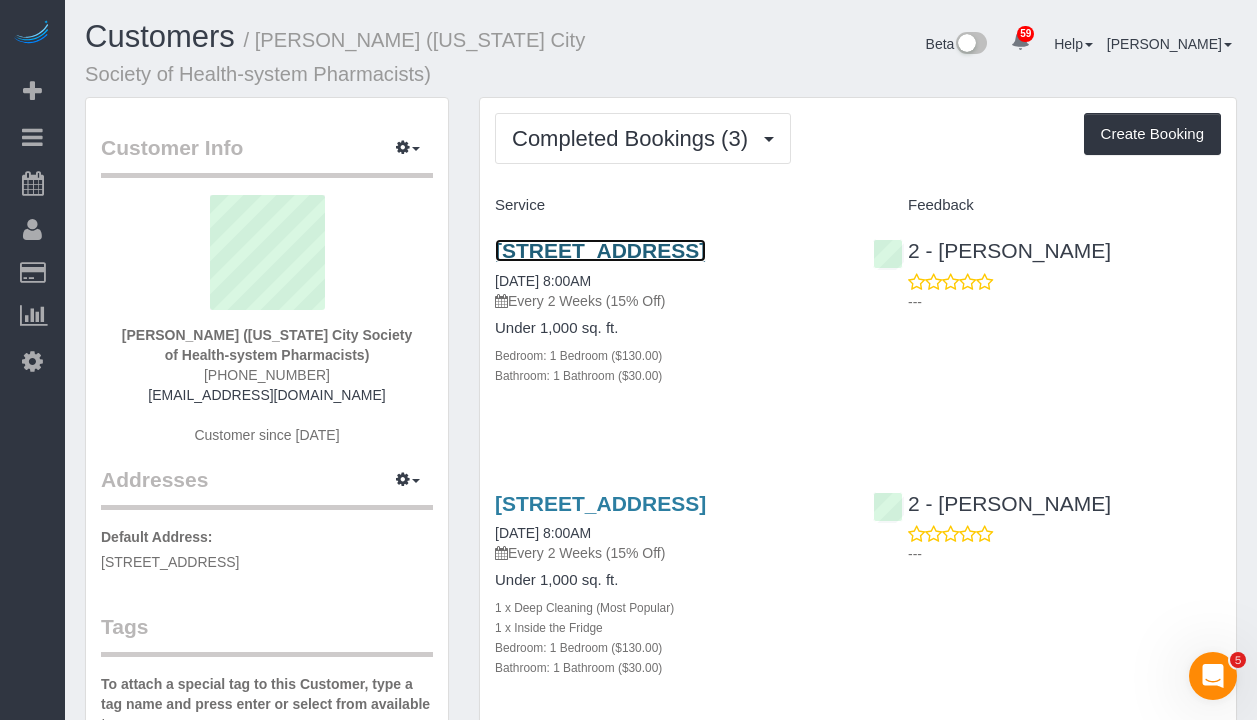 click on "[STREET_ADDRESS]" at bounding box center (600, 250) 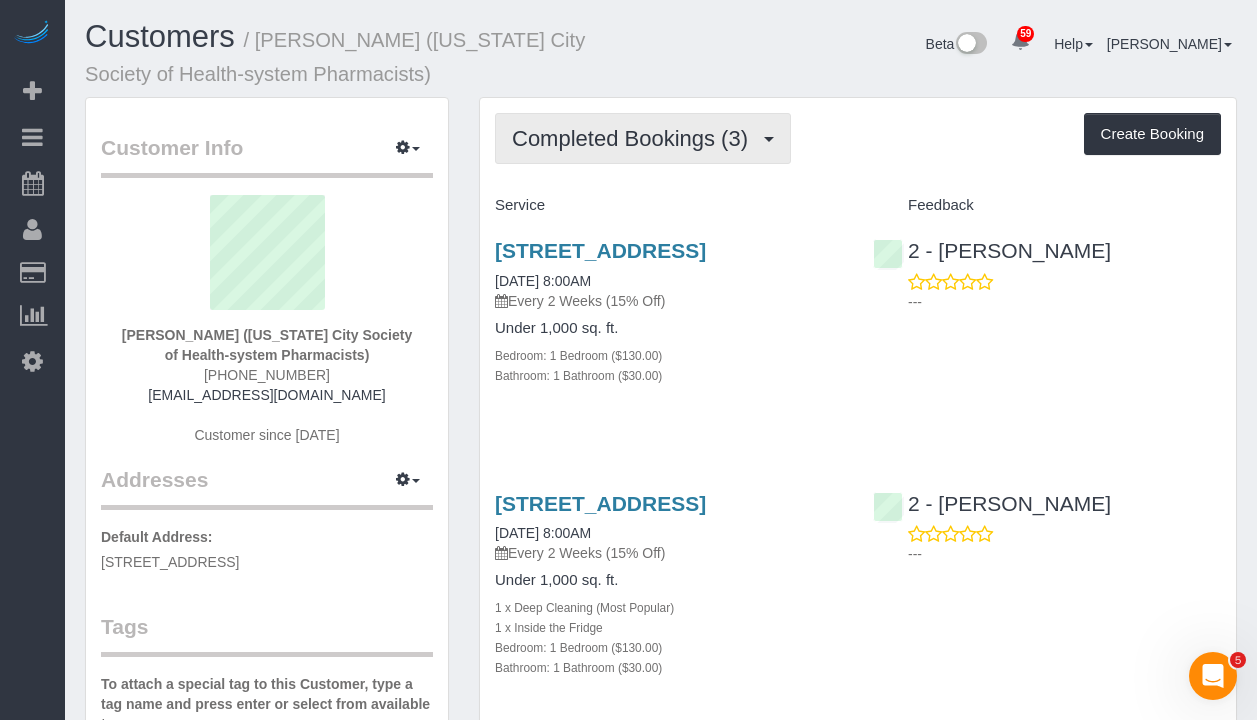 click on "Completed Bookings (3)" at bounding box center (635, 138) 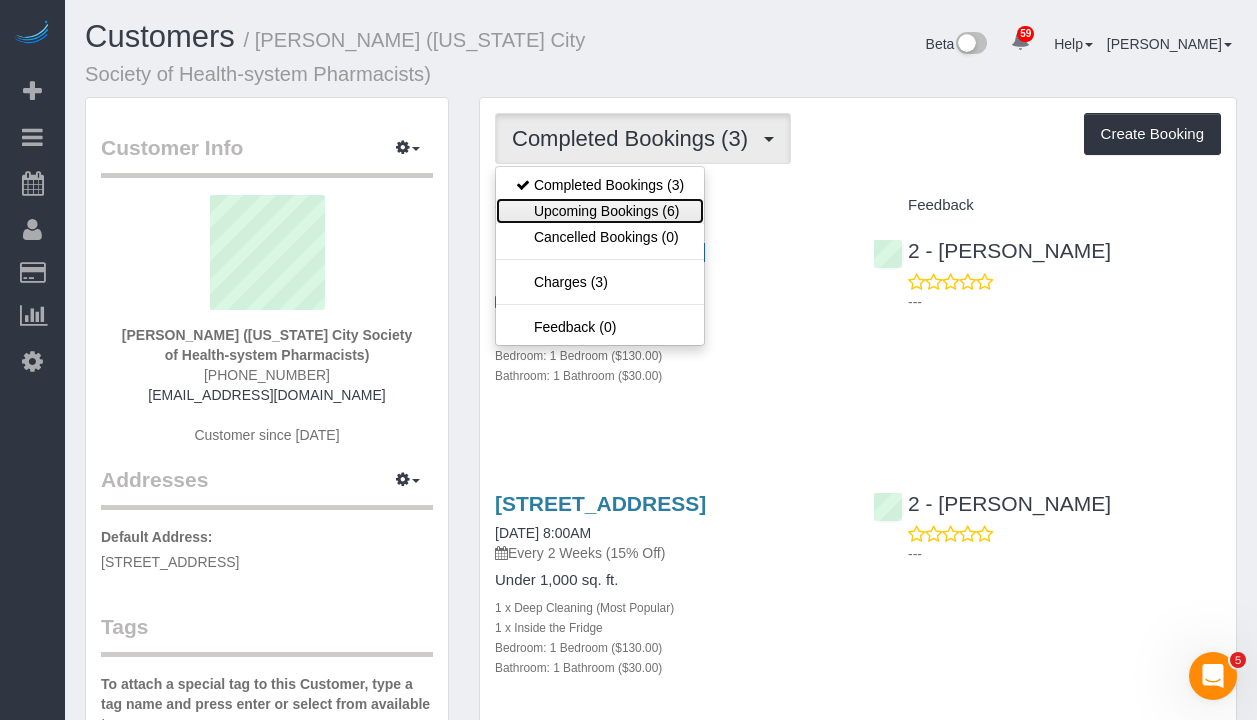click on "Upcoming Bookings (6)" at bounding box center [600, 211] 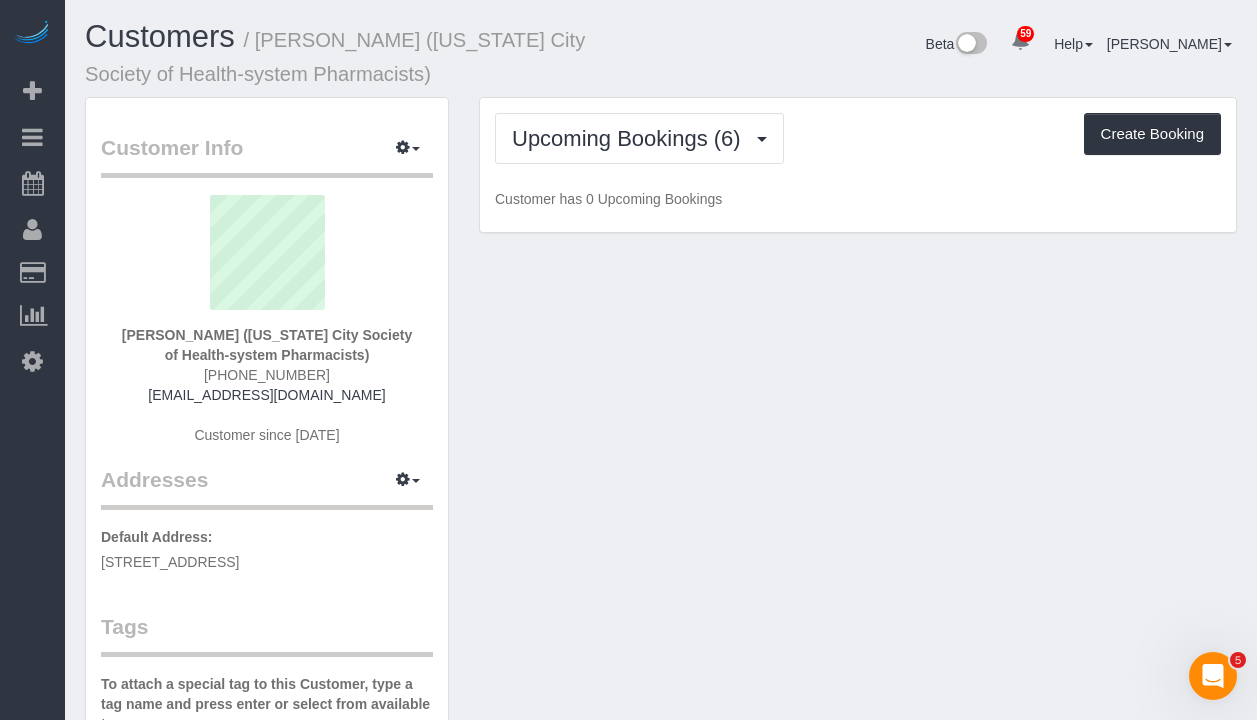 click on "Upcoming Bookings (6)
Completed Bookings (3)
Upcoming Bookings (6)
Cancelled Bookings (0)
Charges (3)
Feedback (0)
Create Booking
Customer has 0 Upcoming Bookings" at bounding box center (858, 165) 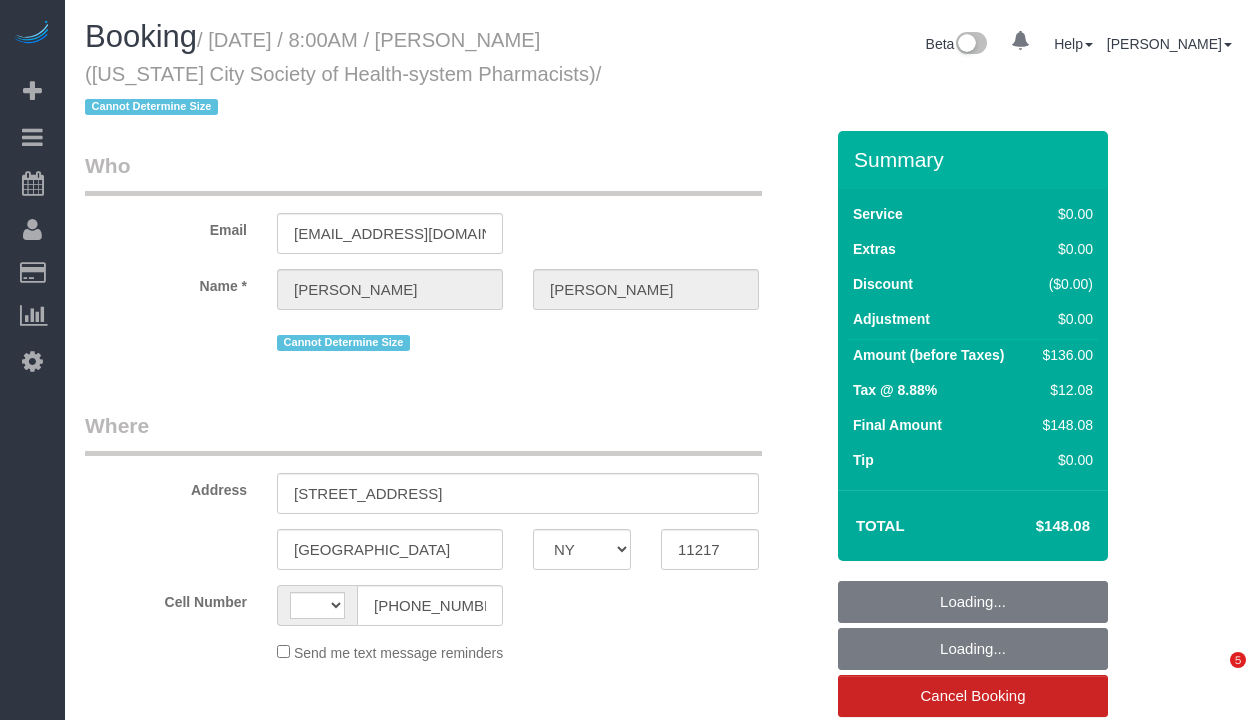 select on "NY" 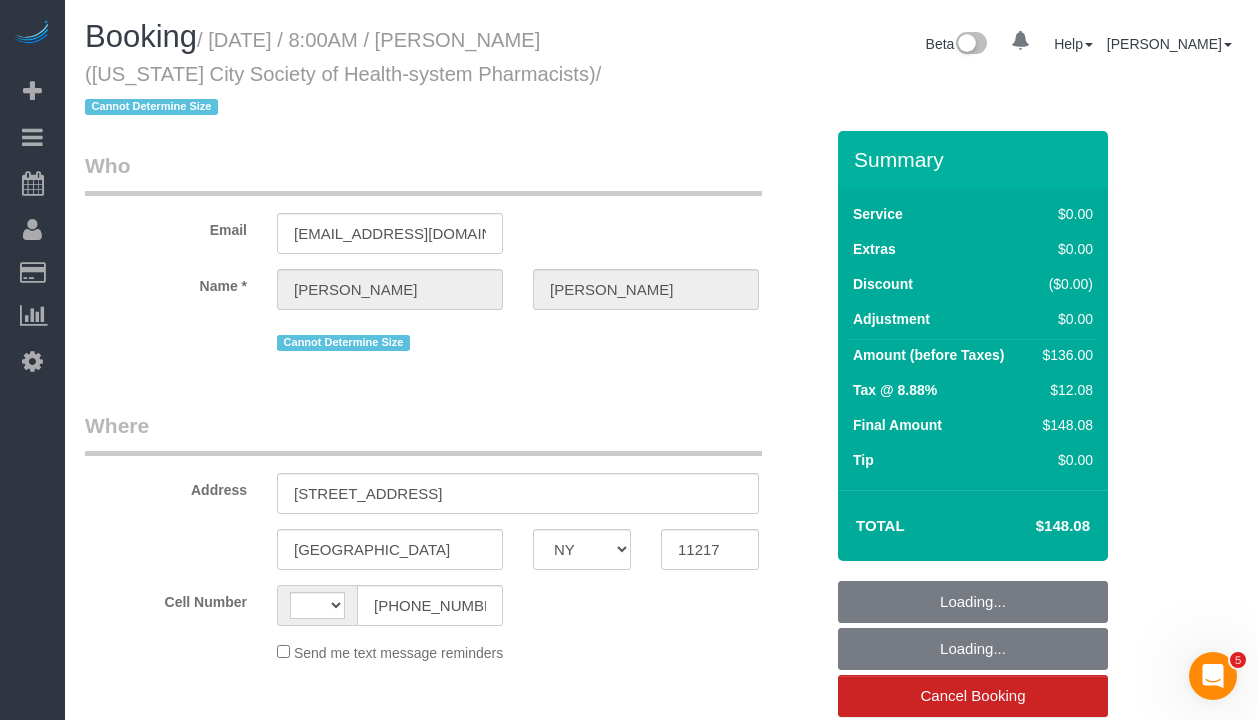 scroll, scrollTop: 0, scrollLeft: 0, axis: both 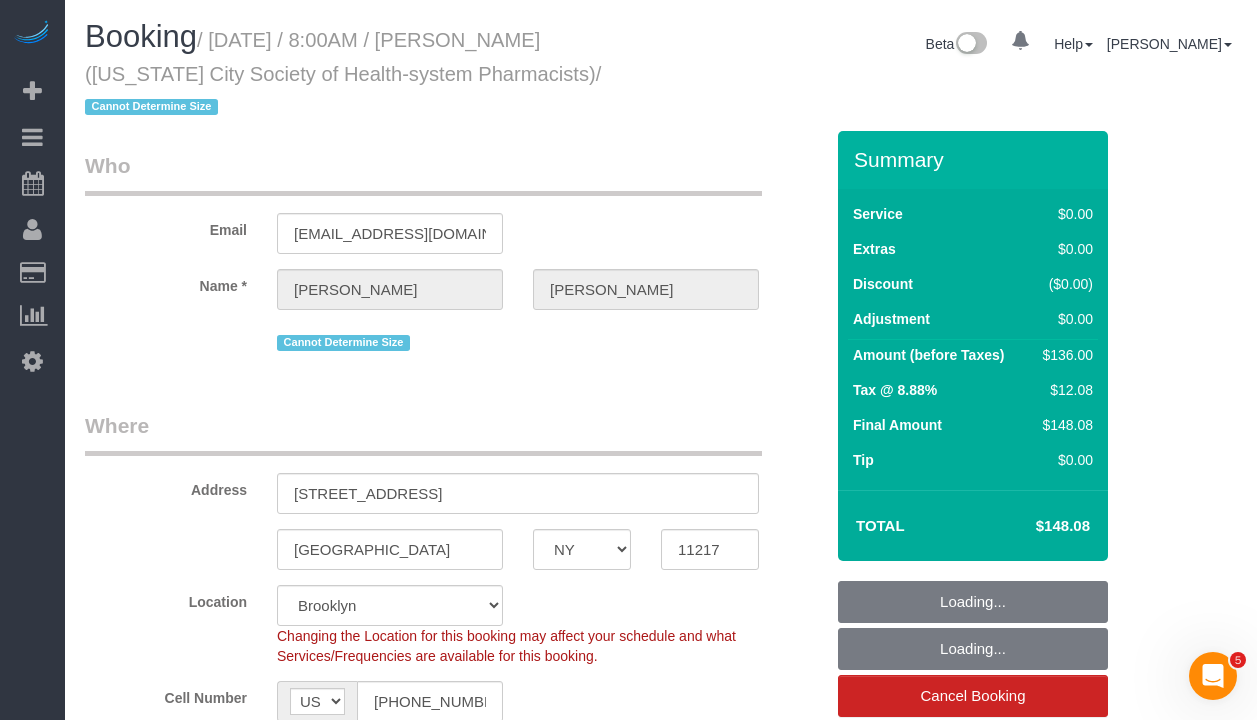 select on "string:stripe-pm_1RXkW04VGloSiKo7B4iW1PrX" 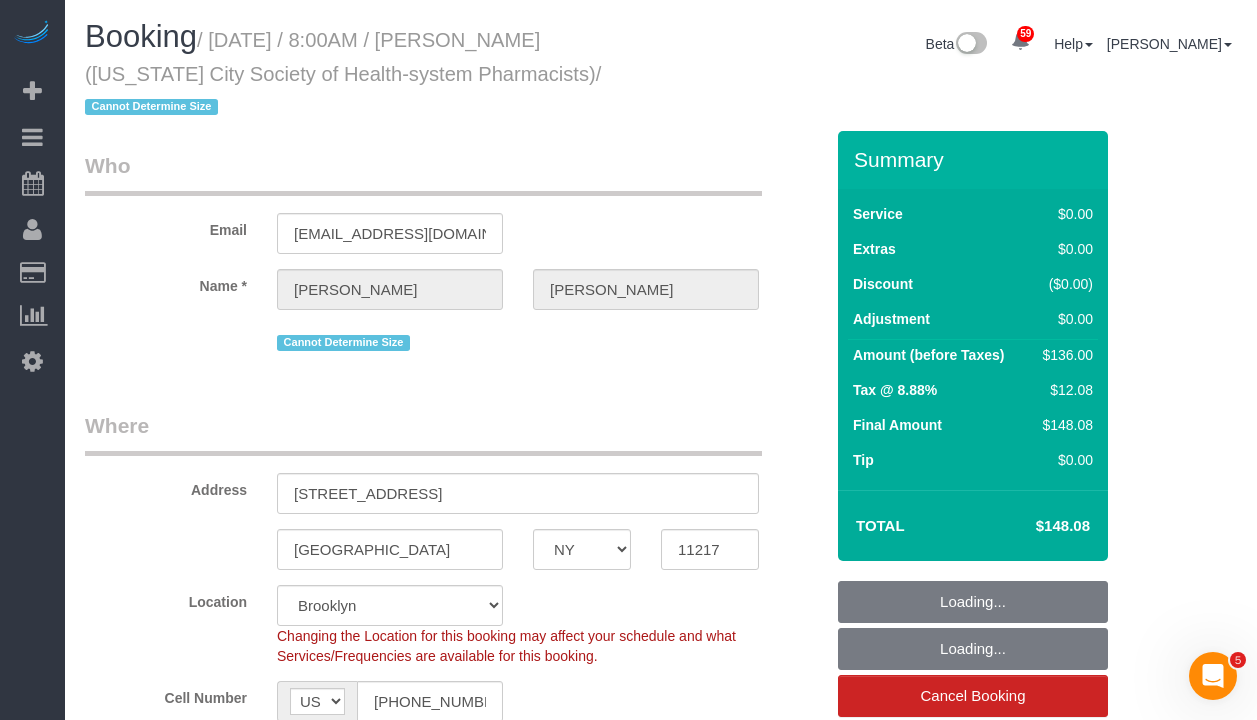 select on "object:826" 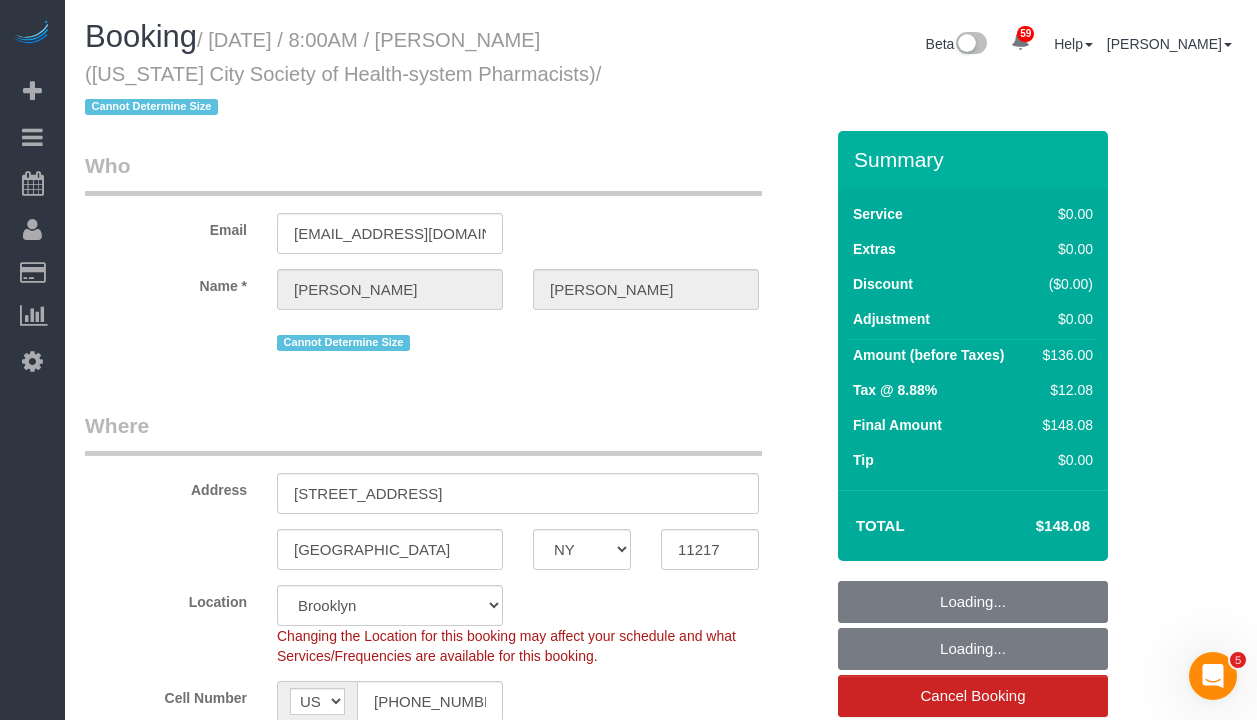 select on "spot1" 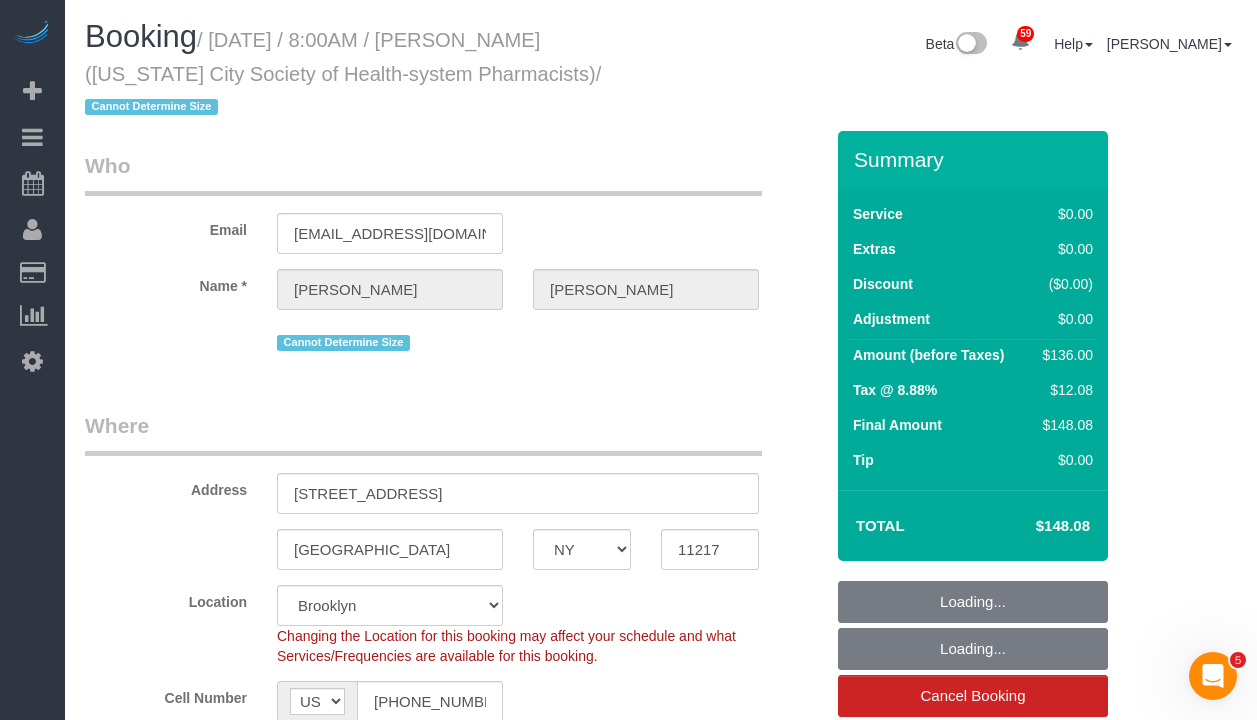 select on "object:1318" 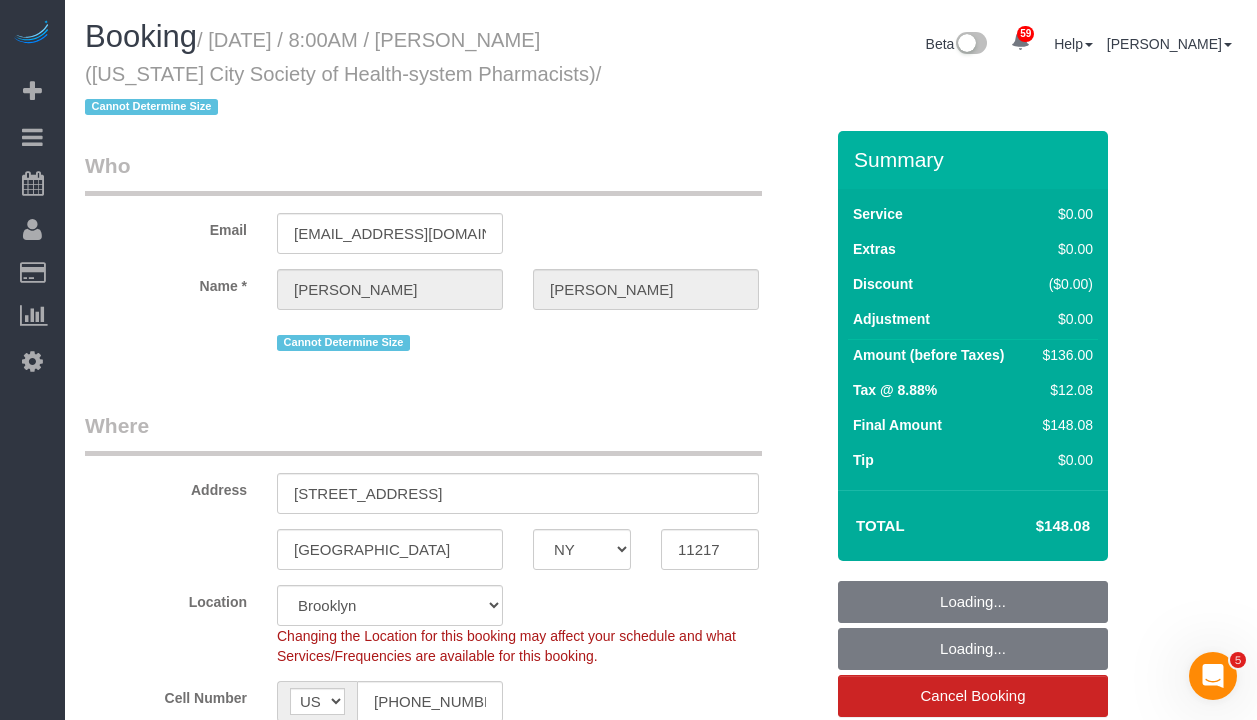select on "1" 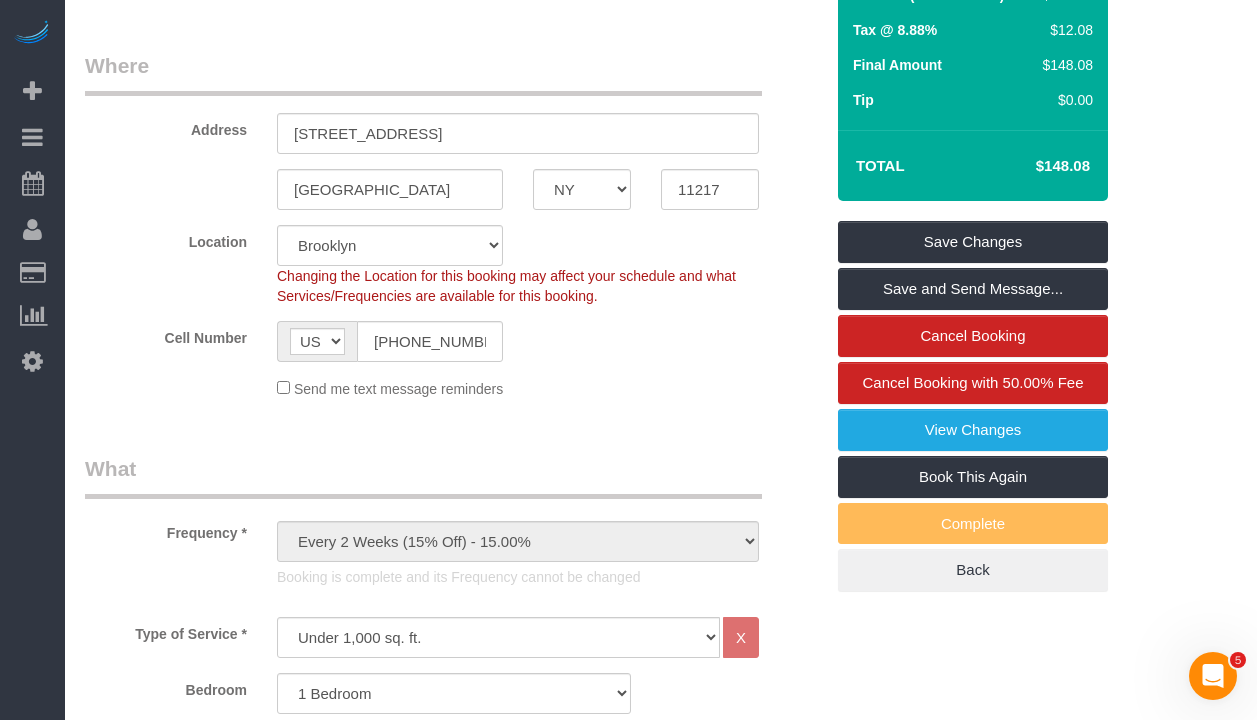 scroll, scrollTop: 361, scrollLeft: 0, axis: vertical 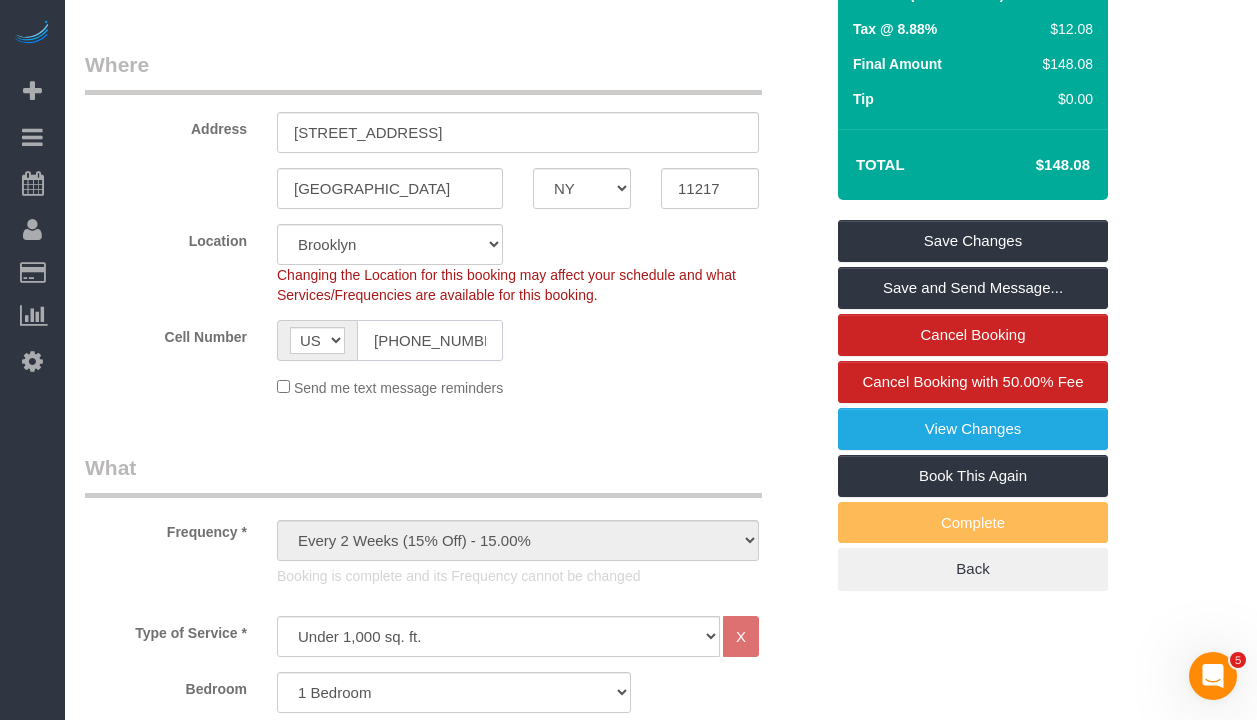 click on "[PHONE_NUMBER]" 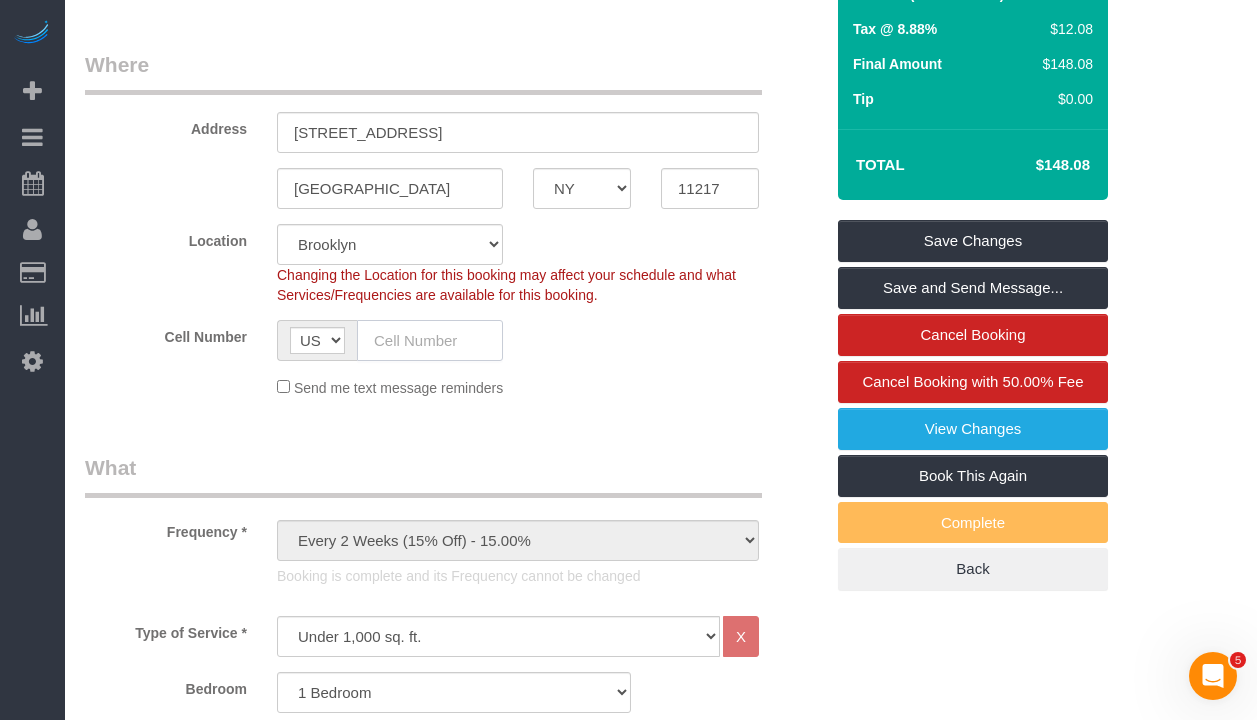 click 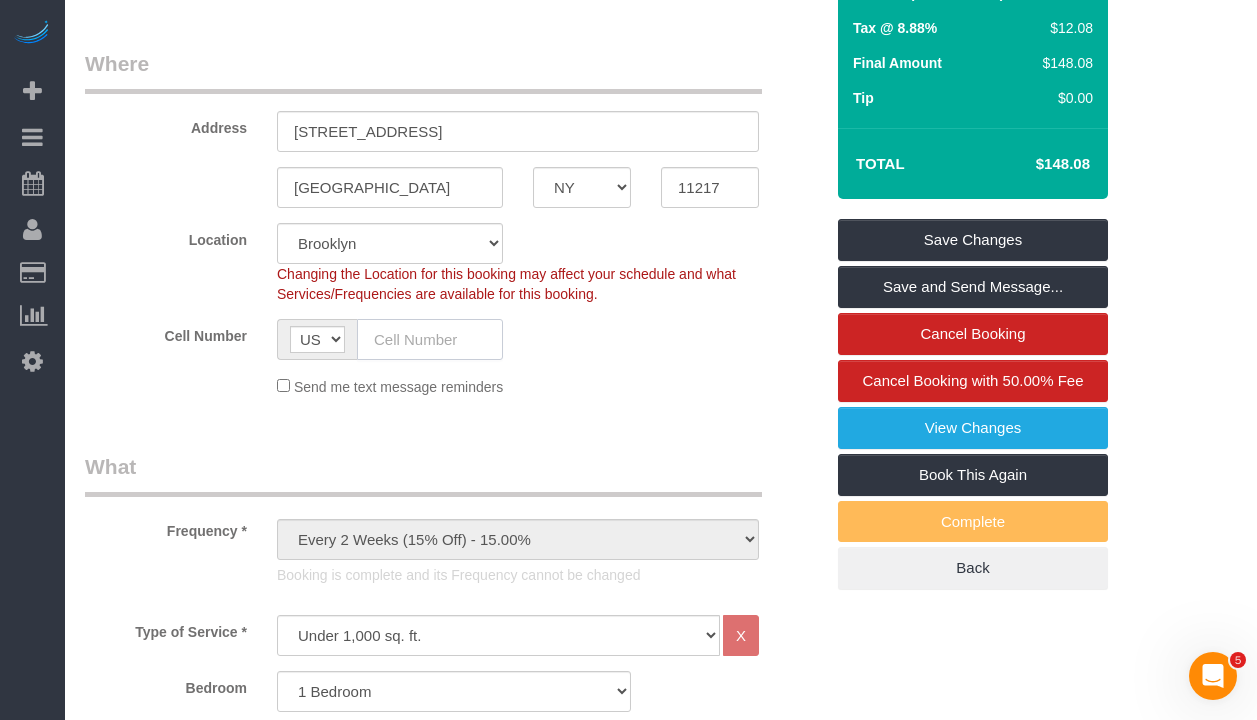 type 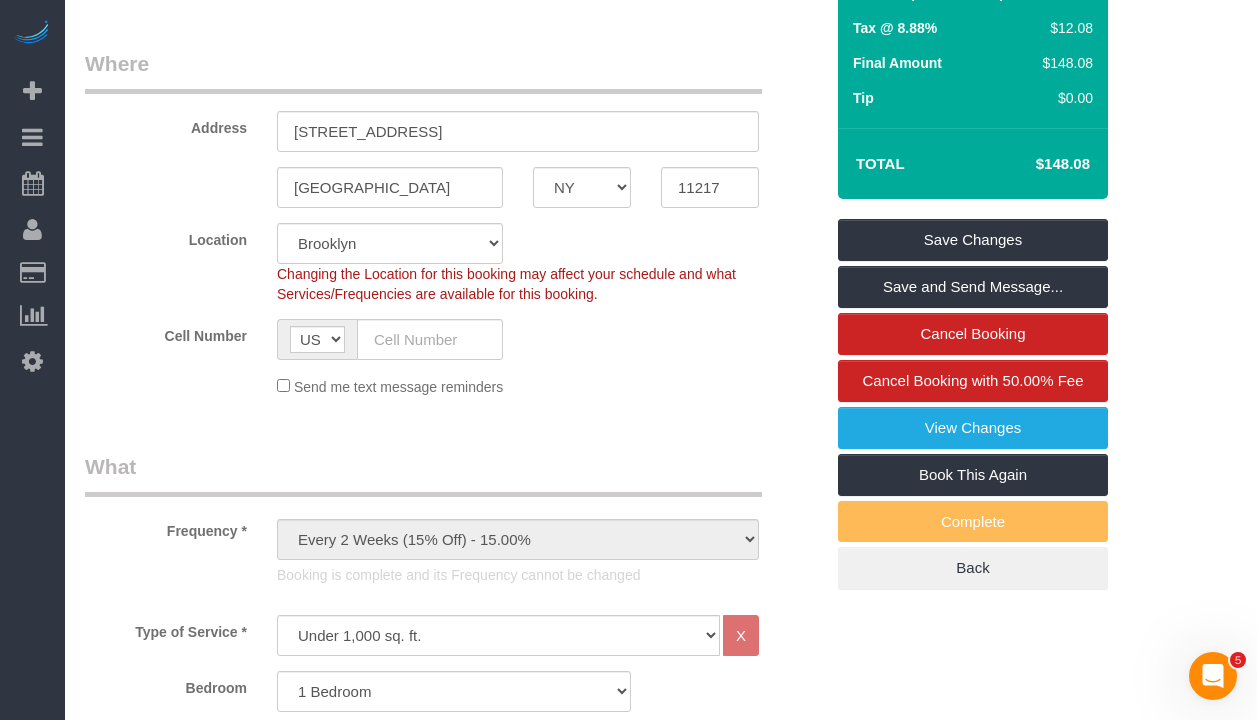 click on "Cell Number
AF AL DZ AD AO AI AQ AG AR AM AW AU AT AZ BS BH BD BB BY BE BZ BJ BM BT BO BA BW BR GB IO BN BG BF BI KH CM CA CV BQ KY CF TD CL CN CX CC CO KM CD CG CK CR HR CU CW CY CZ CI DK DJ DM DO TL EC EG SV GQ ER EE ET FK FO FJ FI FR GF PF TF GA GM GE DE GH GI GR GL GD GP GU GT GG GN GW GY HT HN HK HU IS IN ID IR IQ IE IM IL IT JM JP JE JO KZ KE KI KP KR KW KG LA LV LB LS LR LY LI LT LU MO MK MG MW MY MV ML MT MH MQ MR MU YT MX FM MD MC MN ME MS MA MZ MM NA NR NP NL NC NZ NI NE NG NU NF MP NO OM PK PW PS PA PG PY PE PH PN PL PT PR QA RO RU RW RE AS WS SM ST SA SN RS SC SL SG SK SI SB SO ZA GS SS ES LK BL SH KN LC SX MF PM VC SD SR SJ SZ SE CH SY TW TJ TZ TH TG TK TO TT TN TR TM TC TV UM UG UA AE US UY UZ VU VA VE VN VG VI WF EH YE ZM ZW AX" 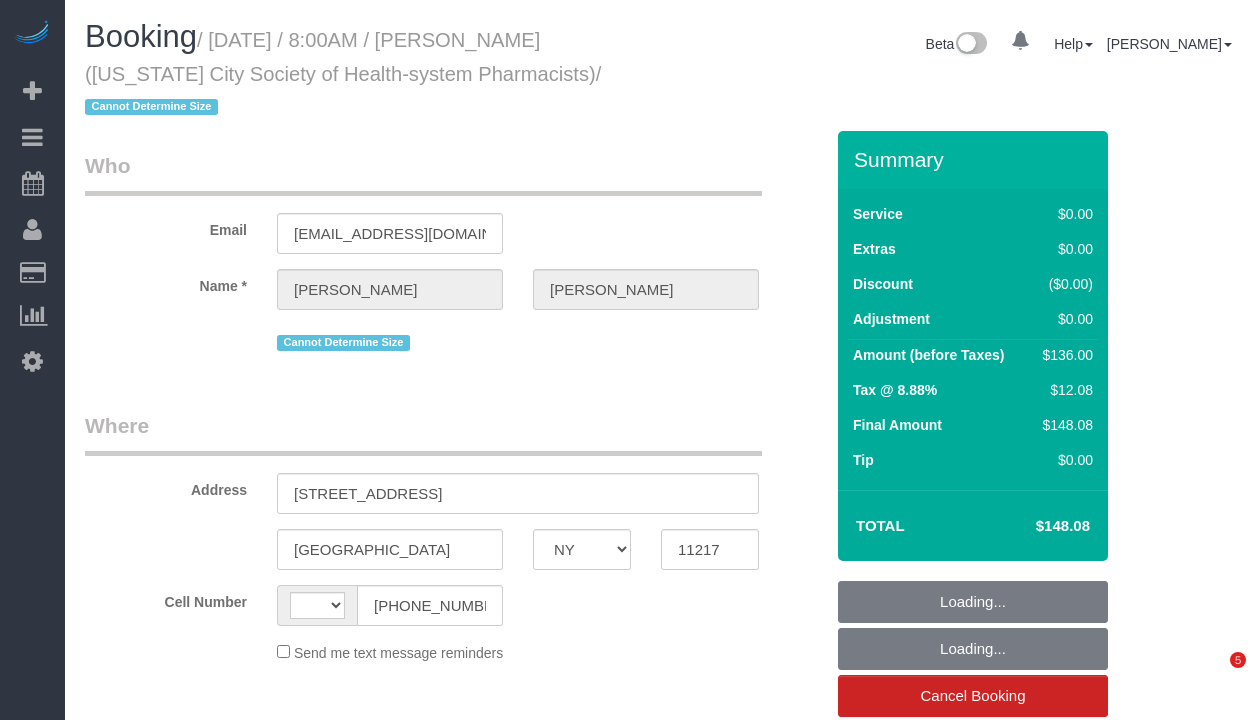 select on "NY" 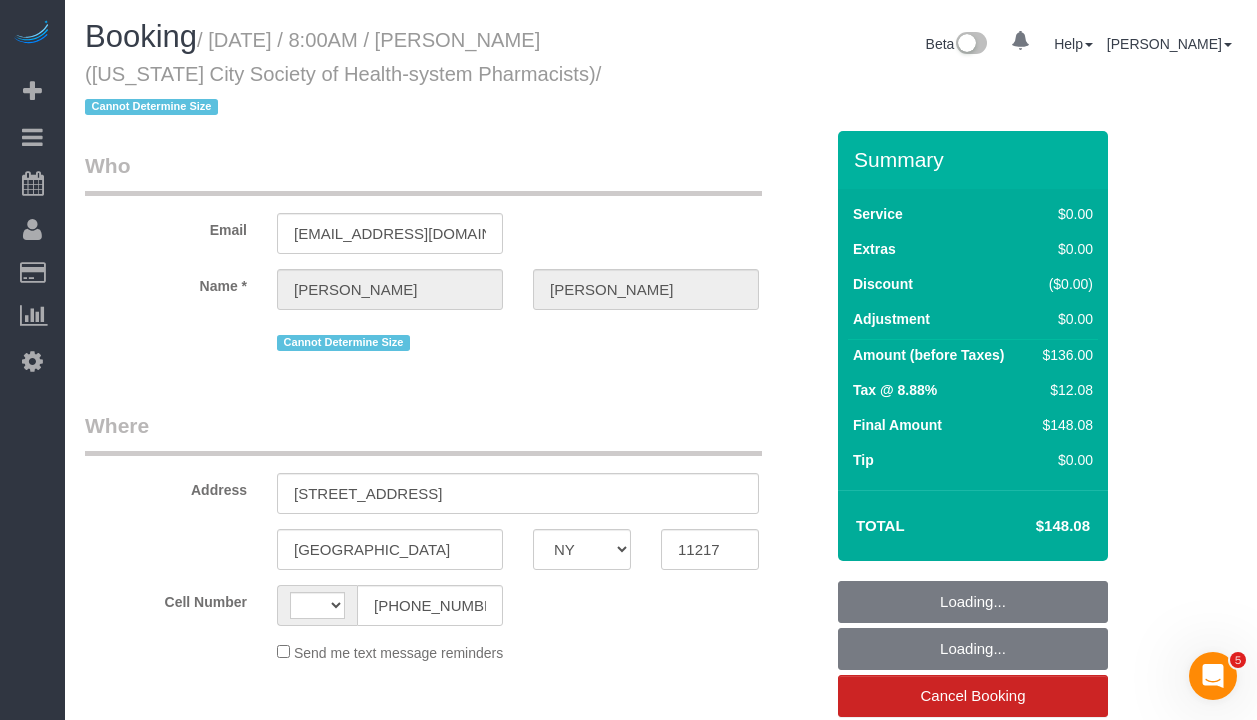 scroll, scrollTop: 0, scrollLeft: 0, axis: both 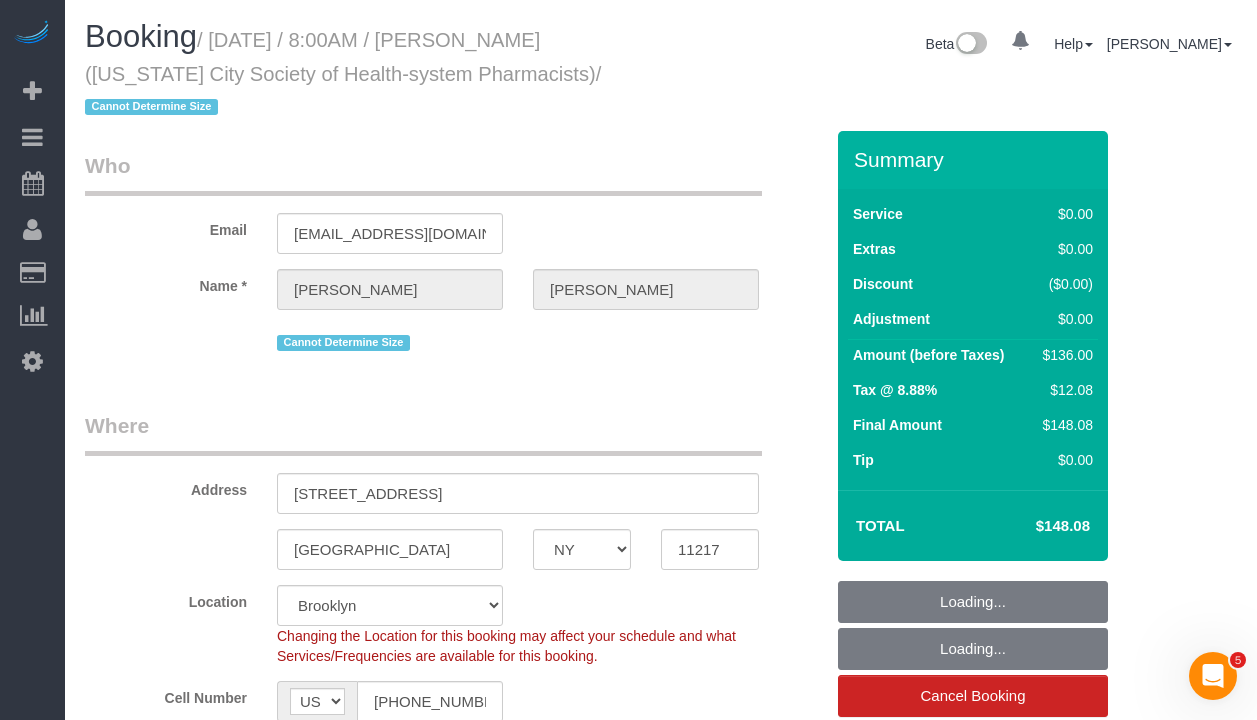 select on "string:stripe-pm_1RXkW04VGloSiKo7B4iW1PrX" 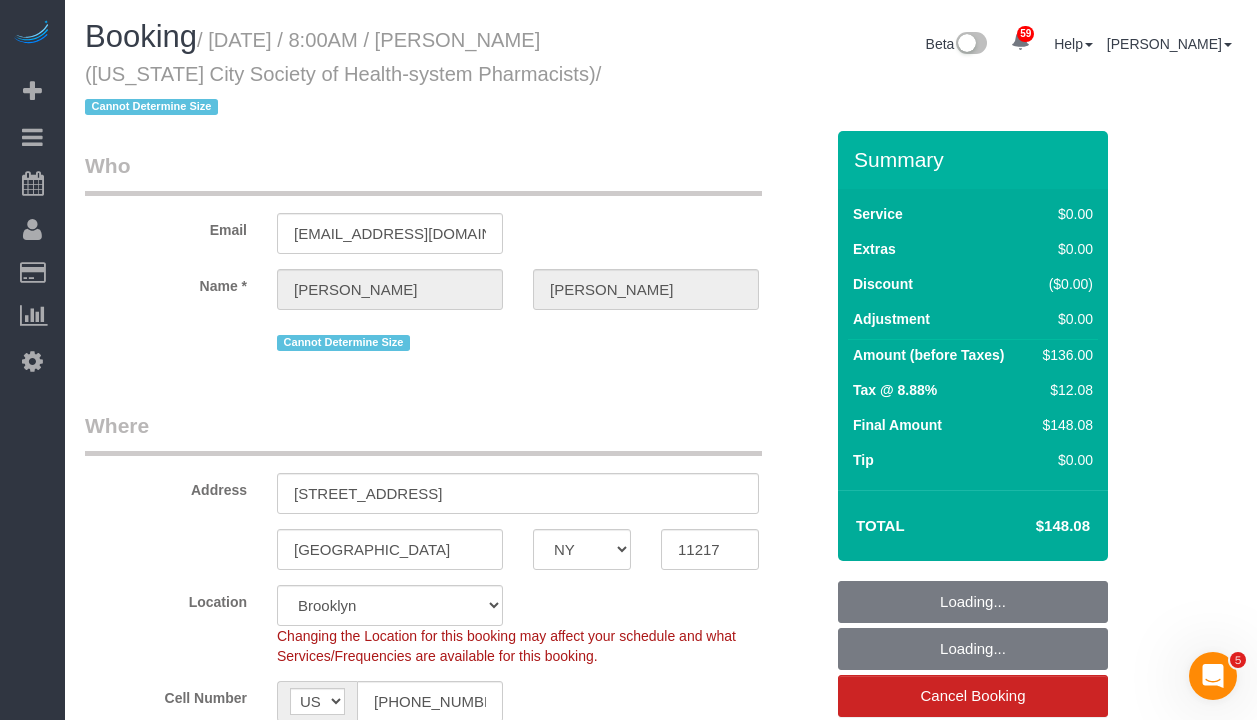 select on "object:975" 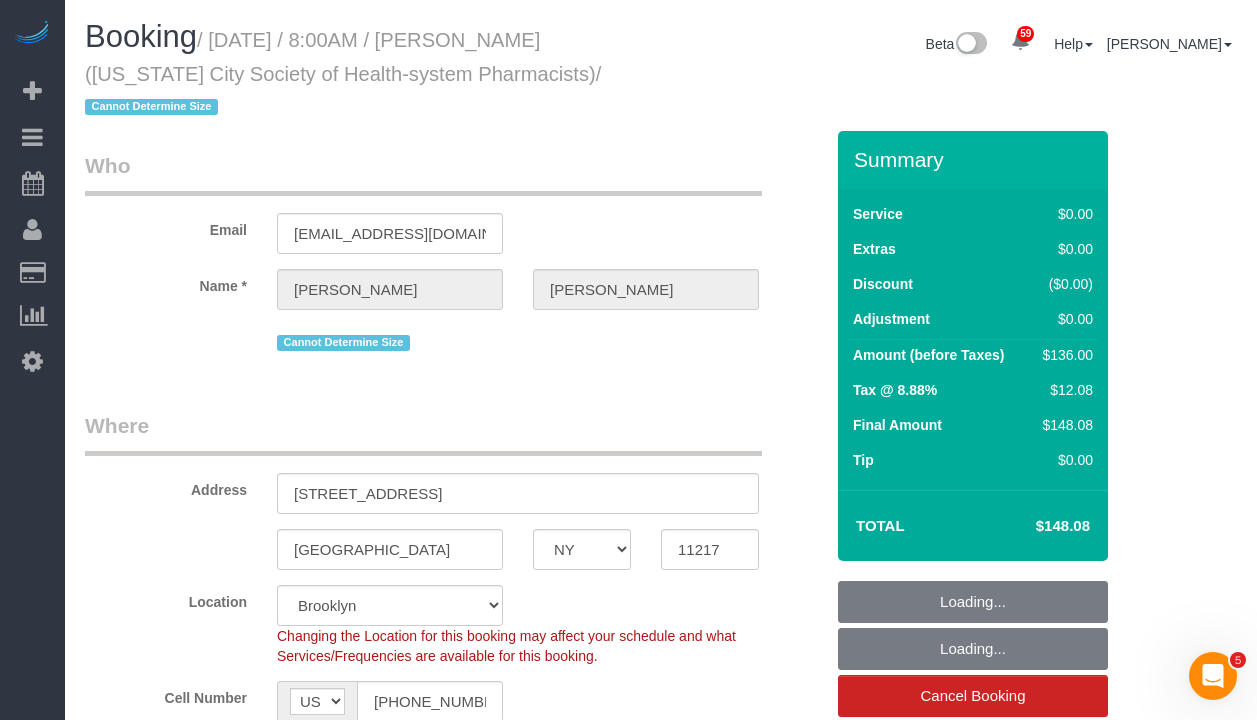 select on "spot1" 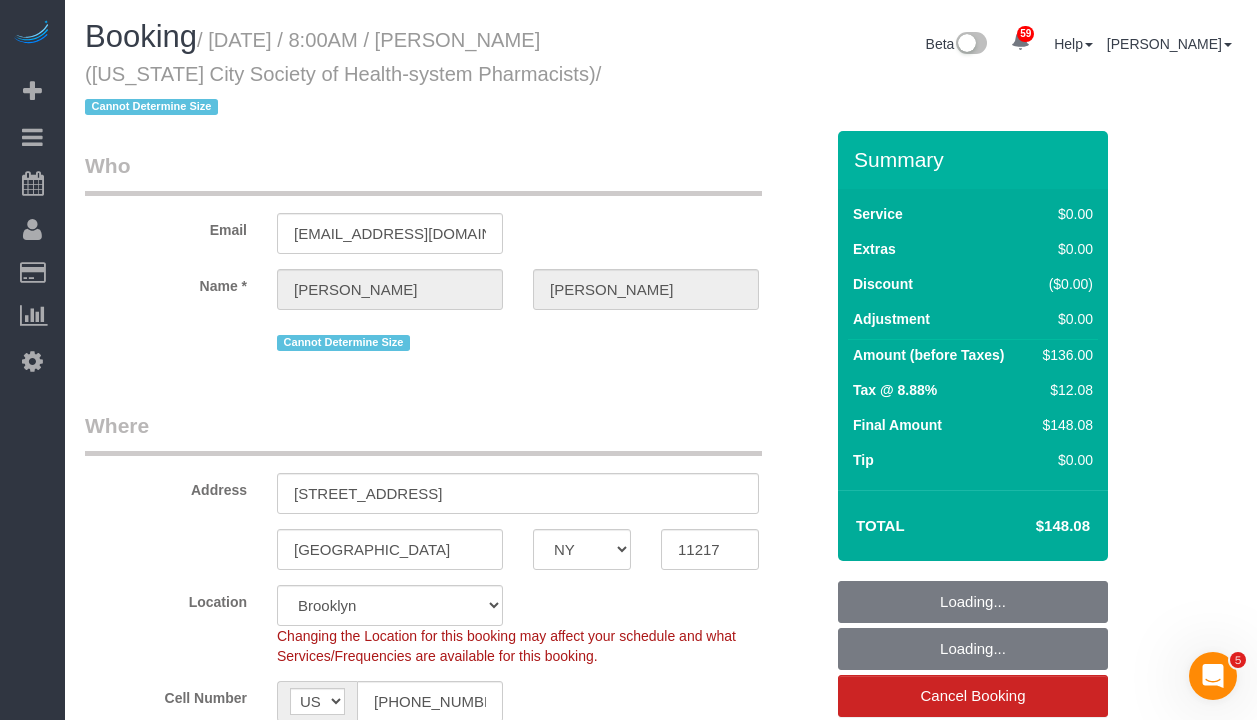 select on "object:1421" 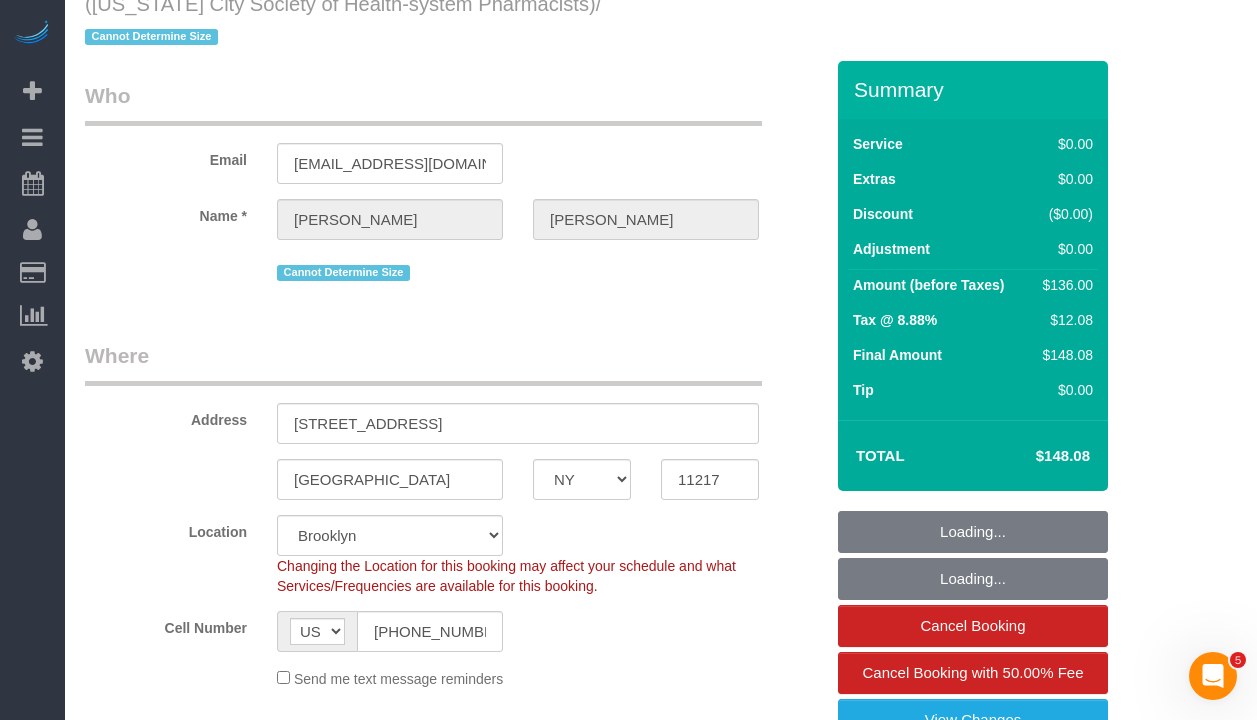 select on "1" 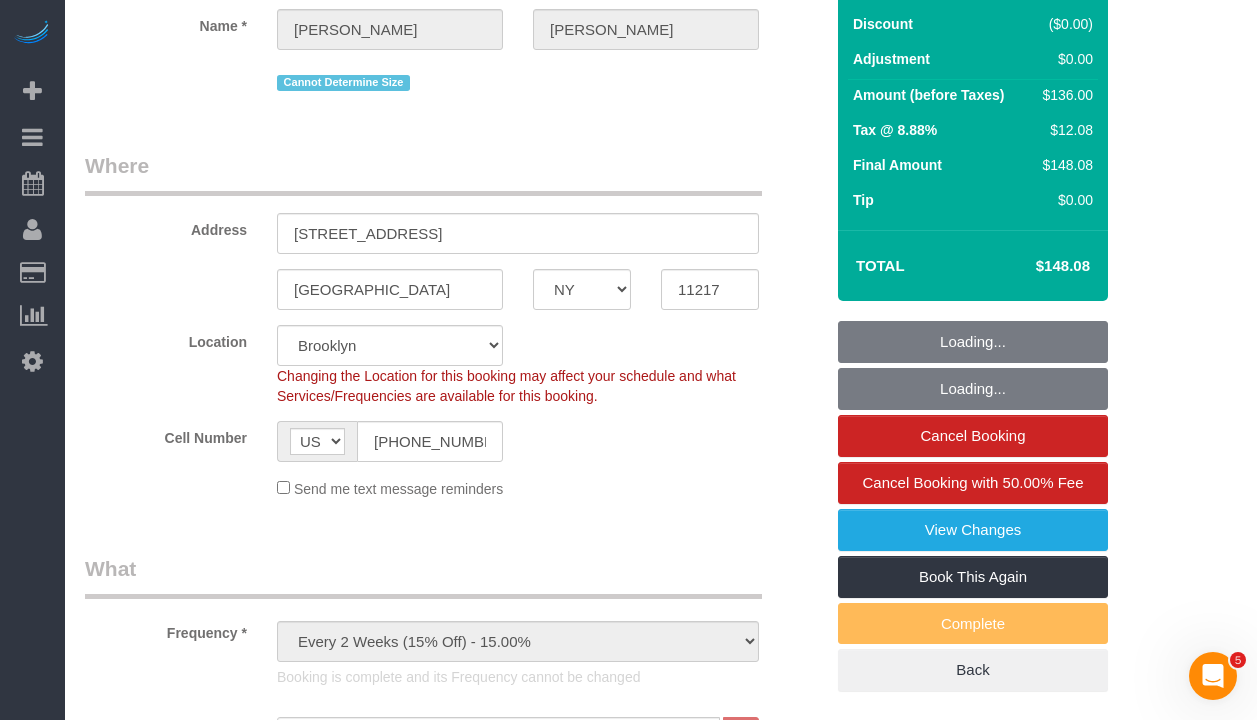 select on "1" 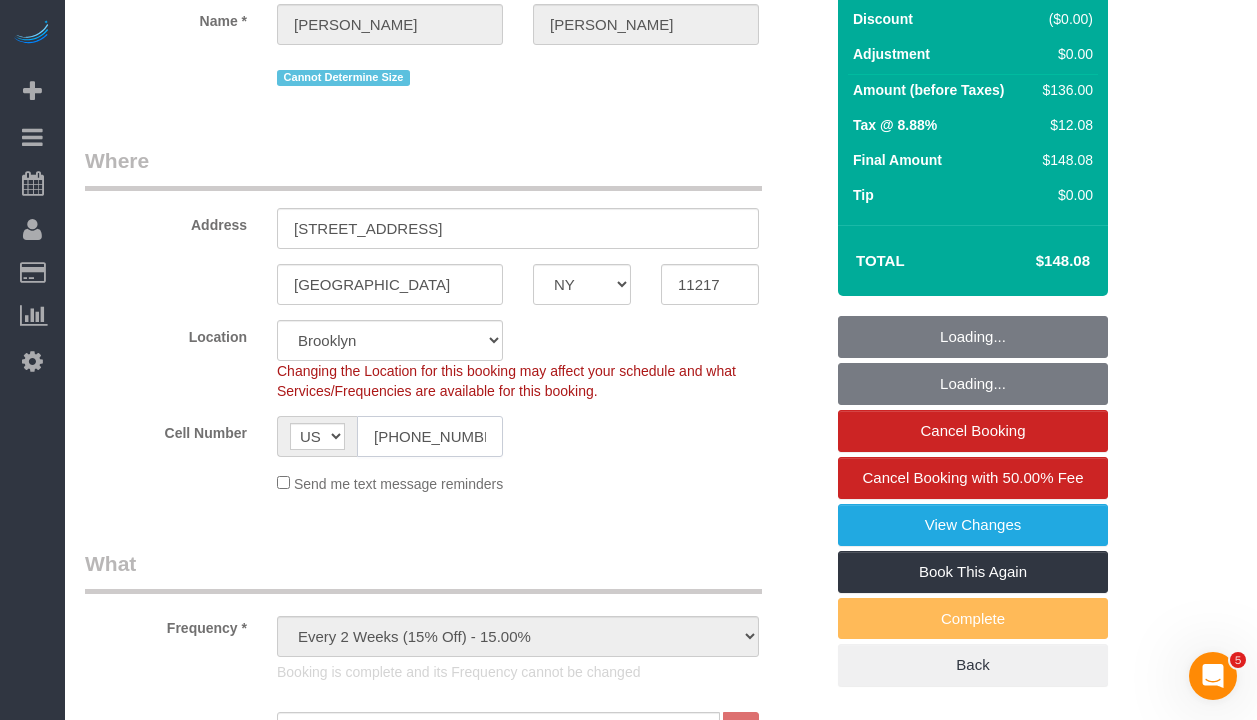 click on "[PHONE_NUMBER]" 